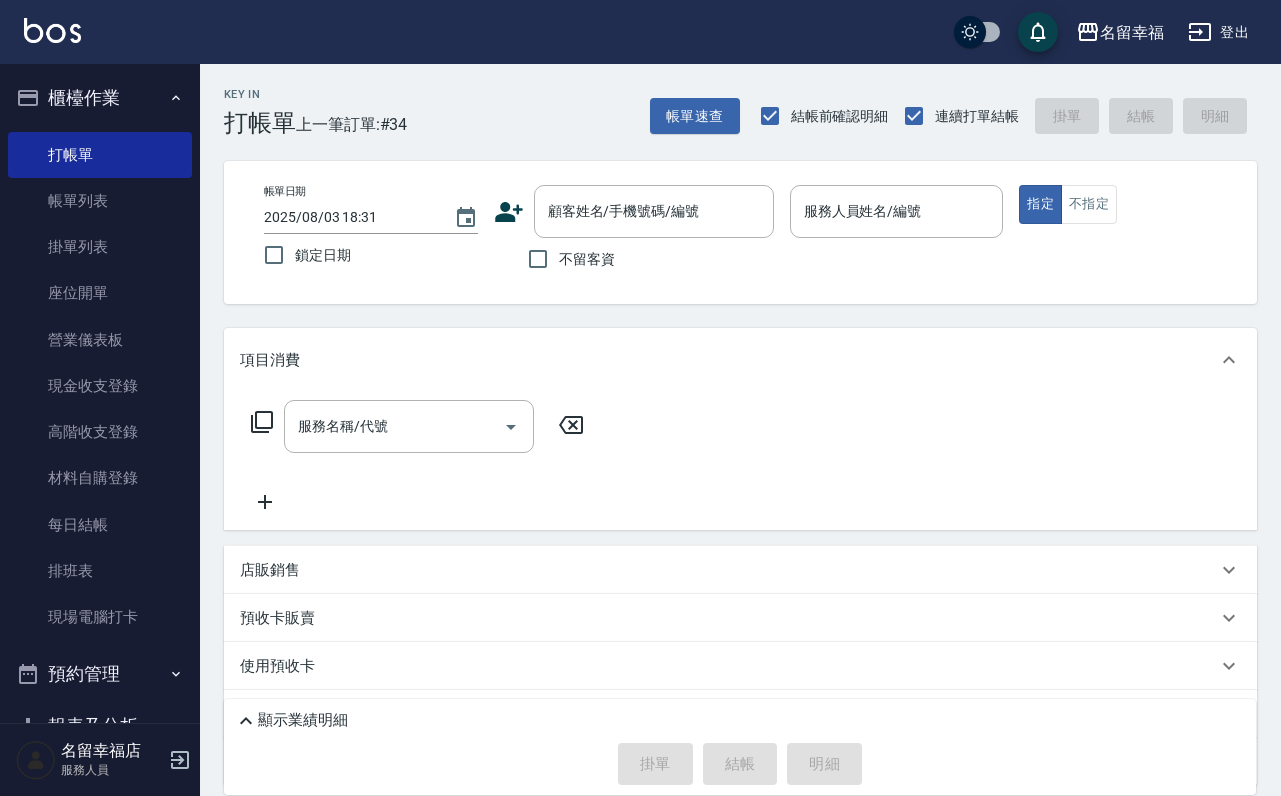 scroll, scrollTop: 0, scrollLeft: 0, axis: both 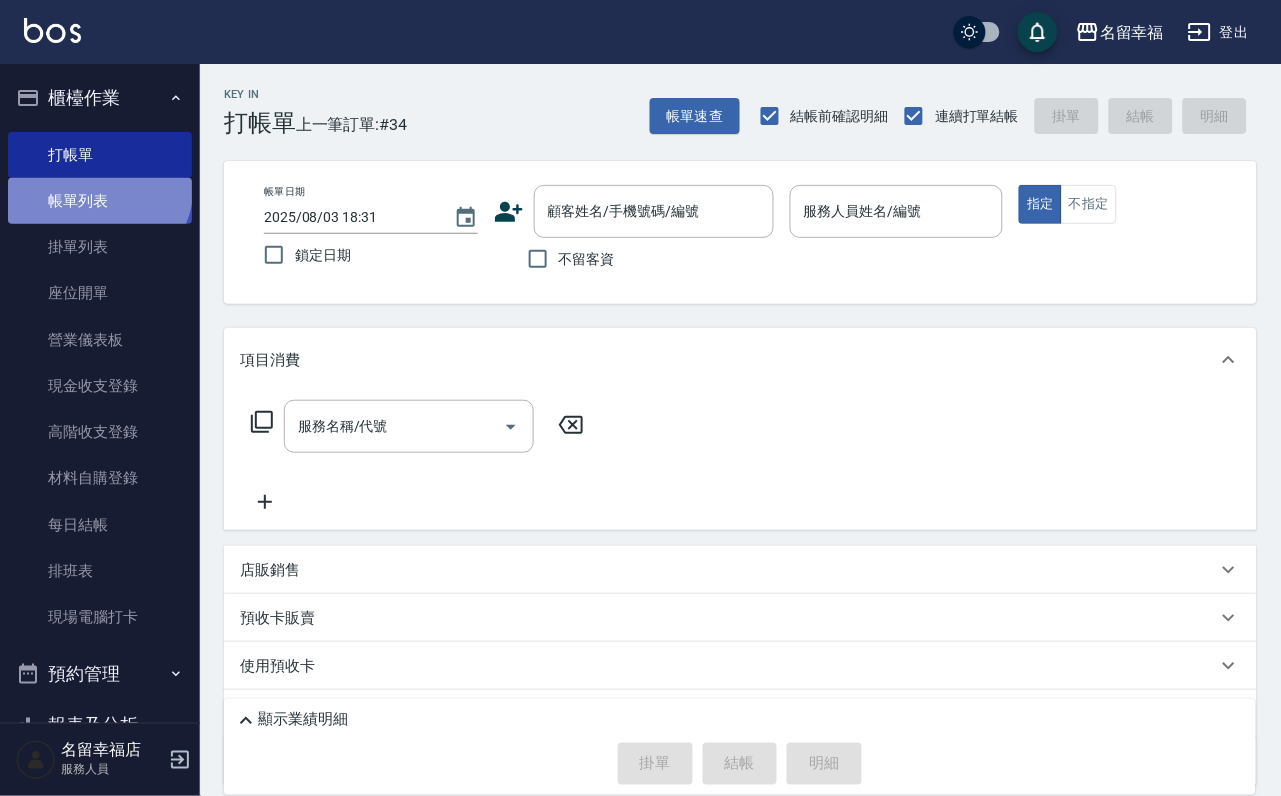 click on "帳單列表" at bounding box center (100, 201) 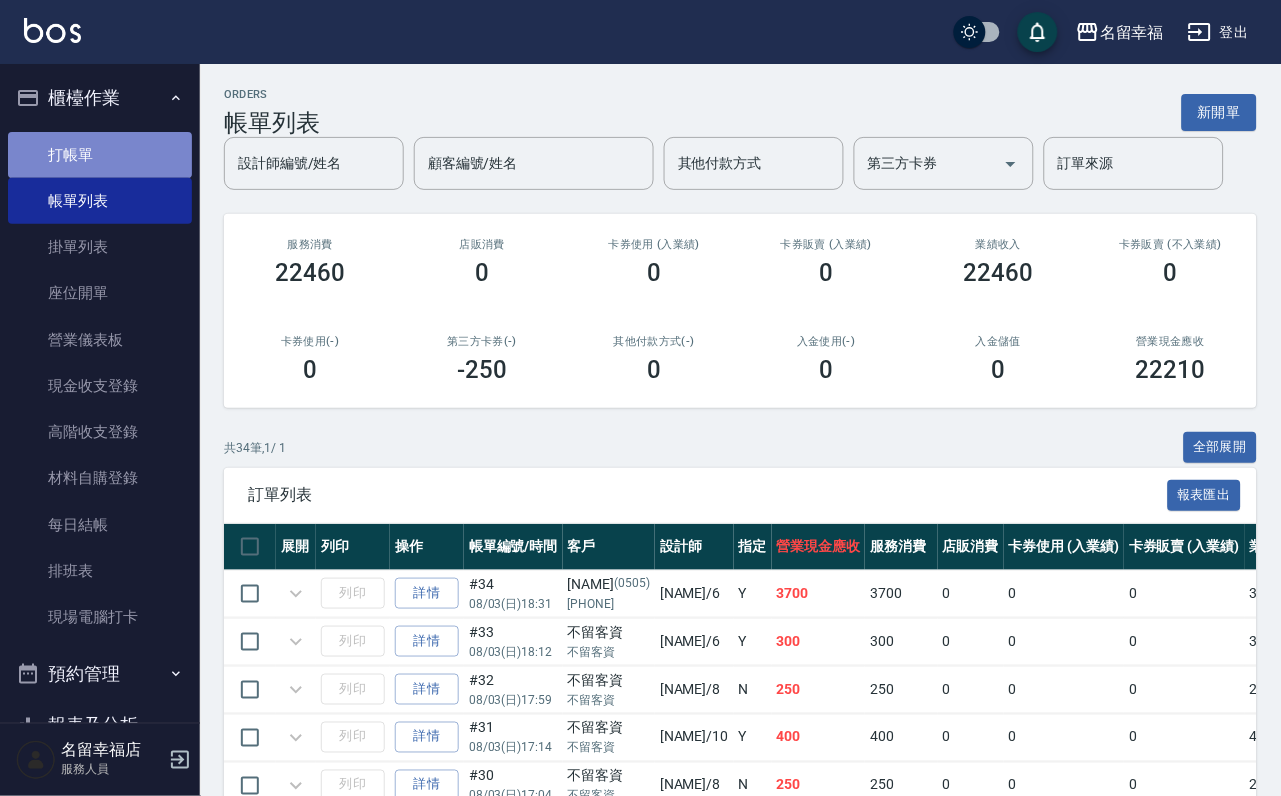 click on "打帳單" at bounding box center [100, 155] 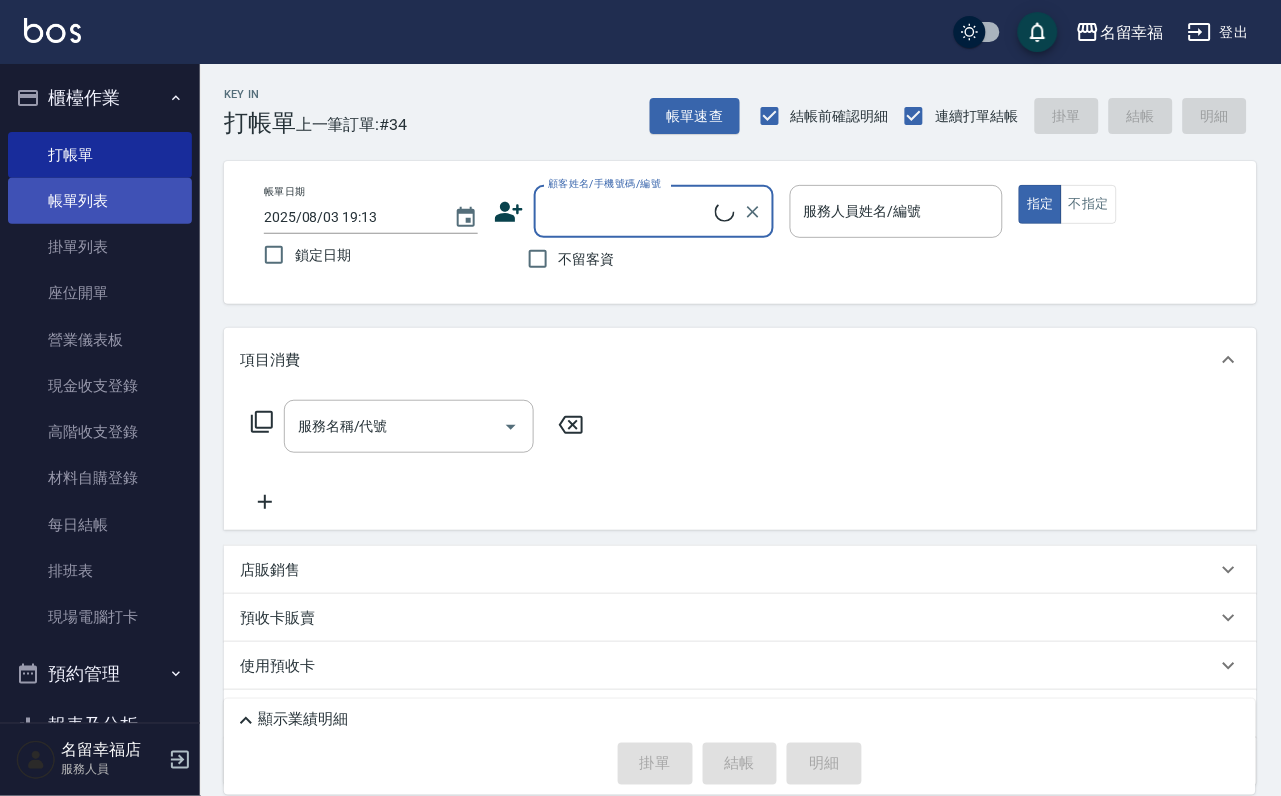 click on "帳單列表" at bounding box center (100, 201) 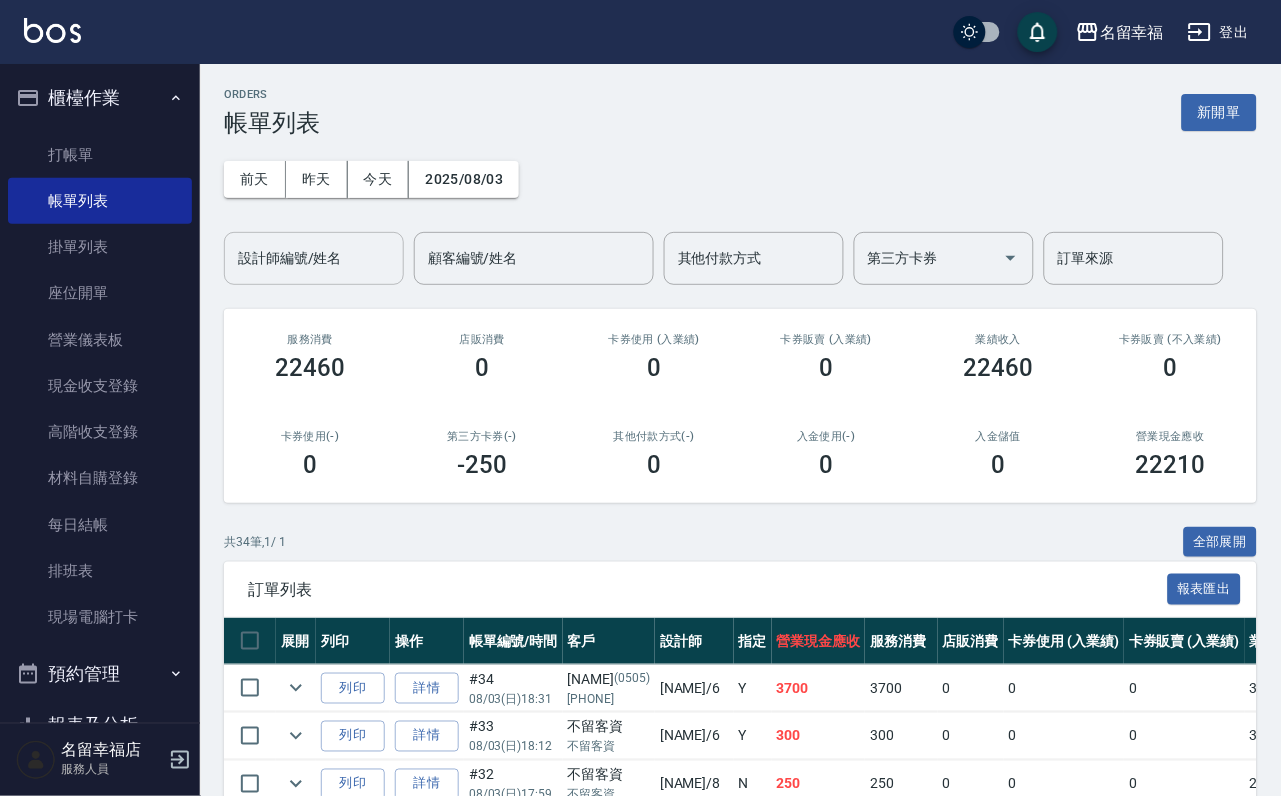 drag, startPoint x: 282, startPoint y: 262, endPoint x: 295, endPoint y: 268, distance: 14.3178215 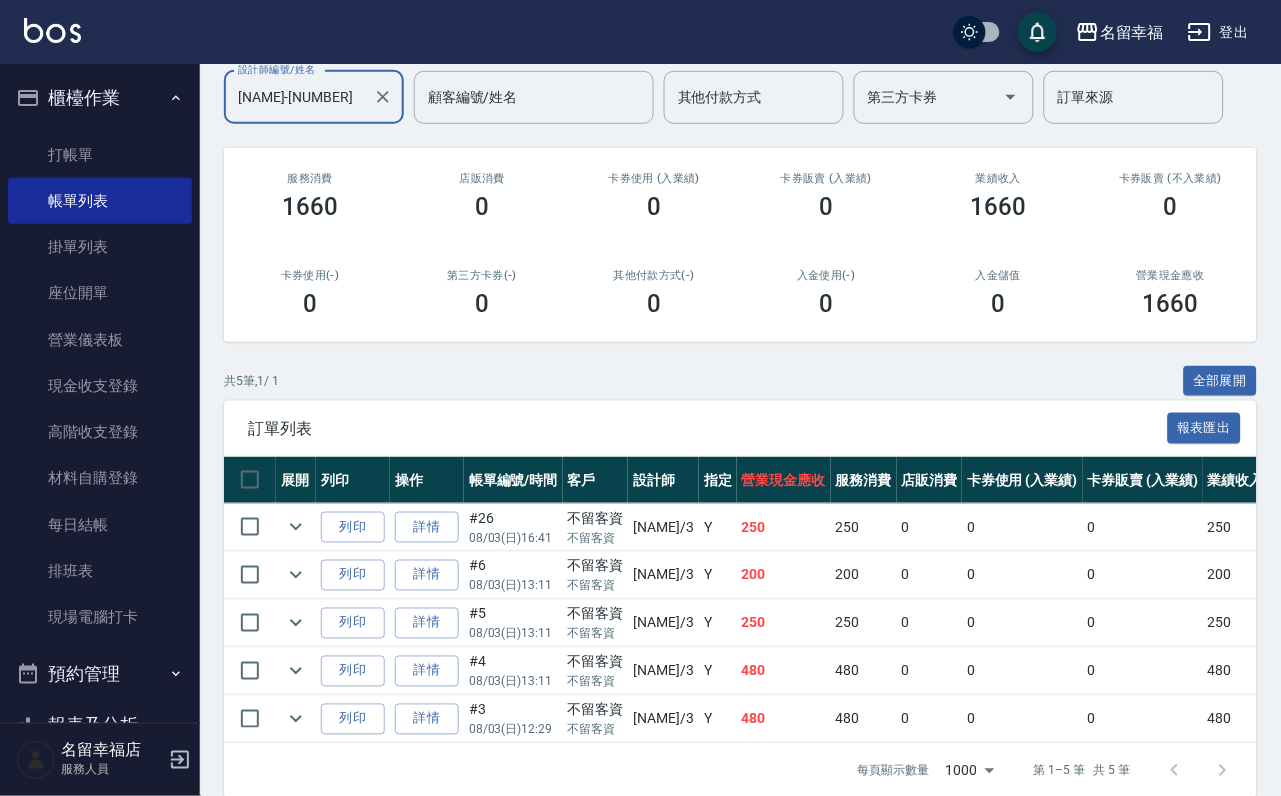 scroll, scrollTop: 357, scrollLeft: 0, axis: vertical 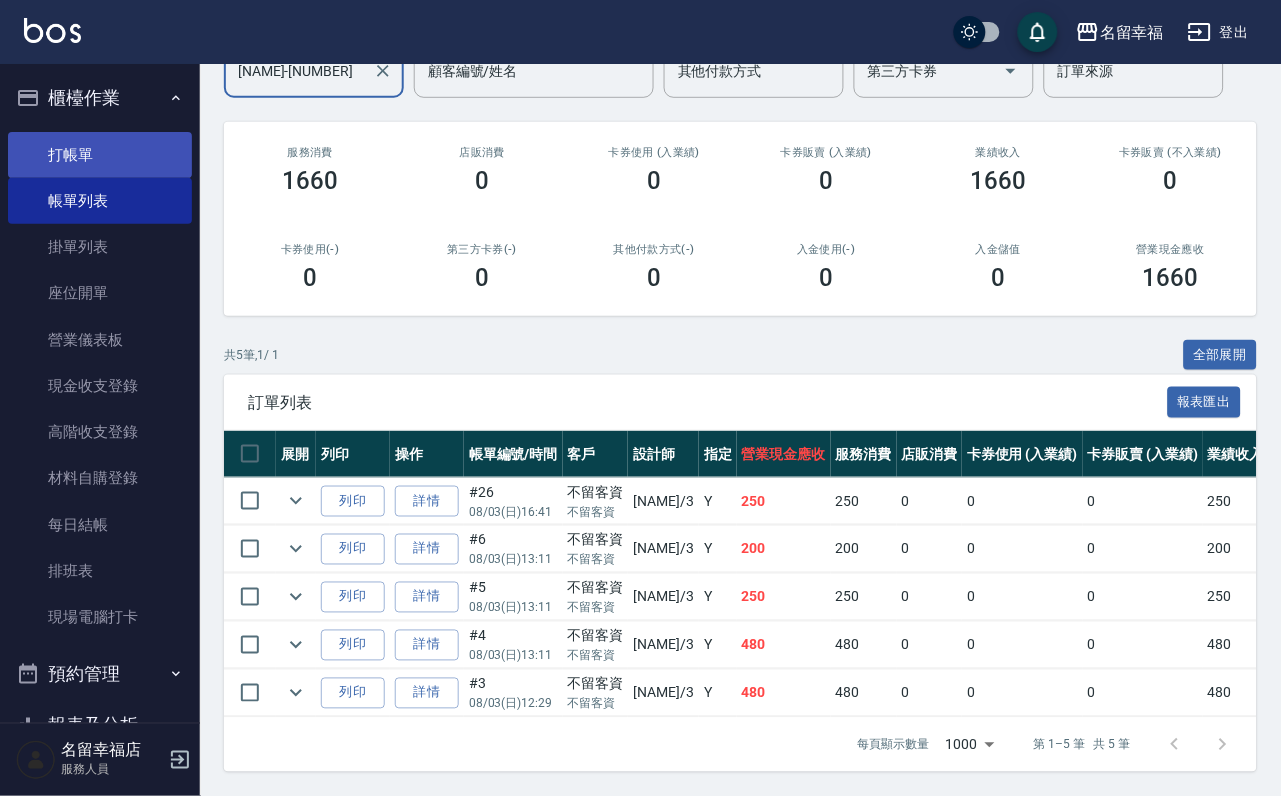 type on "[NAME]-[NUMBER]" 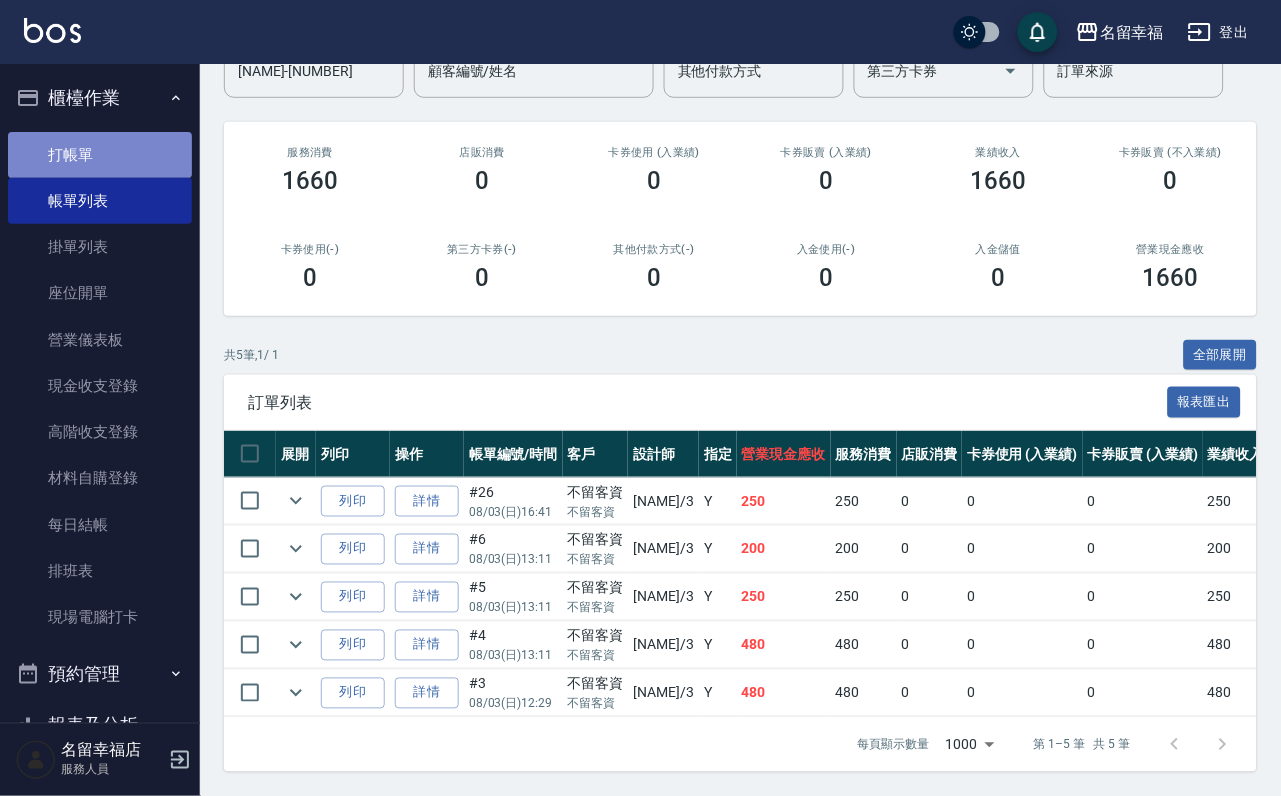 click on "打帳單" at bounding box center [100, 155] 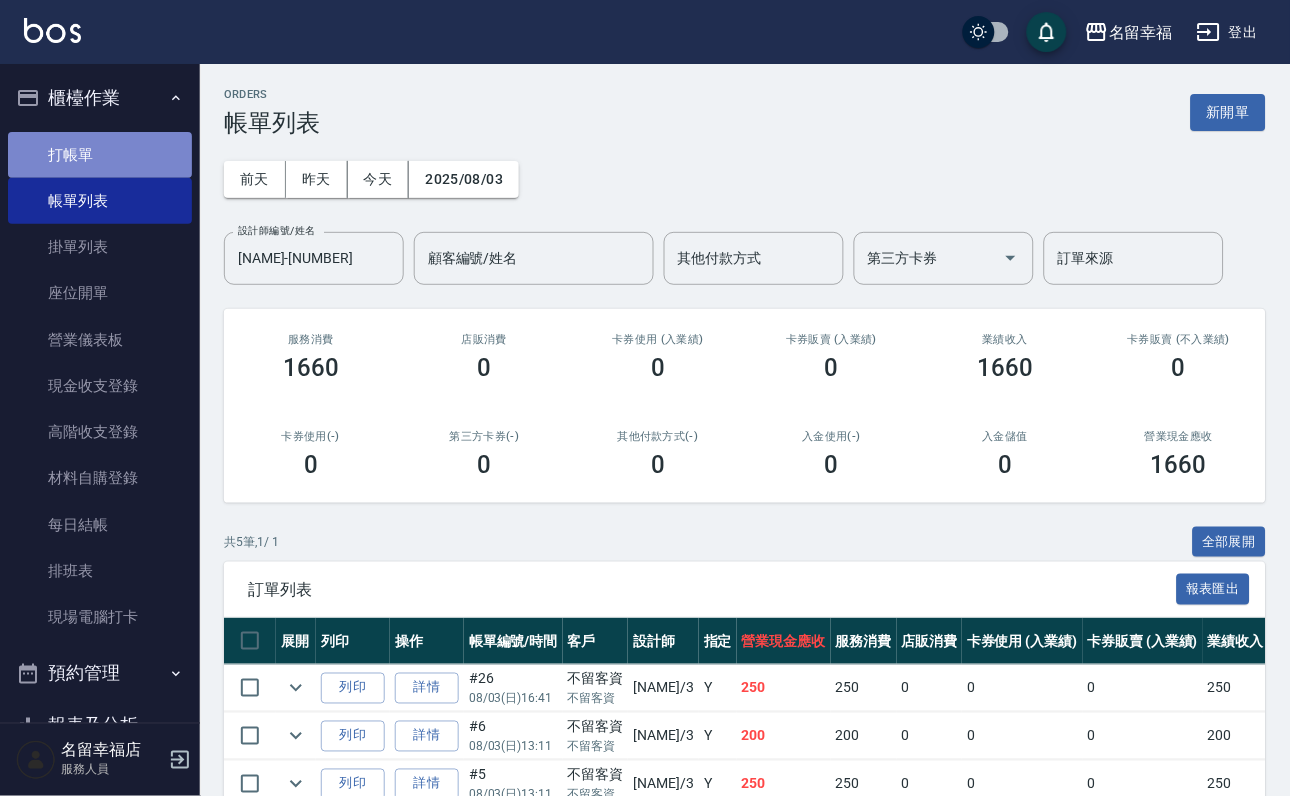 click on "打帳單" at bounding box center (100, 155) 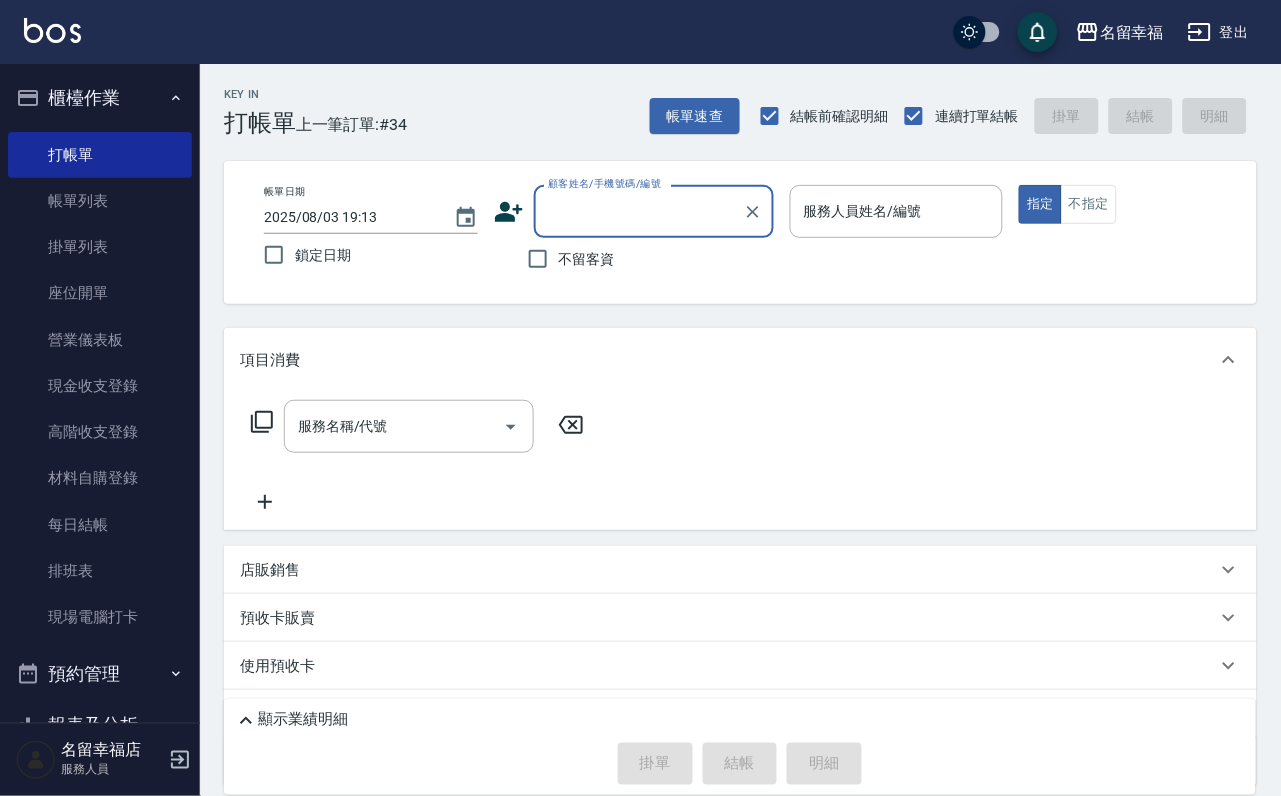click on "不留客資" at bounding box center (538, 259) 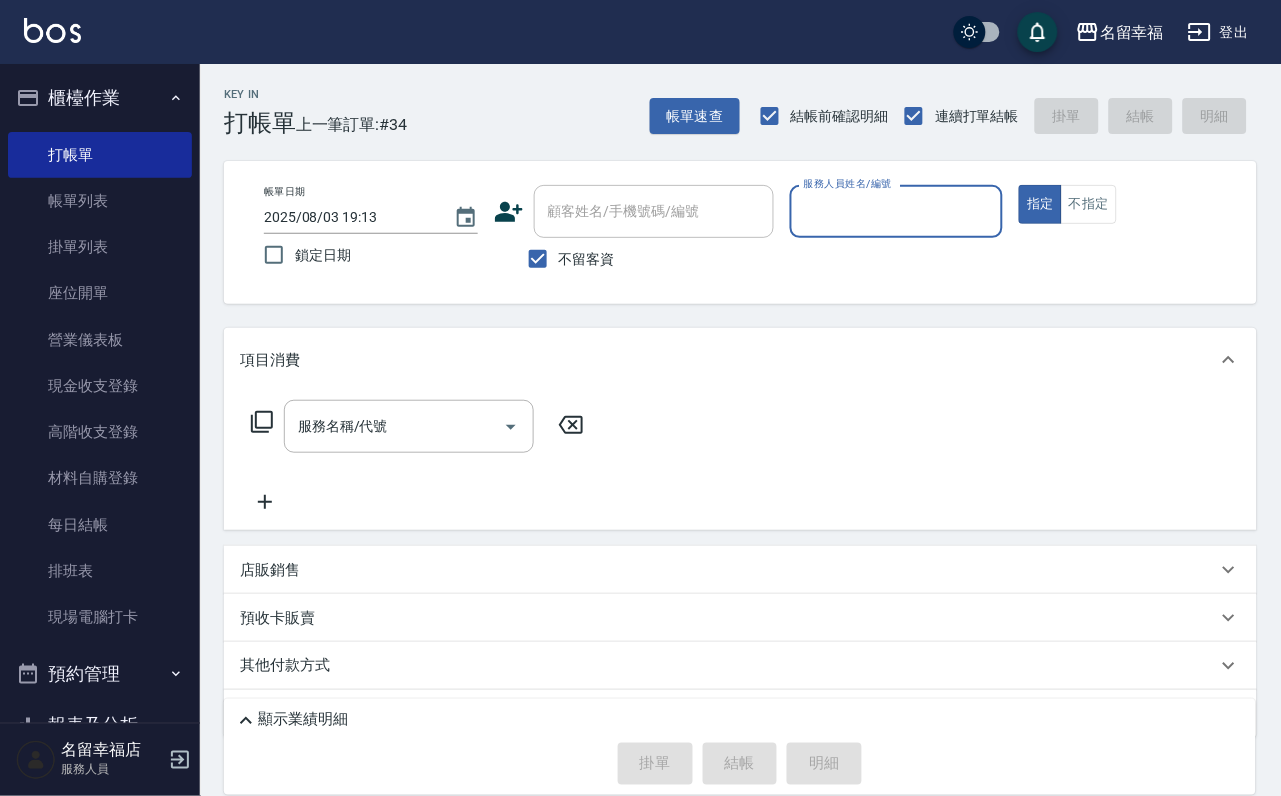 click on "服務人員姓名/編號" at bounding box center [897, 211] 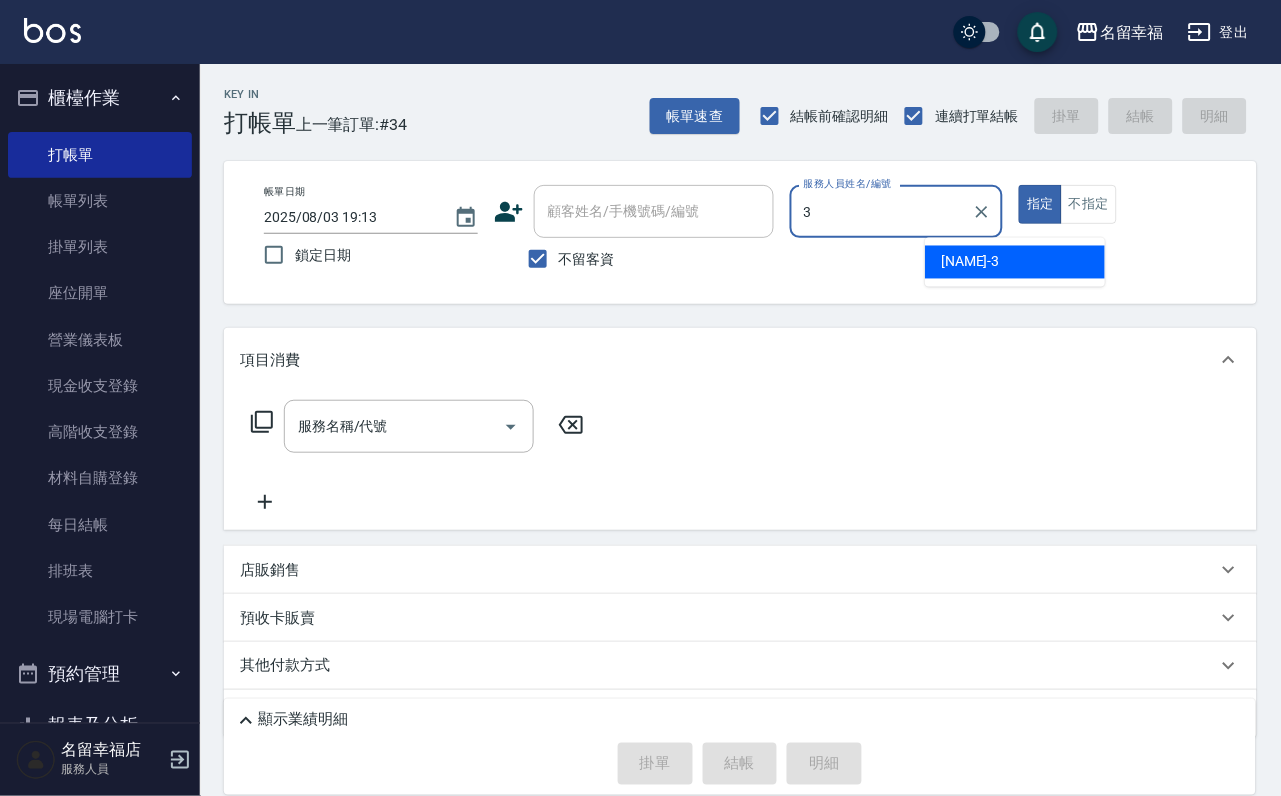 type on "[NAME]-[NUMBER]" 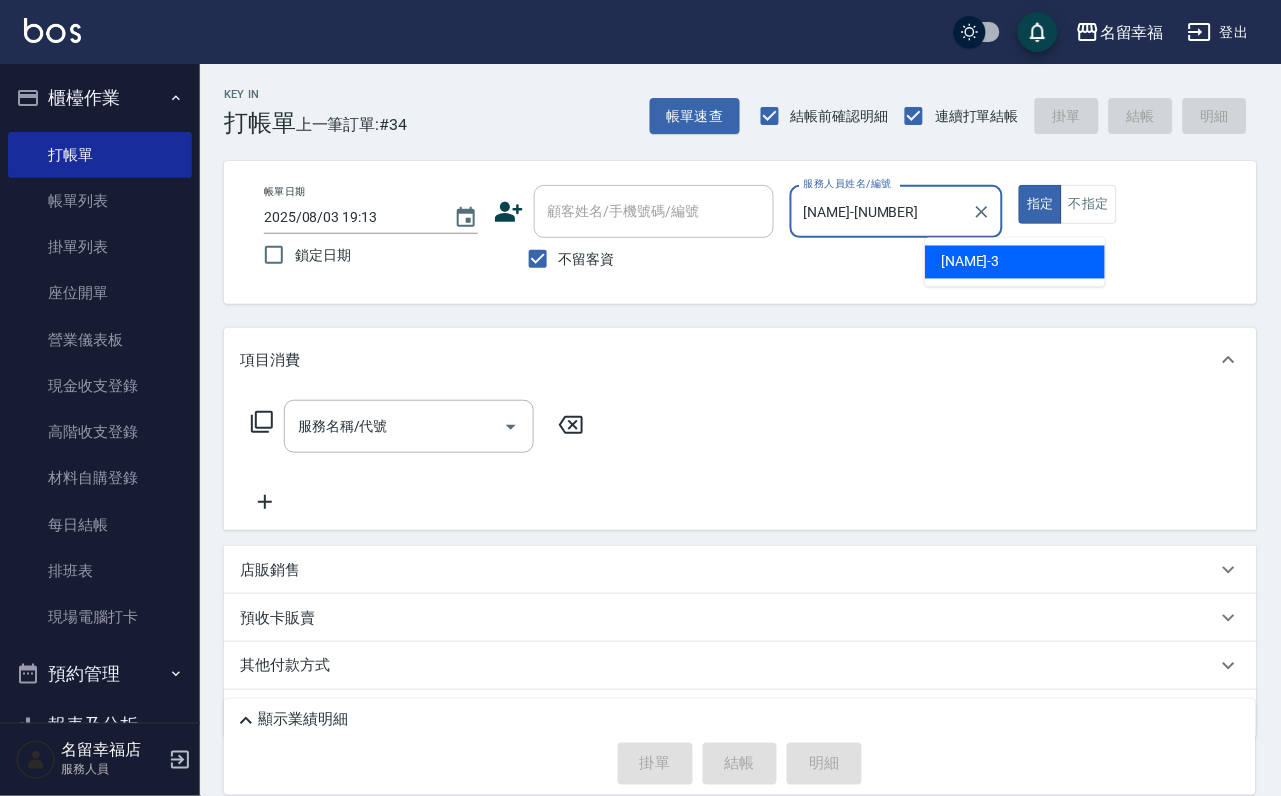 type on "true" 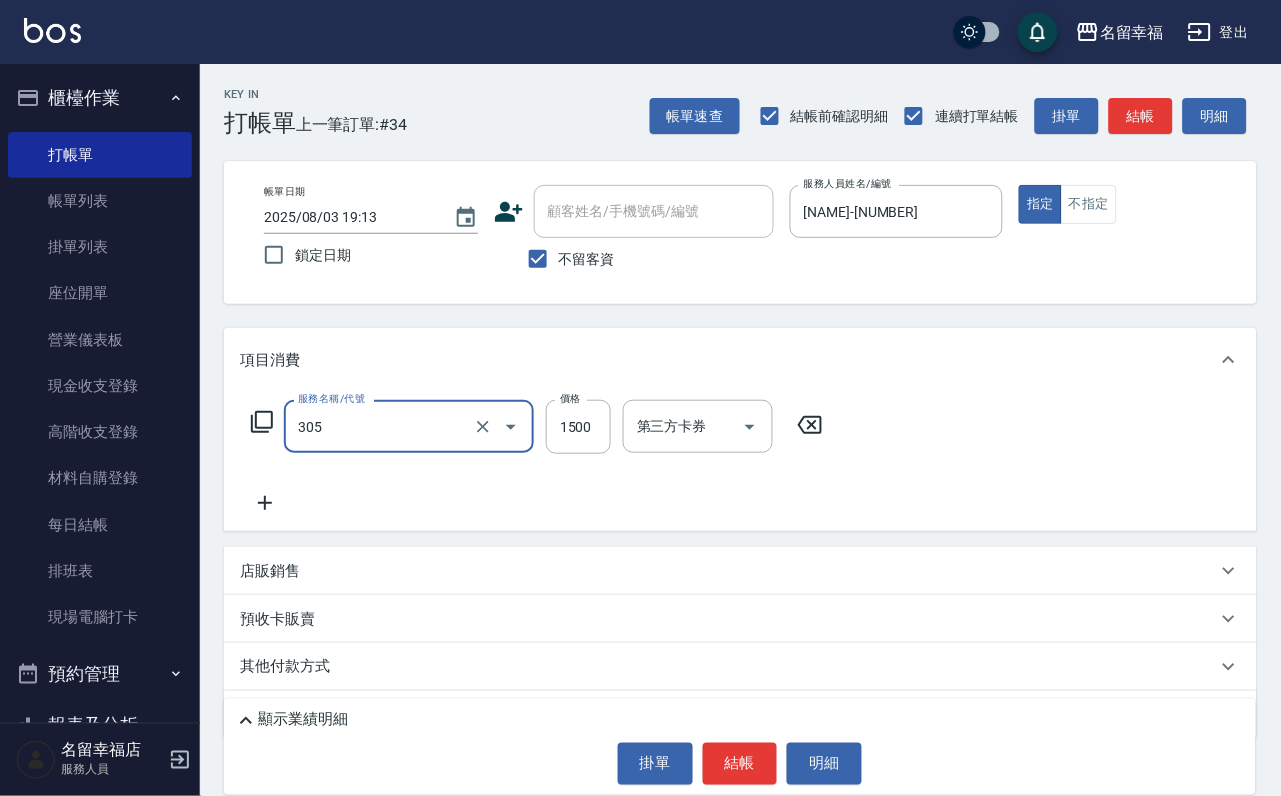 type on "設計燙髮1500(305)" 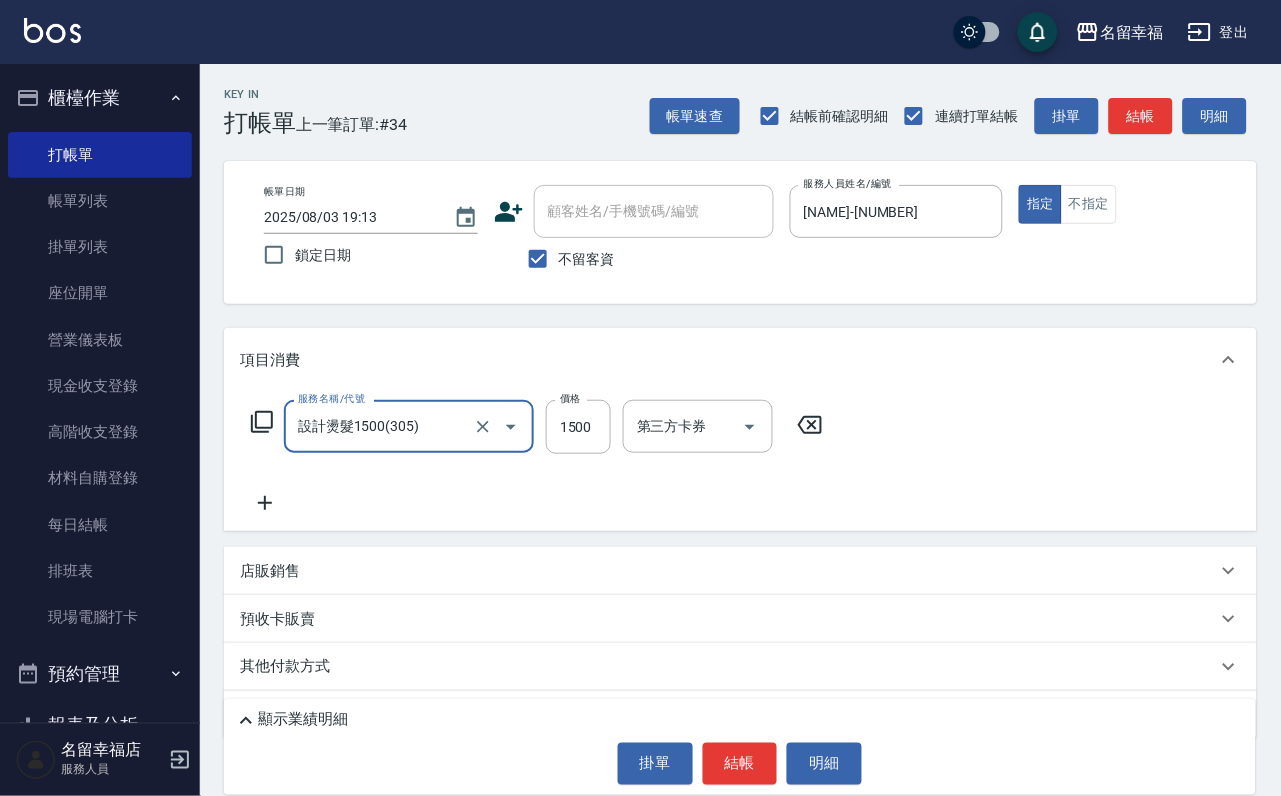 scroll, scrollTop: 0, scrollLeft: 1, axis: horizontal 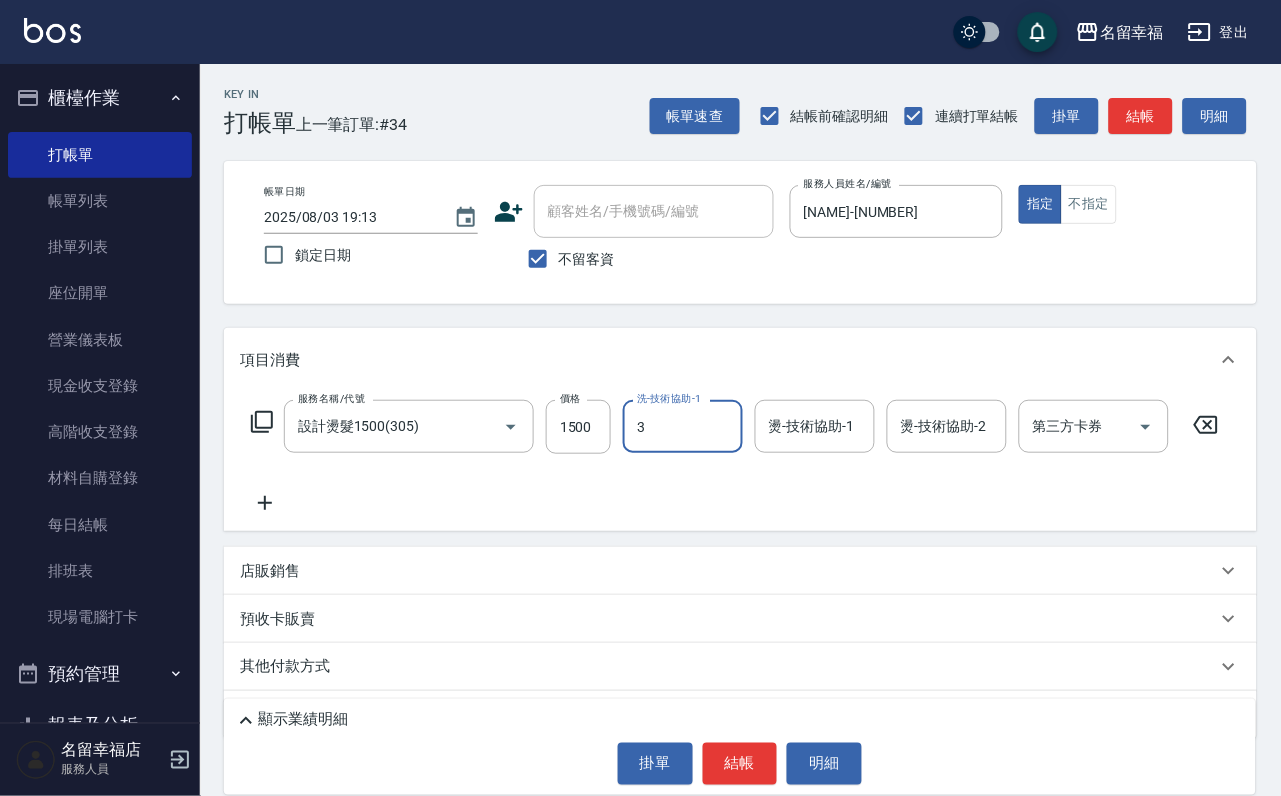 type on "[NAME]-[NUMBER]" 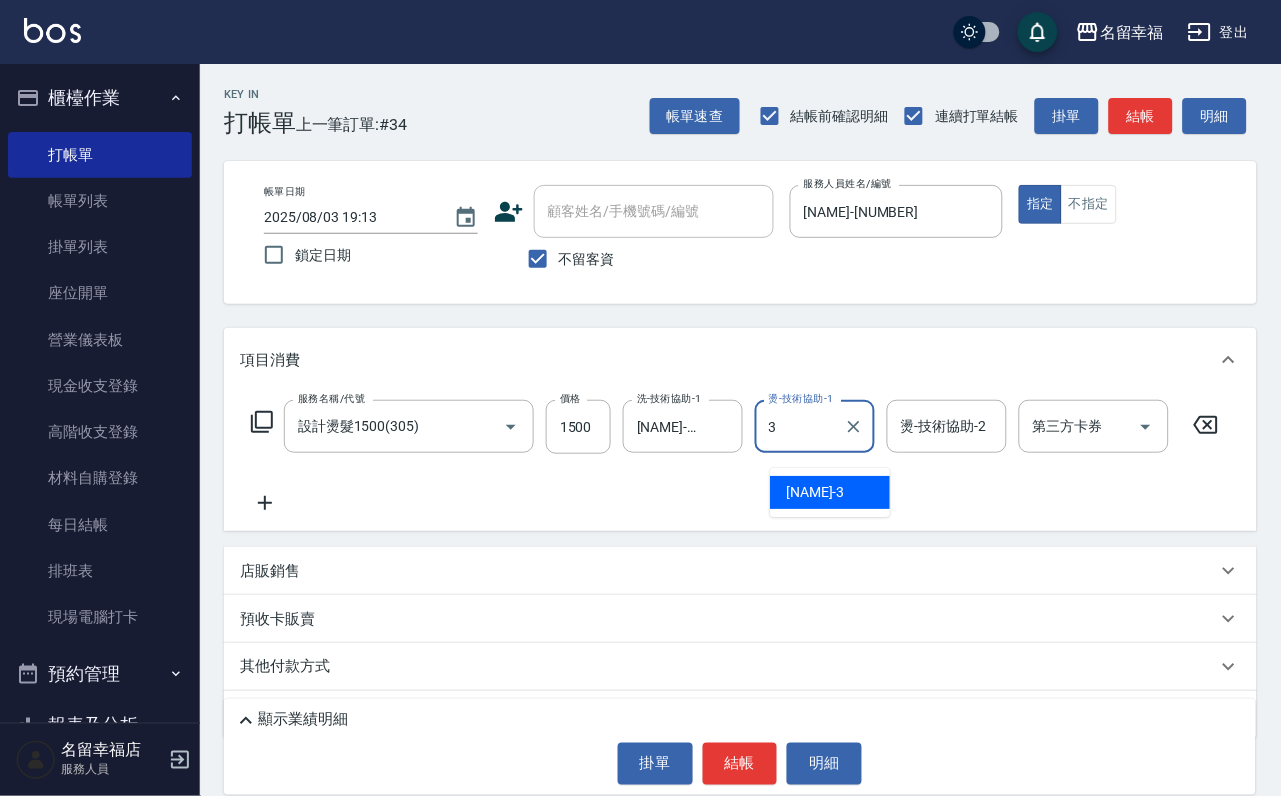 type on "[NAME]-[NUMBER]" 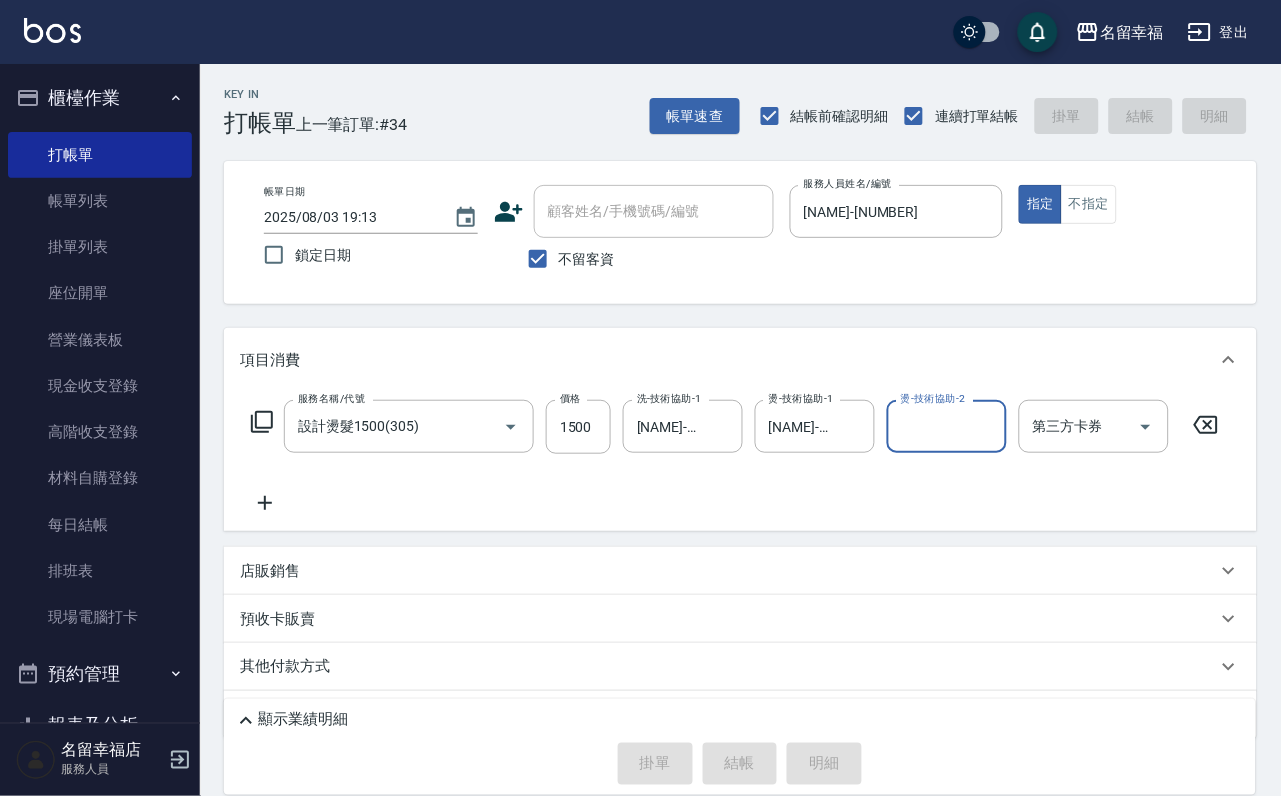 type on "2025/08/03 19:14" 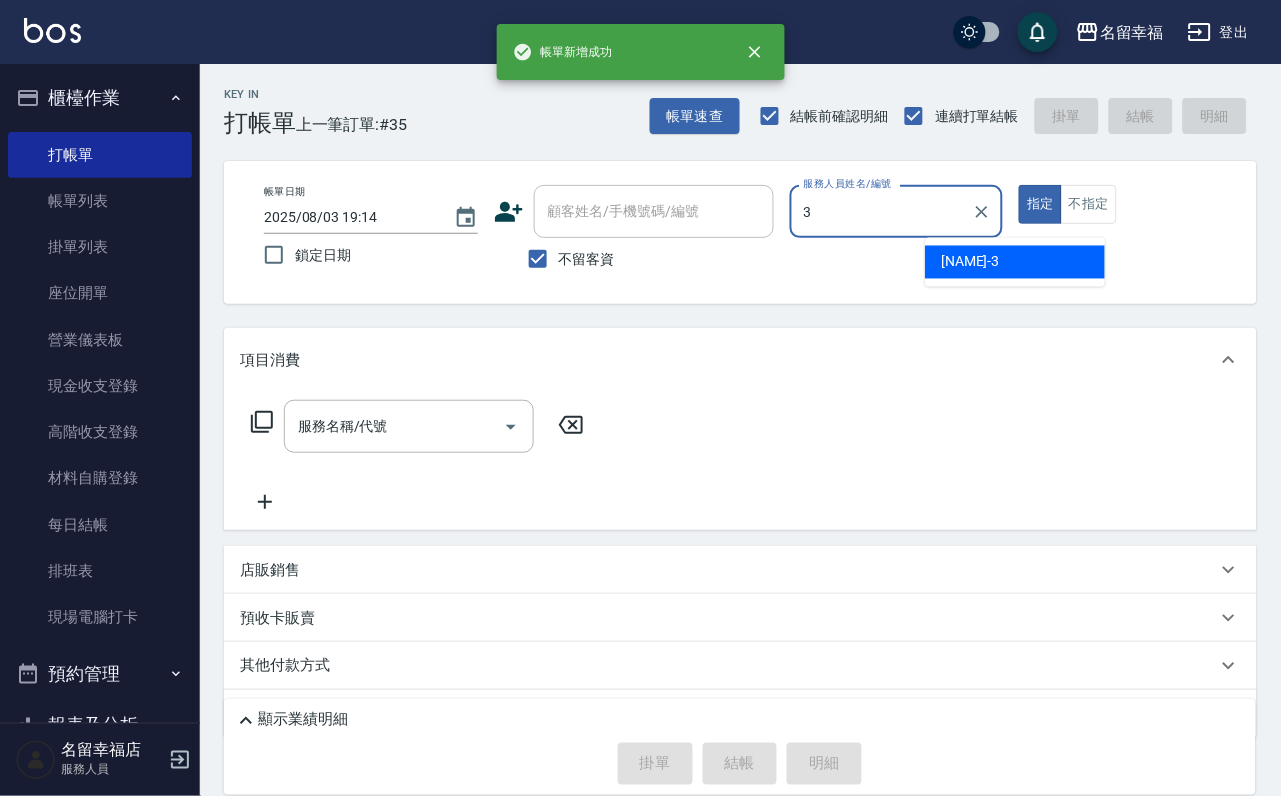 type on "[NAME]-[NUMBER]" 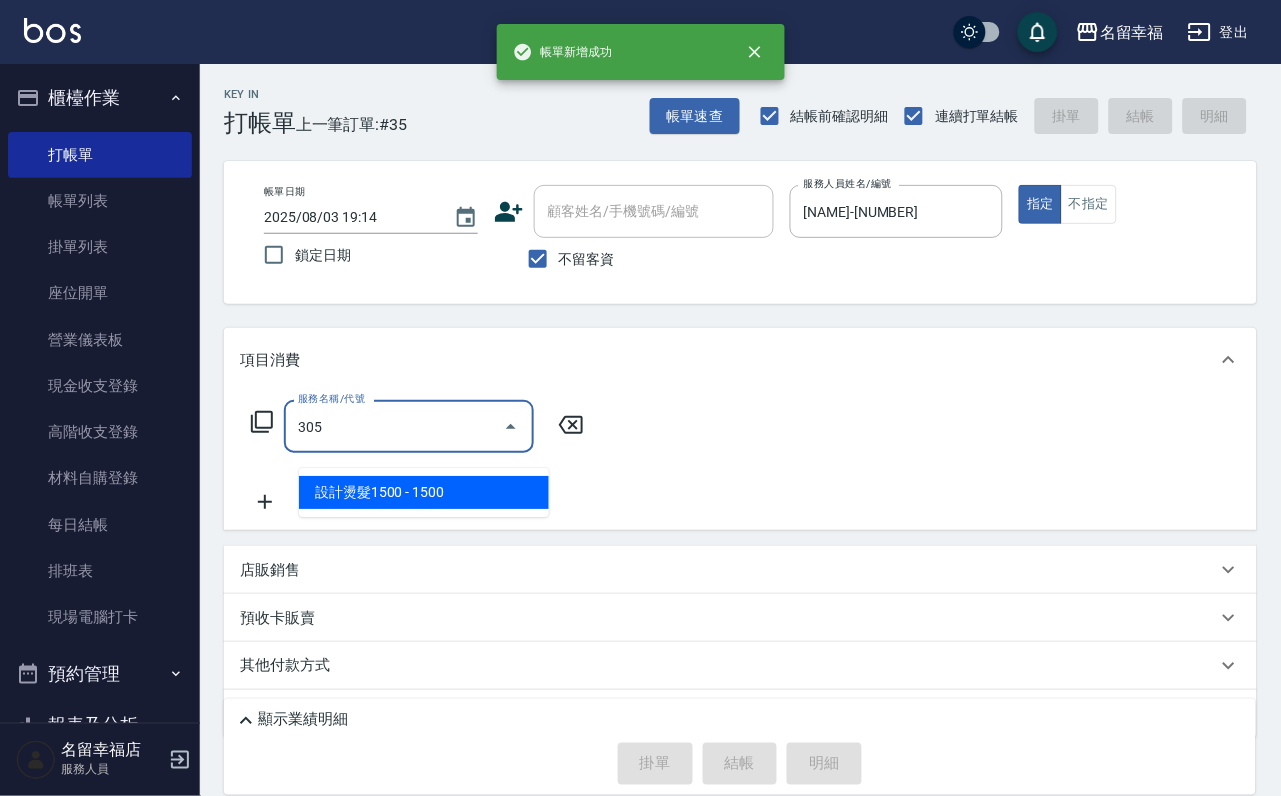 type on "設計燙髮1500(305)" 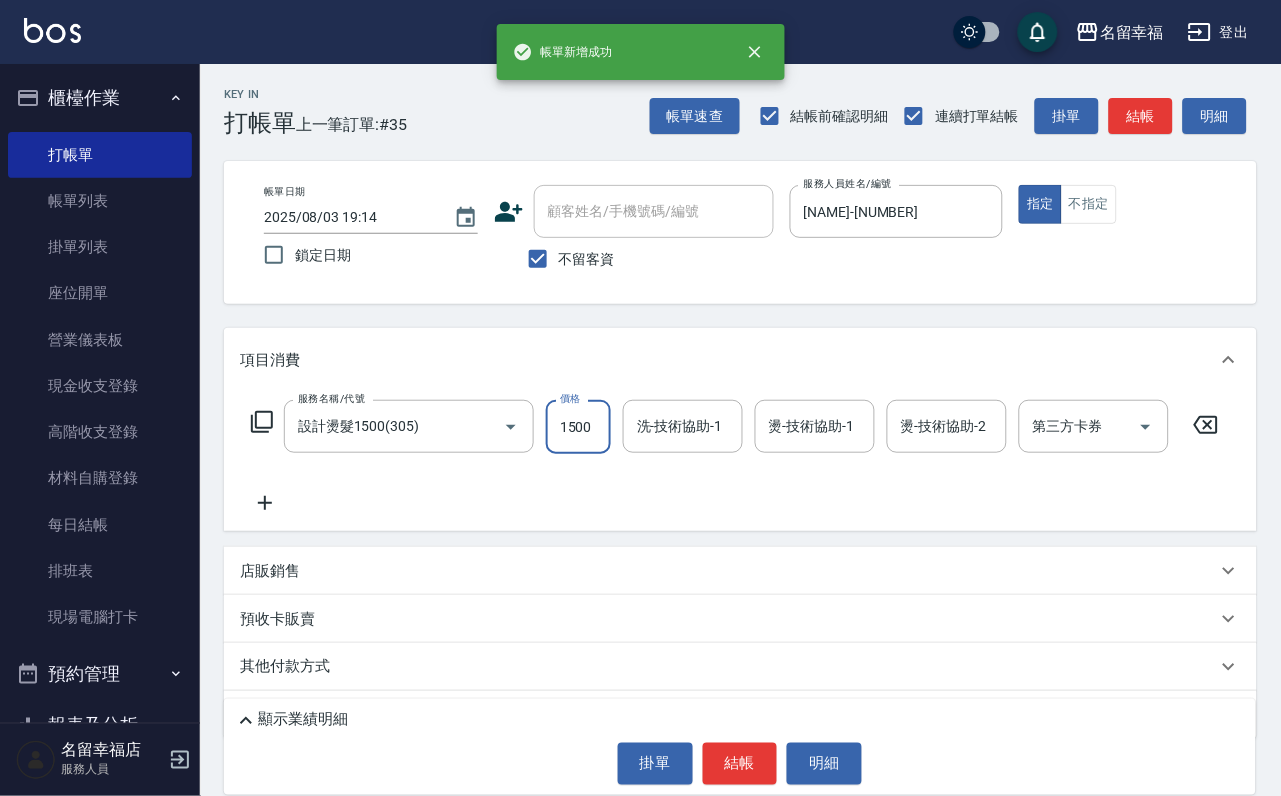 scroll, scrollTop: 0, scrollLeft: 1, axis: horizontal 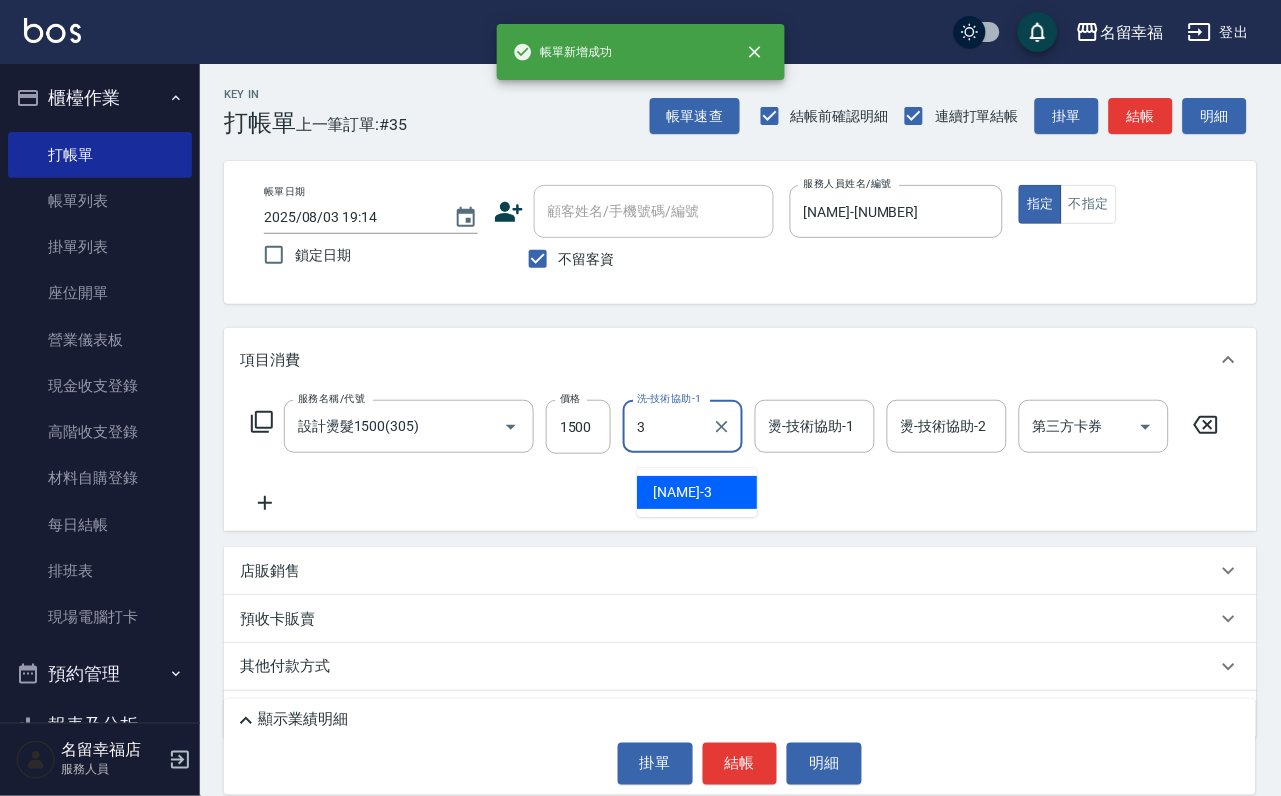 type on "[NAME]-[NUMBER]" 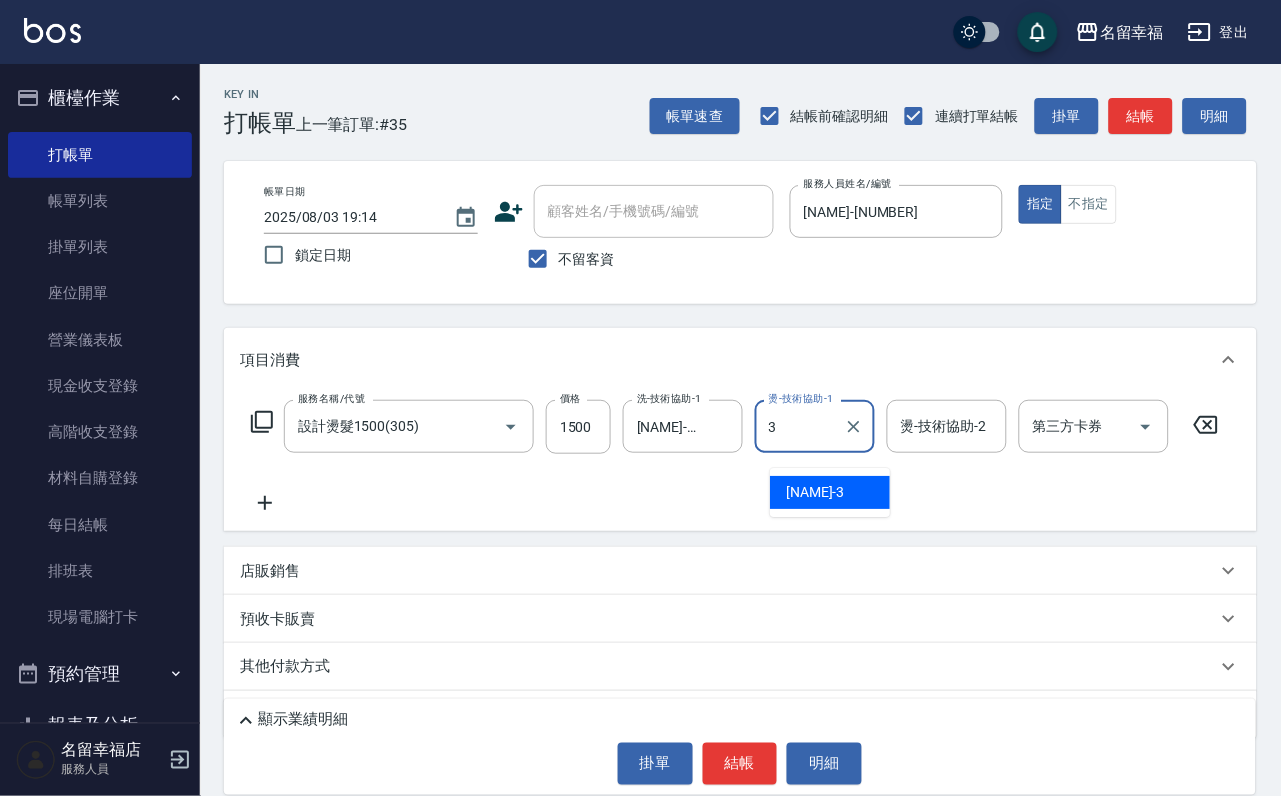 type on "[NAME]-[NUMBER]" 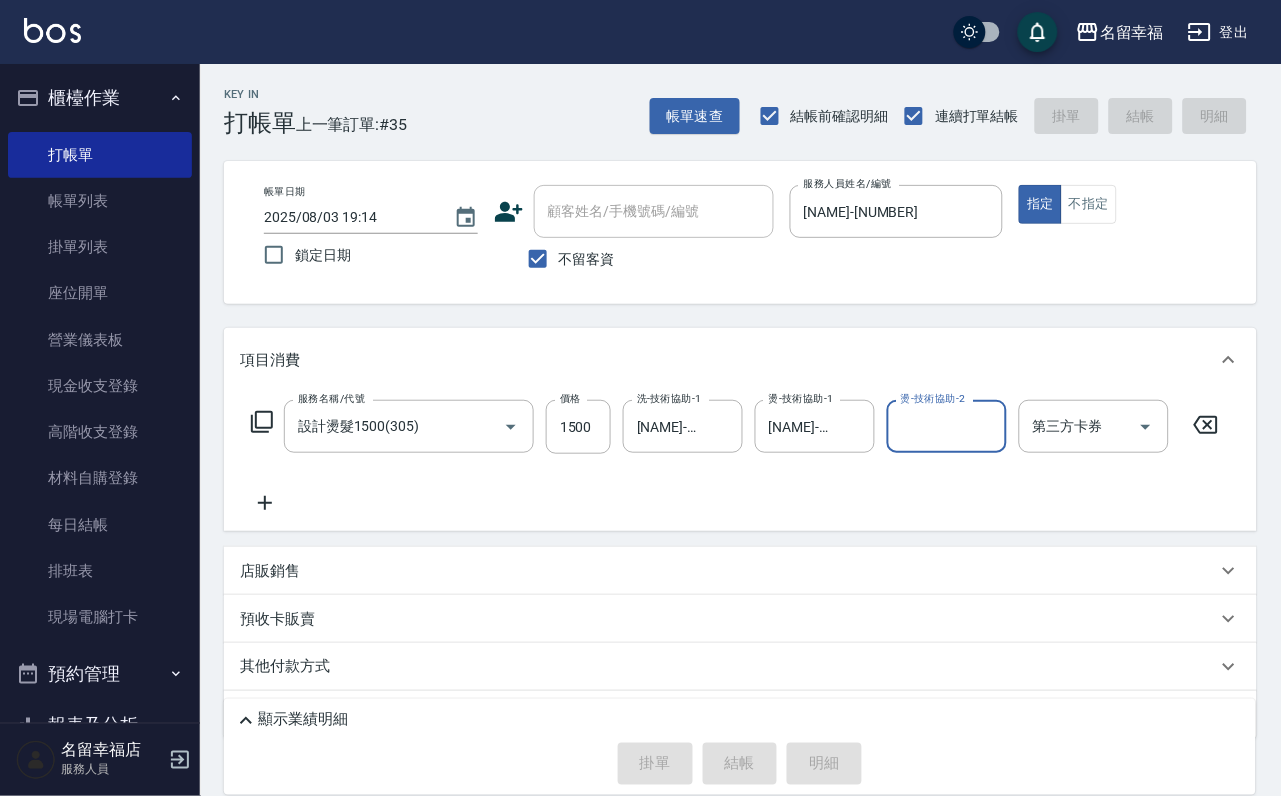 type 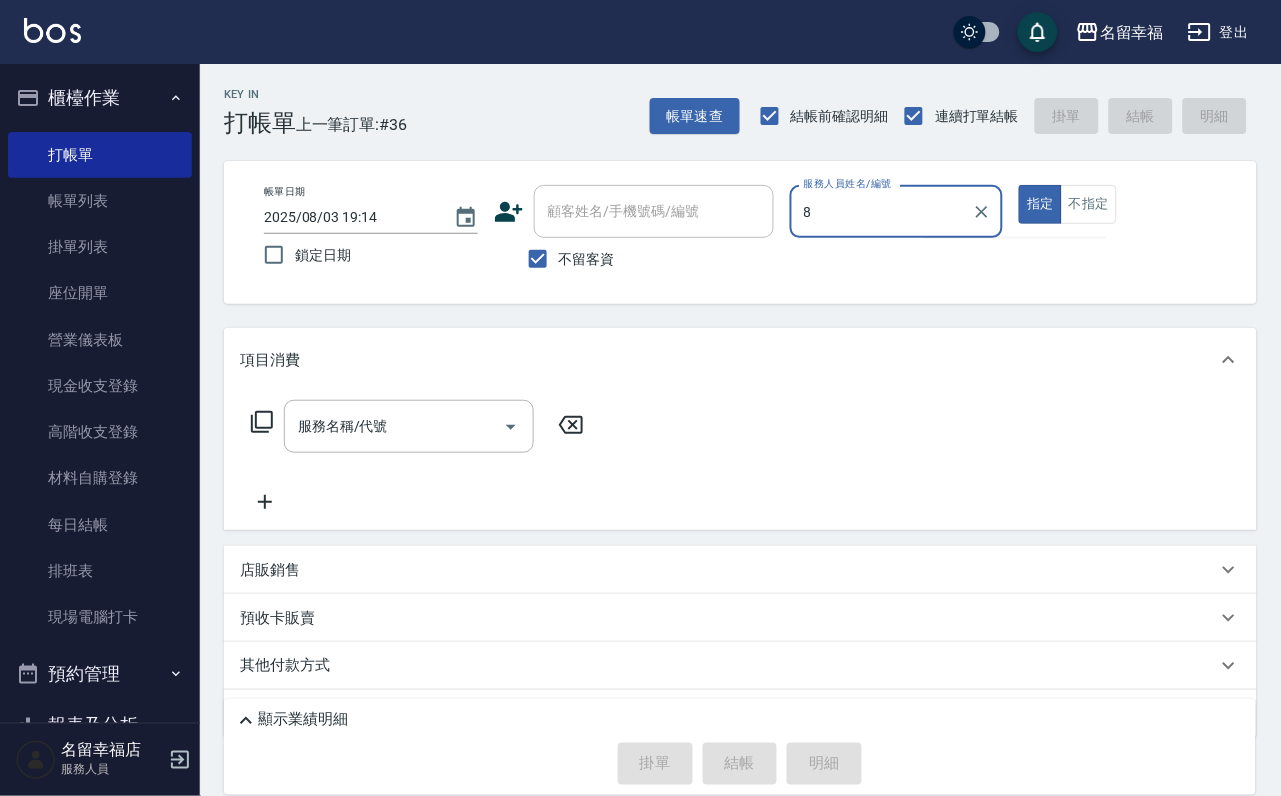type on "[NAME]-[NUMBER]" 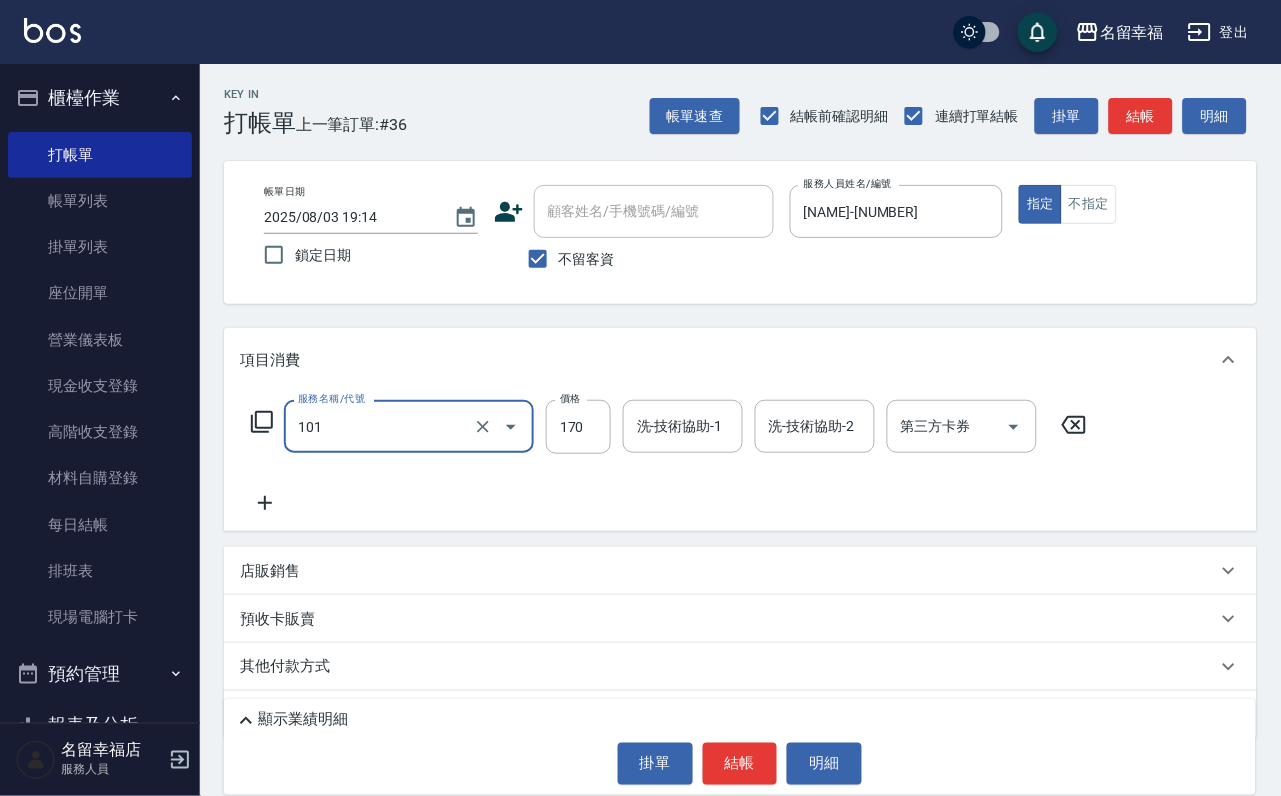 type on "洗髮(101)" 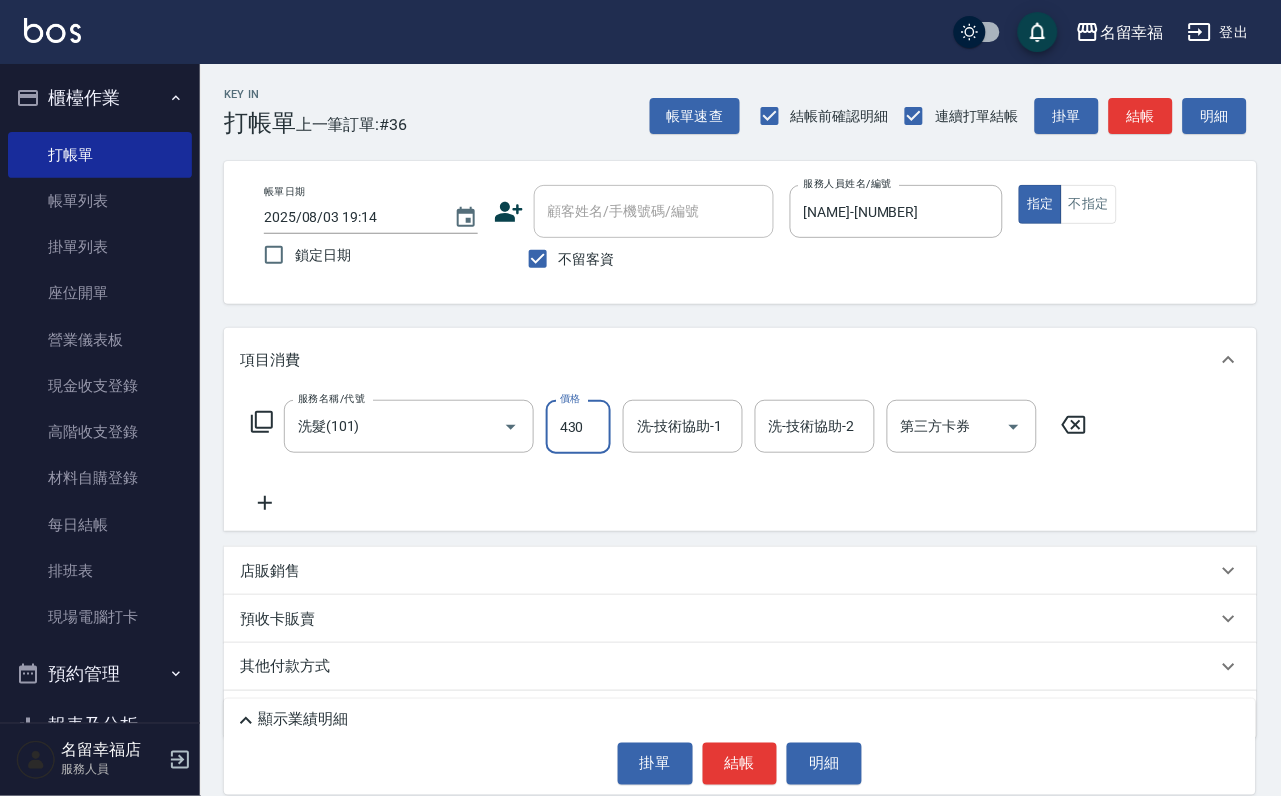 type on "430" 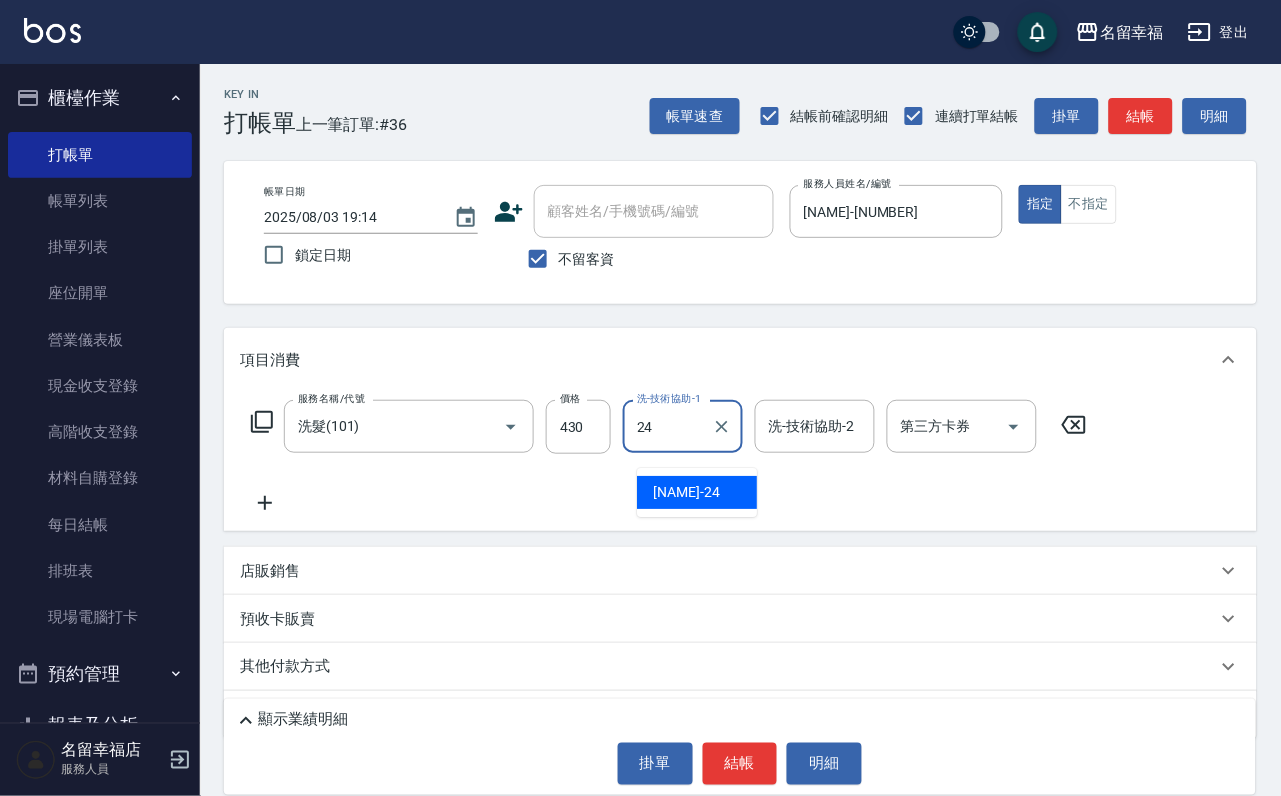 type on "[NAME]-[NUMBER]" 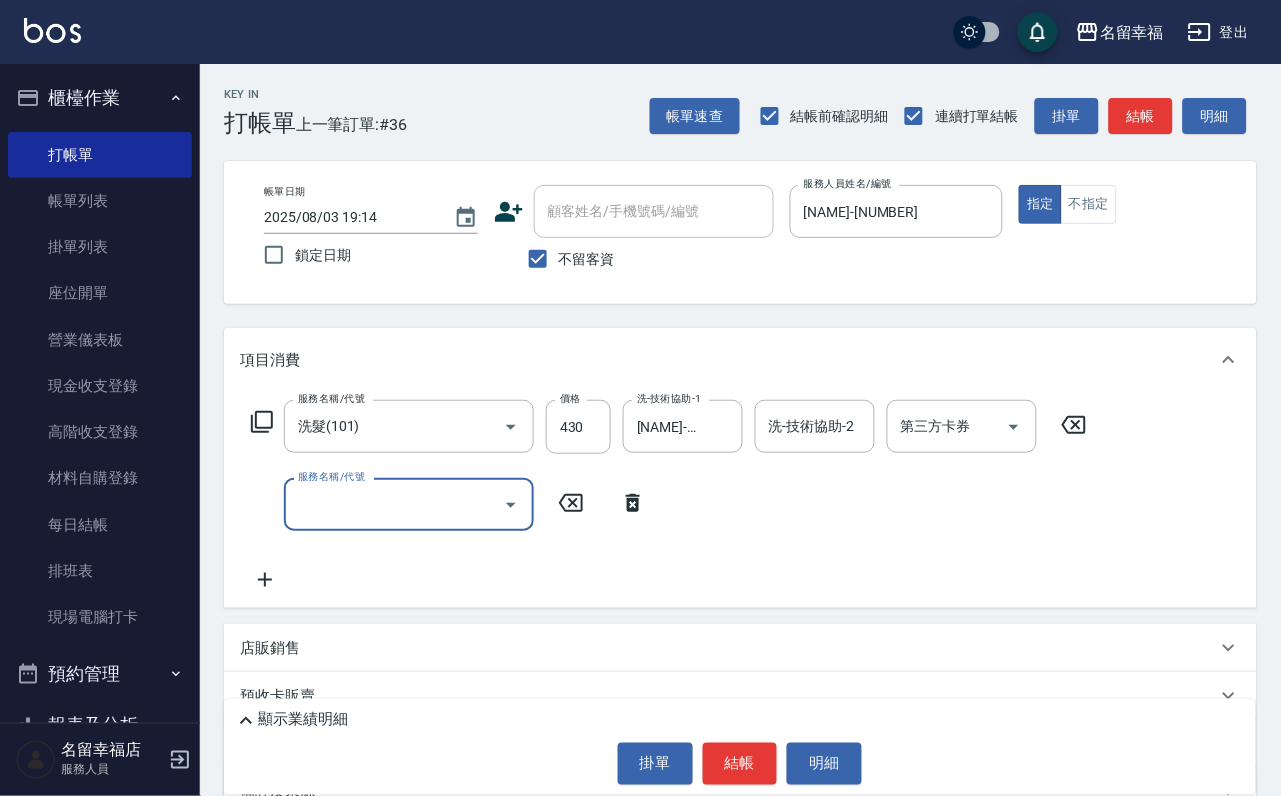click 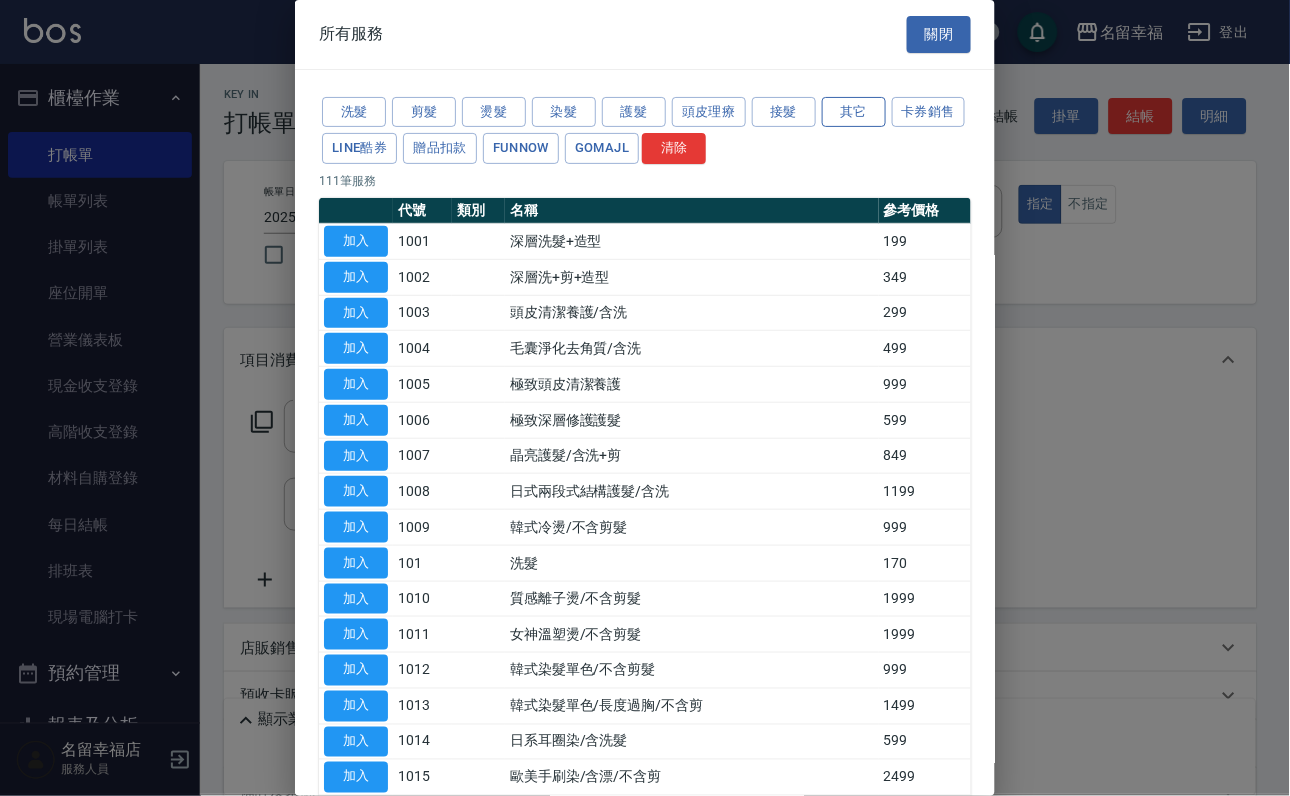 click on "其它" at bounding box center (854, 112) 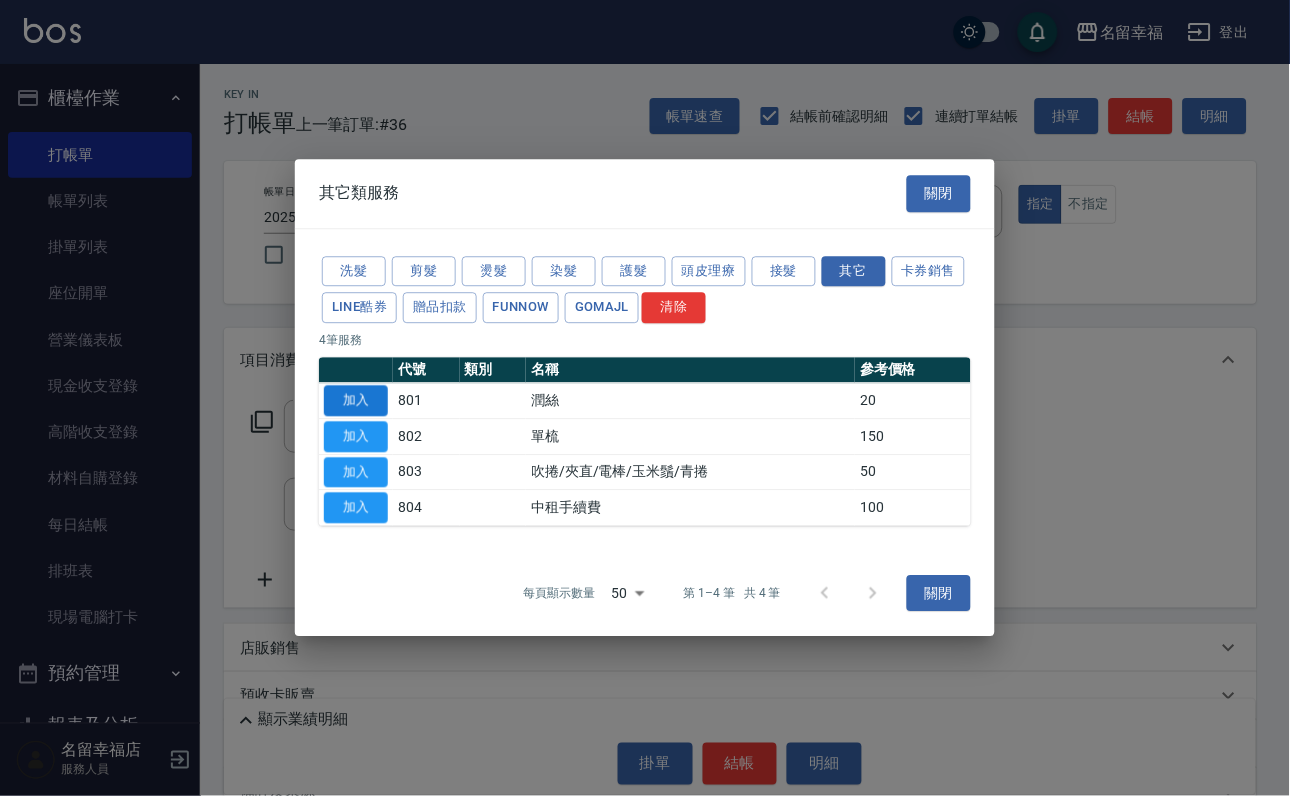 click on "加入" at bounding box center (356, 400) 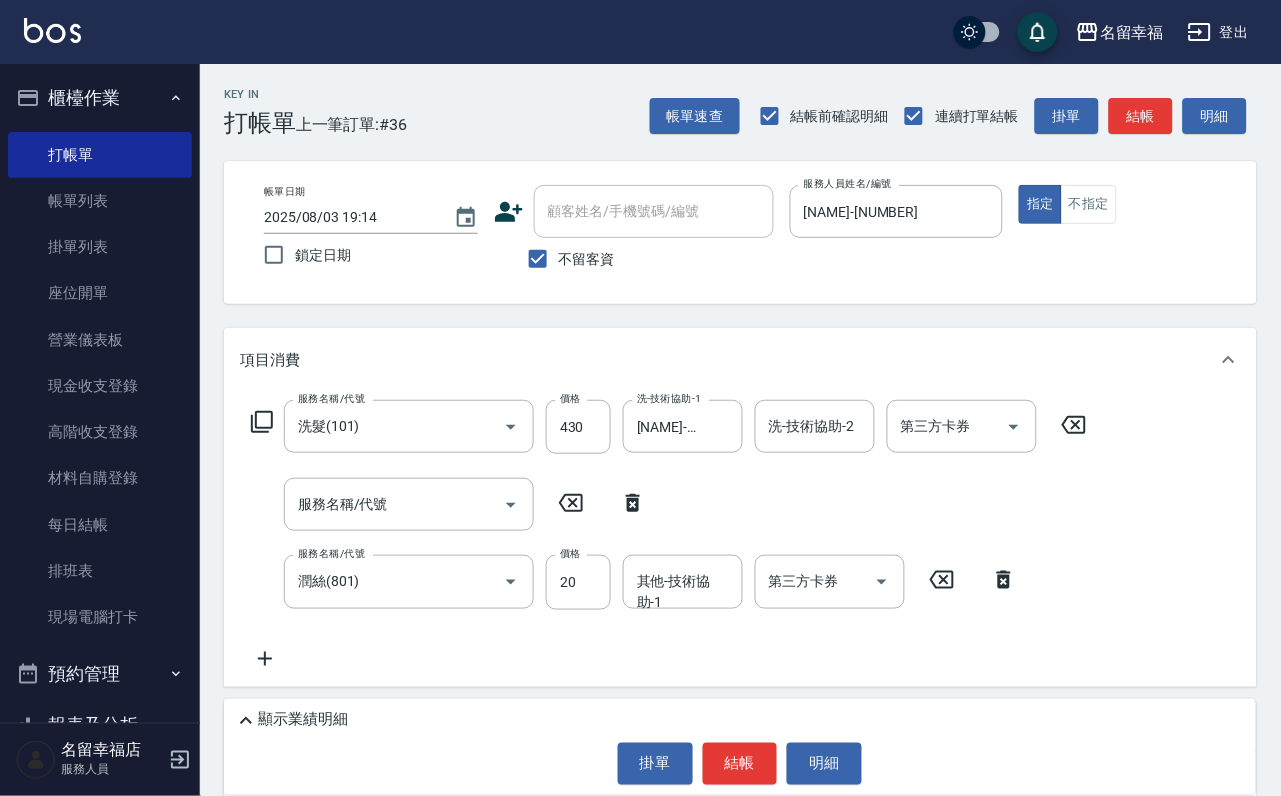 click 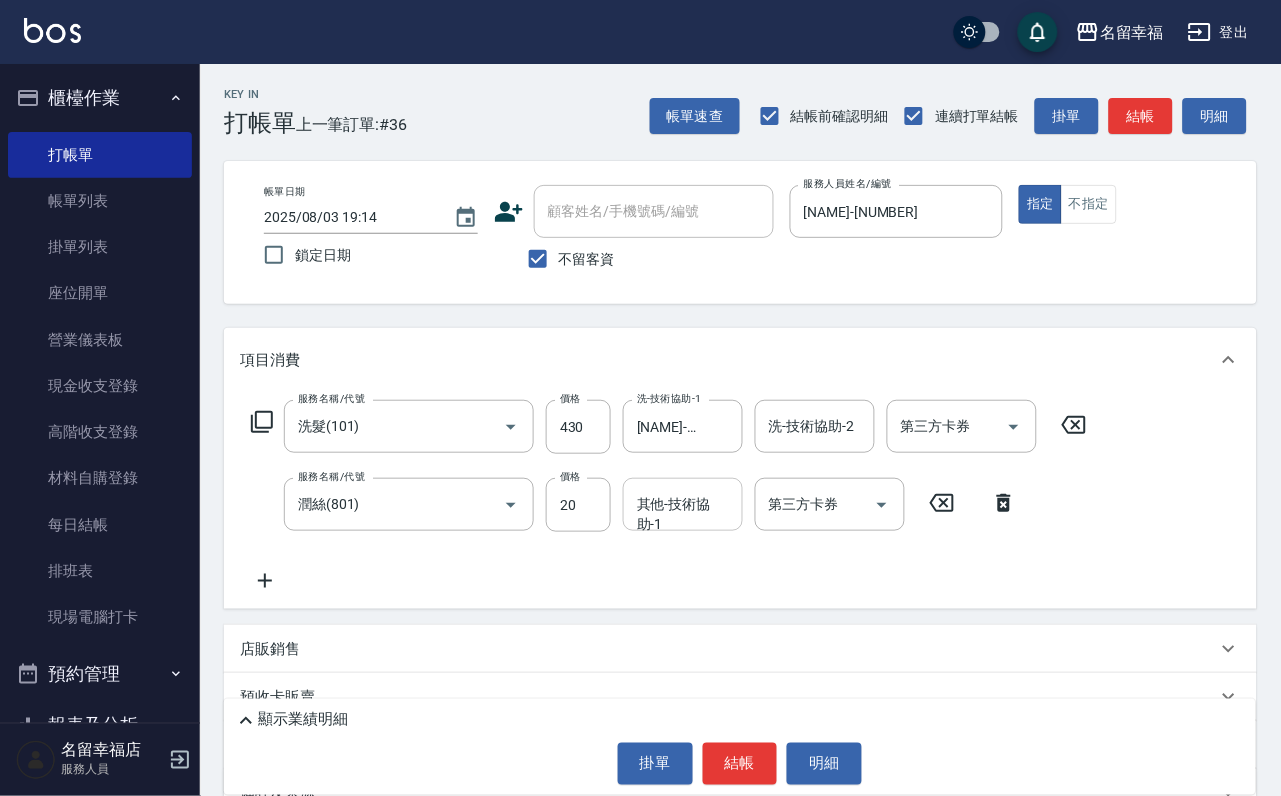 click on "其他-技術協助-1 其他-技術協助-1" at bounding box center (683, 504) 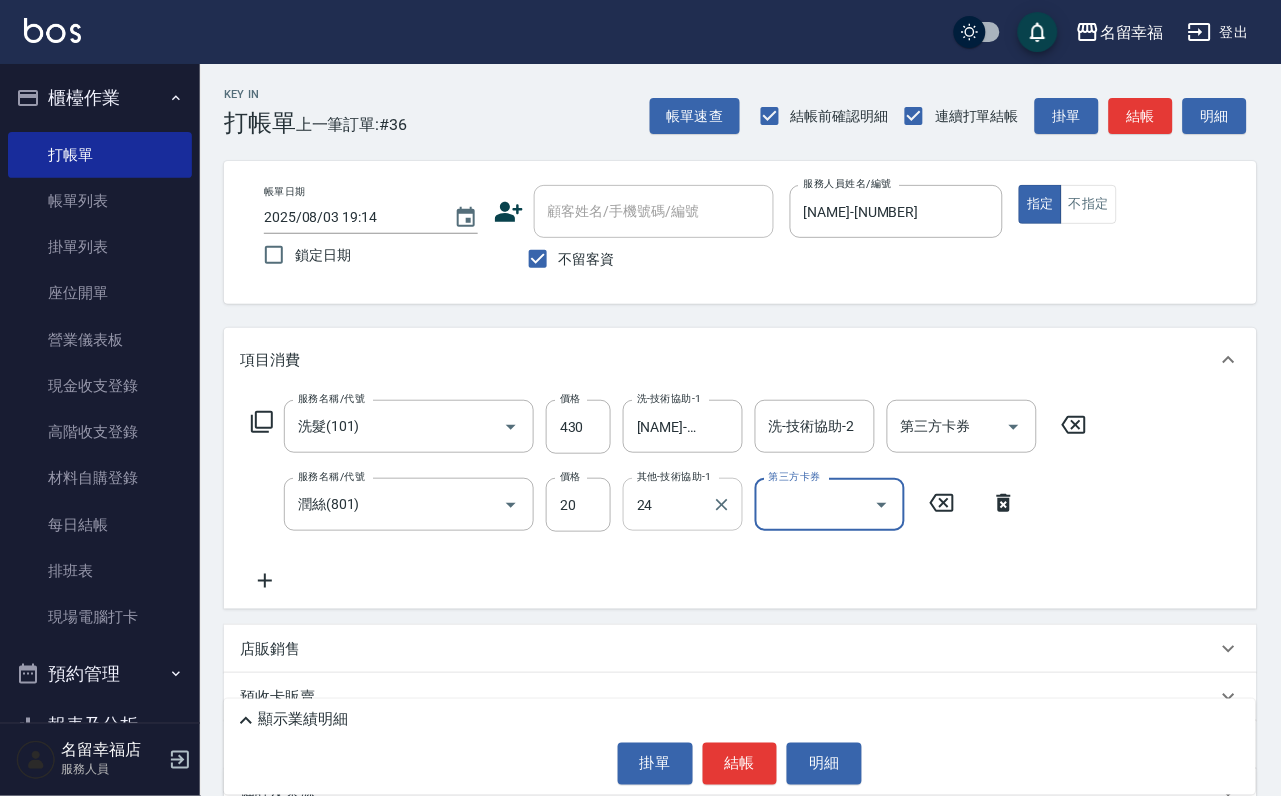 type on "[NAME]-[NUMBER]" 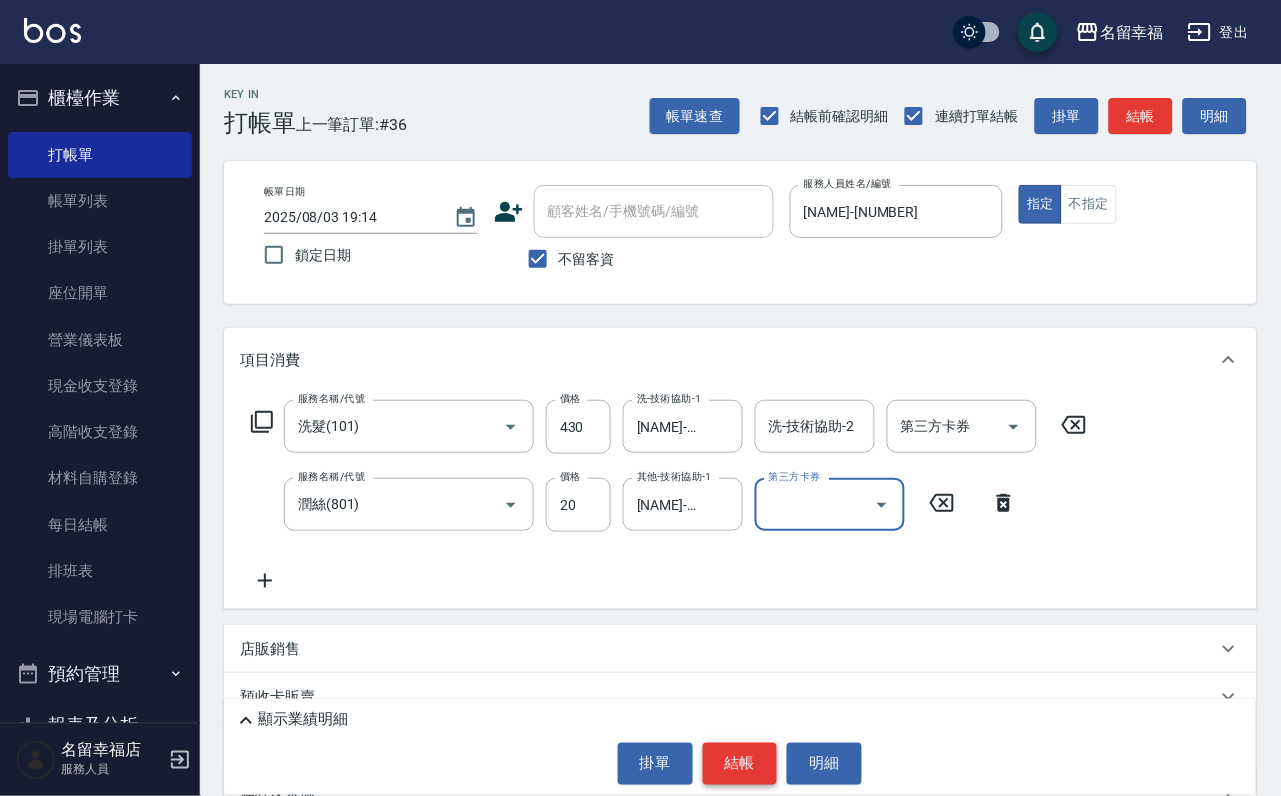 click on "結帳" at bounding box center (740, 764) 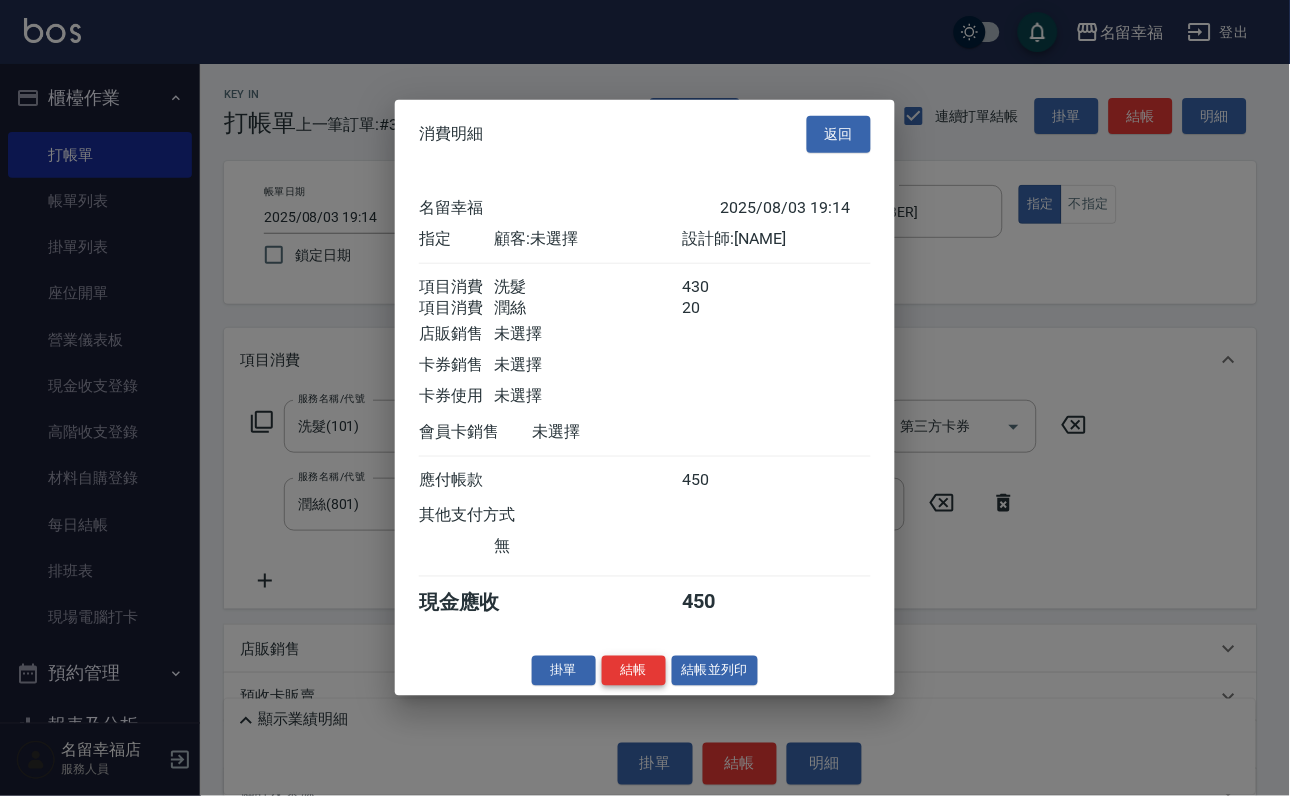 scroll, scrollTop: 322, scrollLeft: 0, axis: vertical 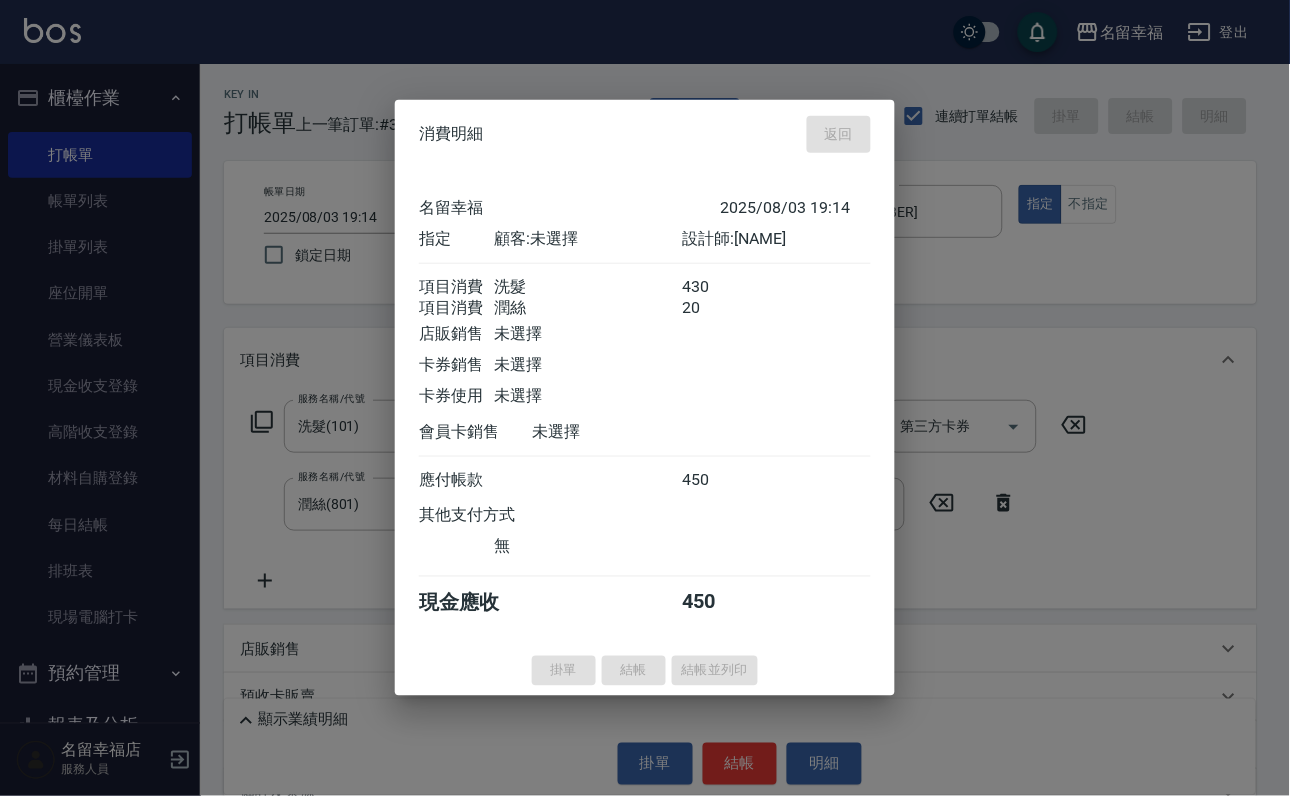 type on "2025/08/03 19:21" 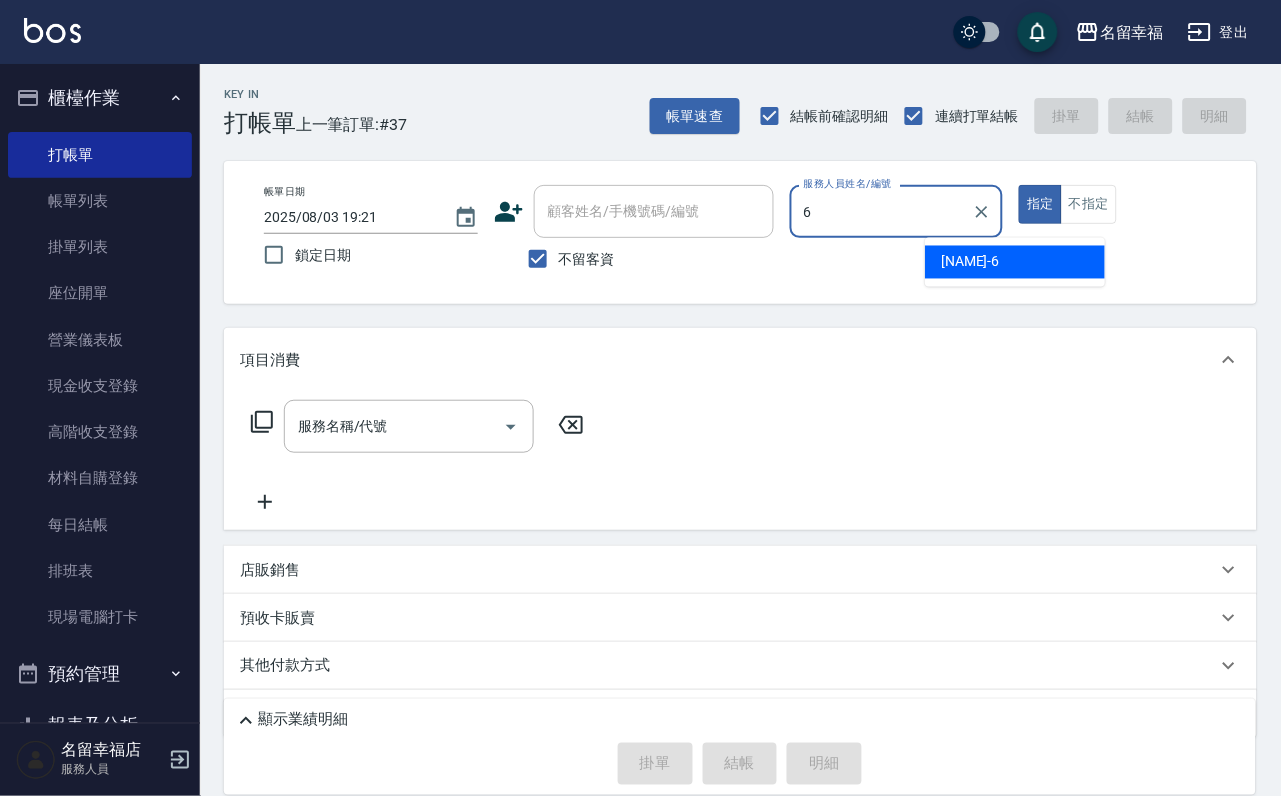 type on "[NAME]-[NUMBER]" 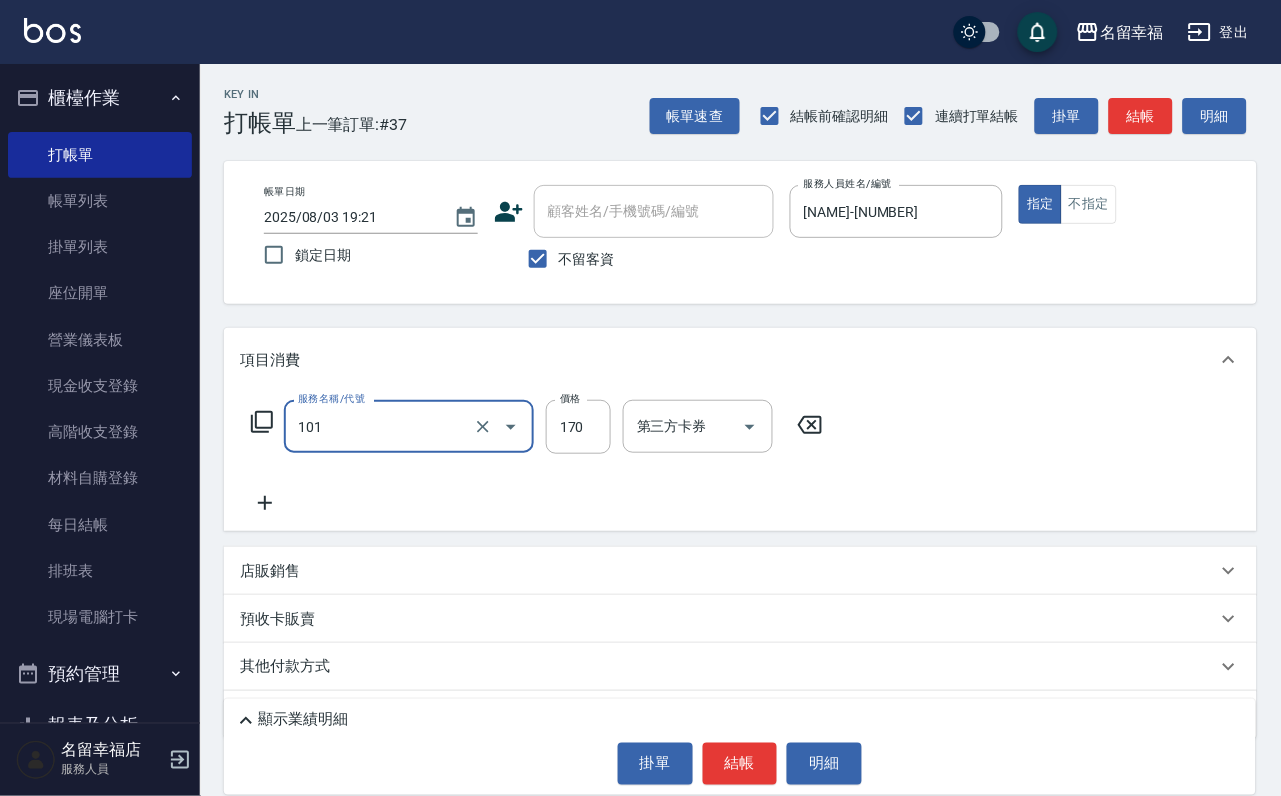 type on "洗髮(101)" 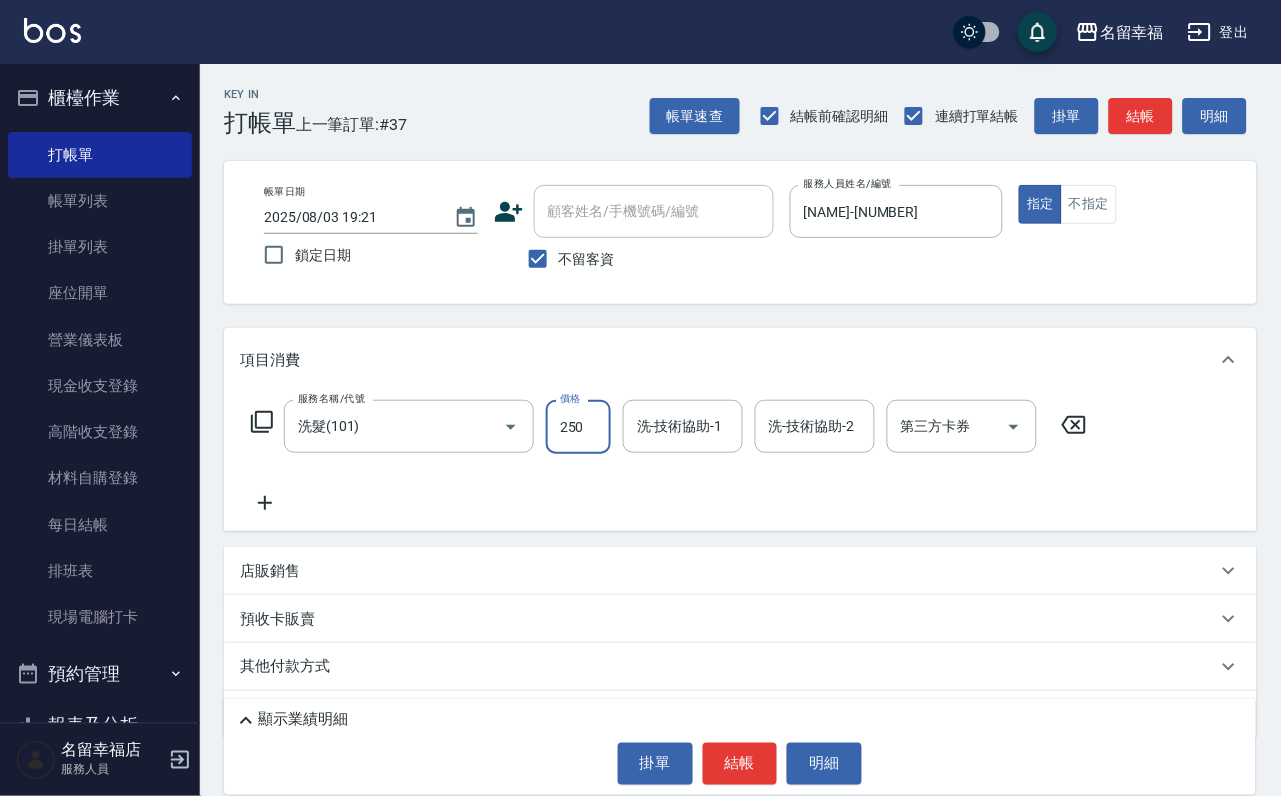 type on "250" 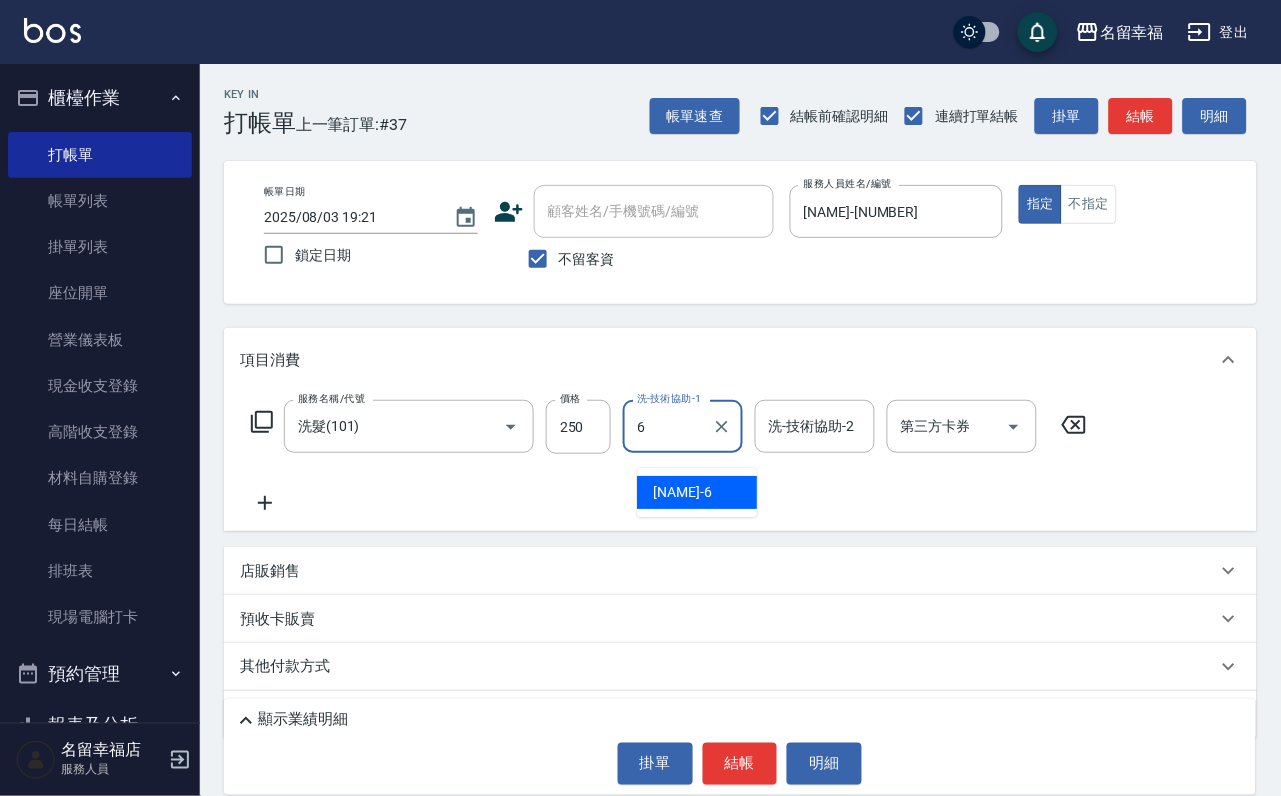 type on "[NAME]-[NUMBER]" 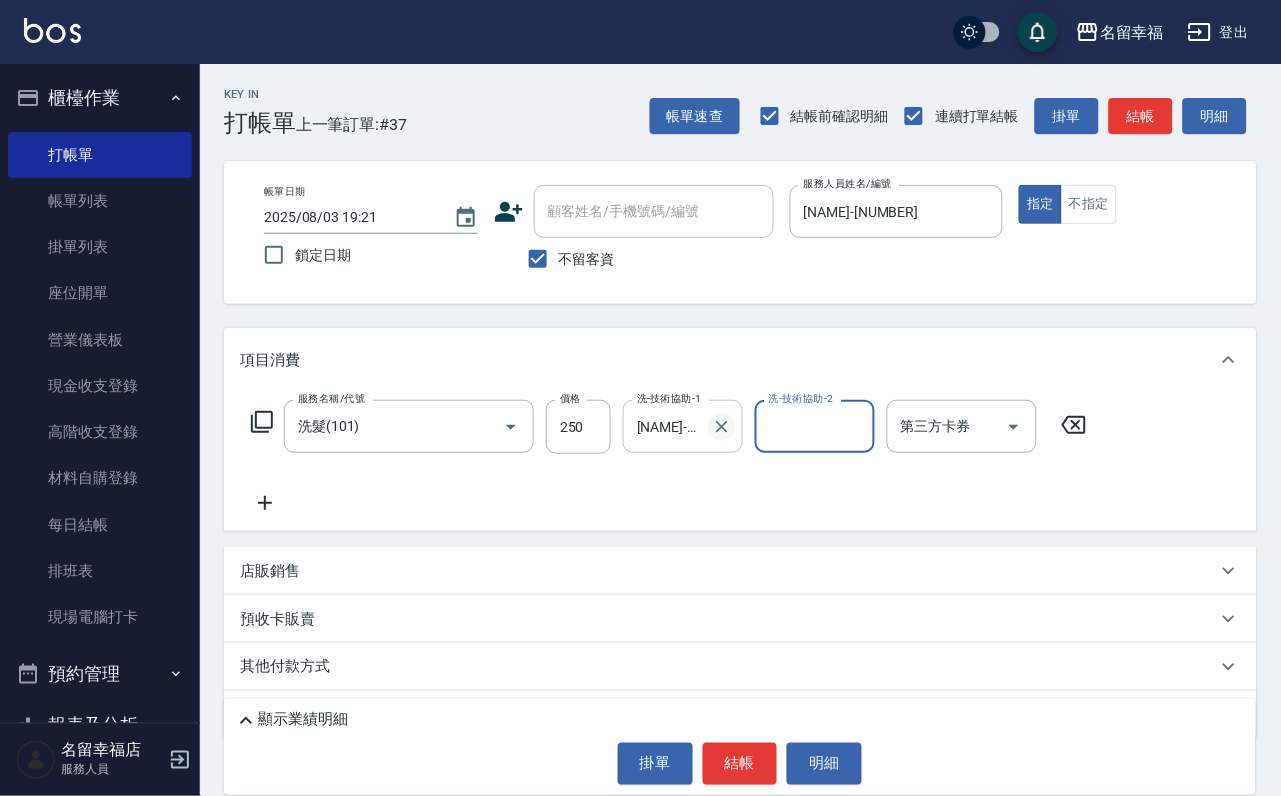 click 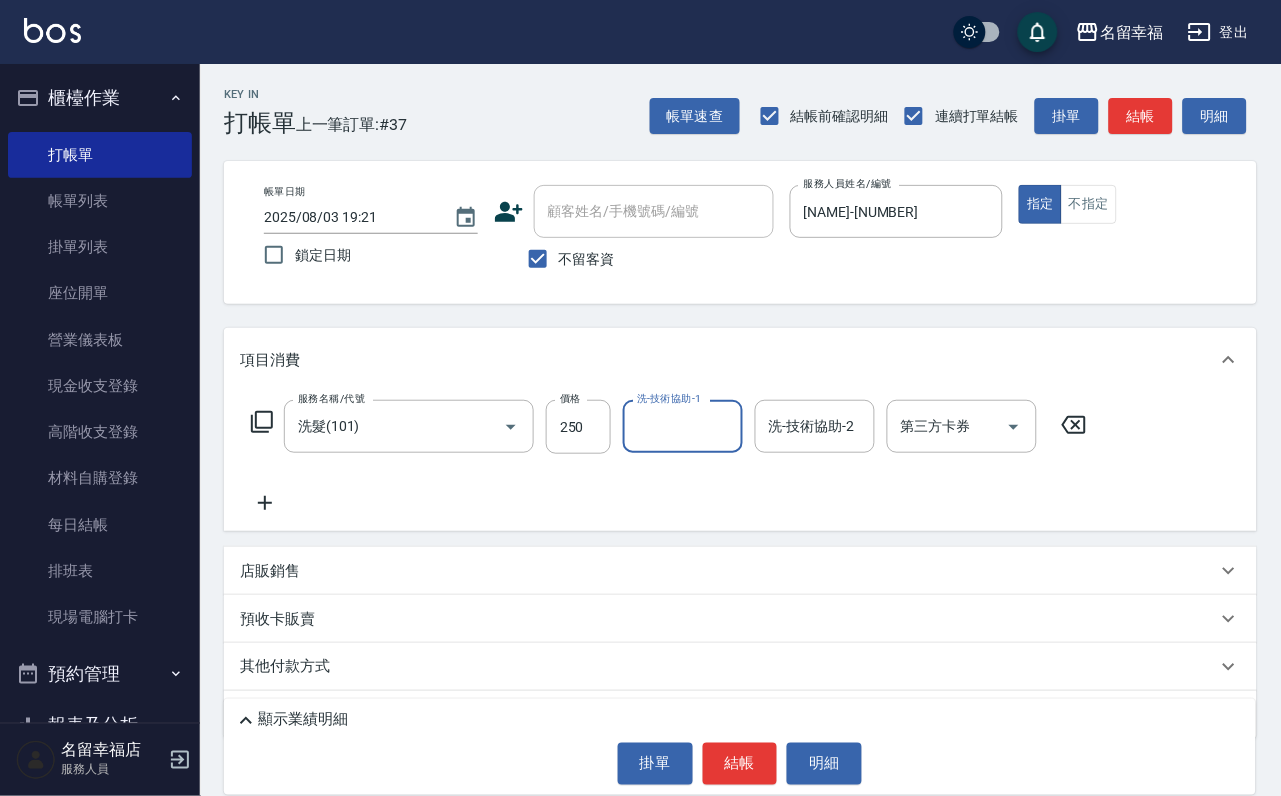 click on "洗-技術協助-1" at bounding box center [683, 426] 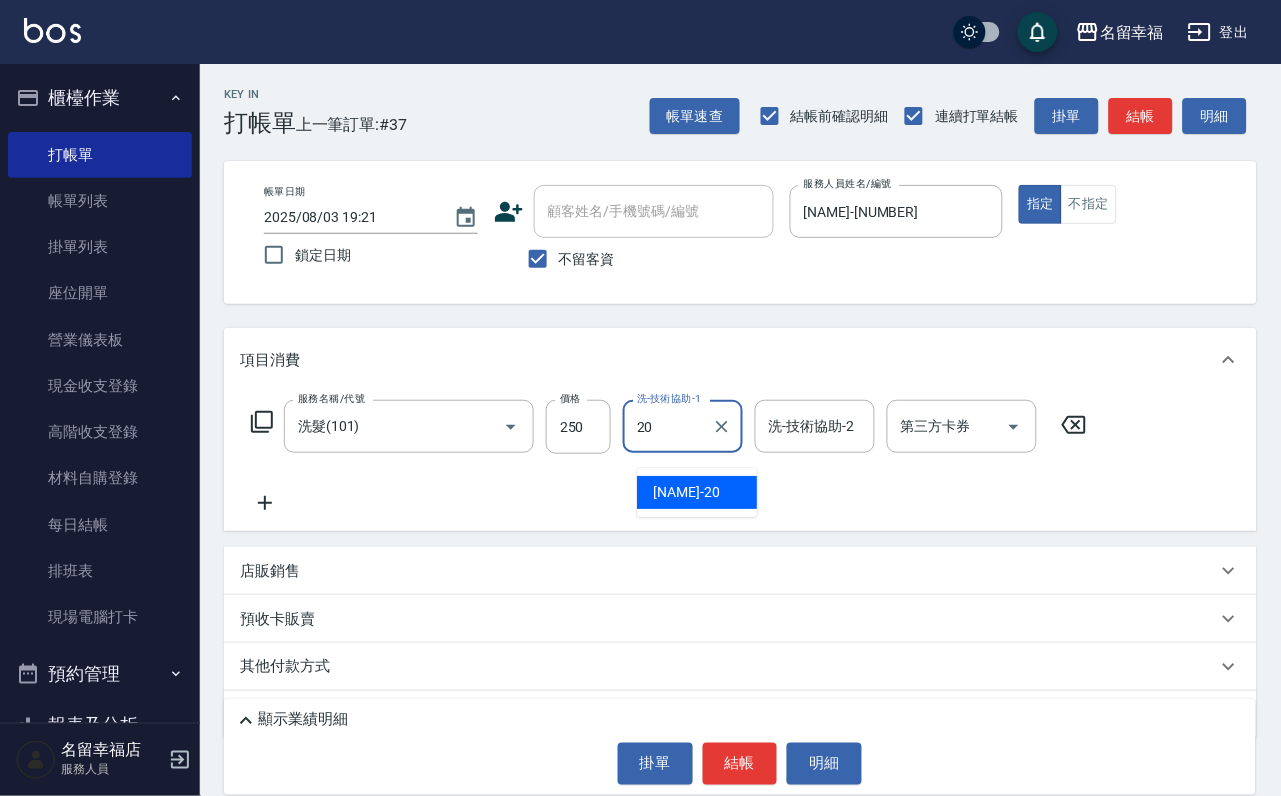 type on "[NAME]-[NUMBER]" 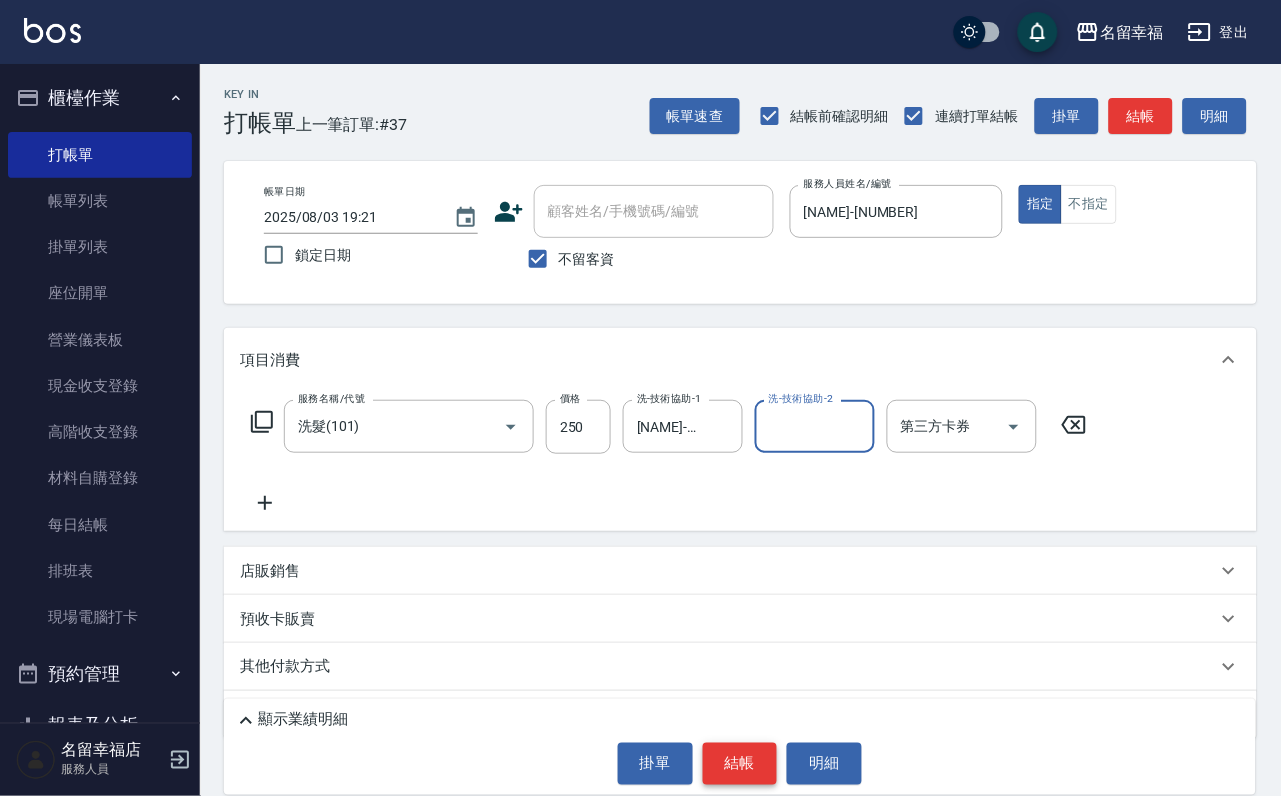 click on "結帳" at bounding box center [740, 764] 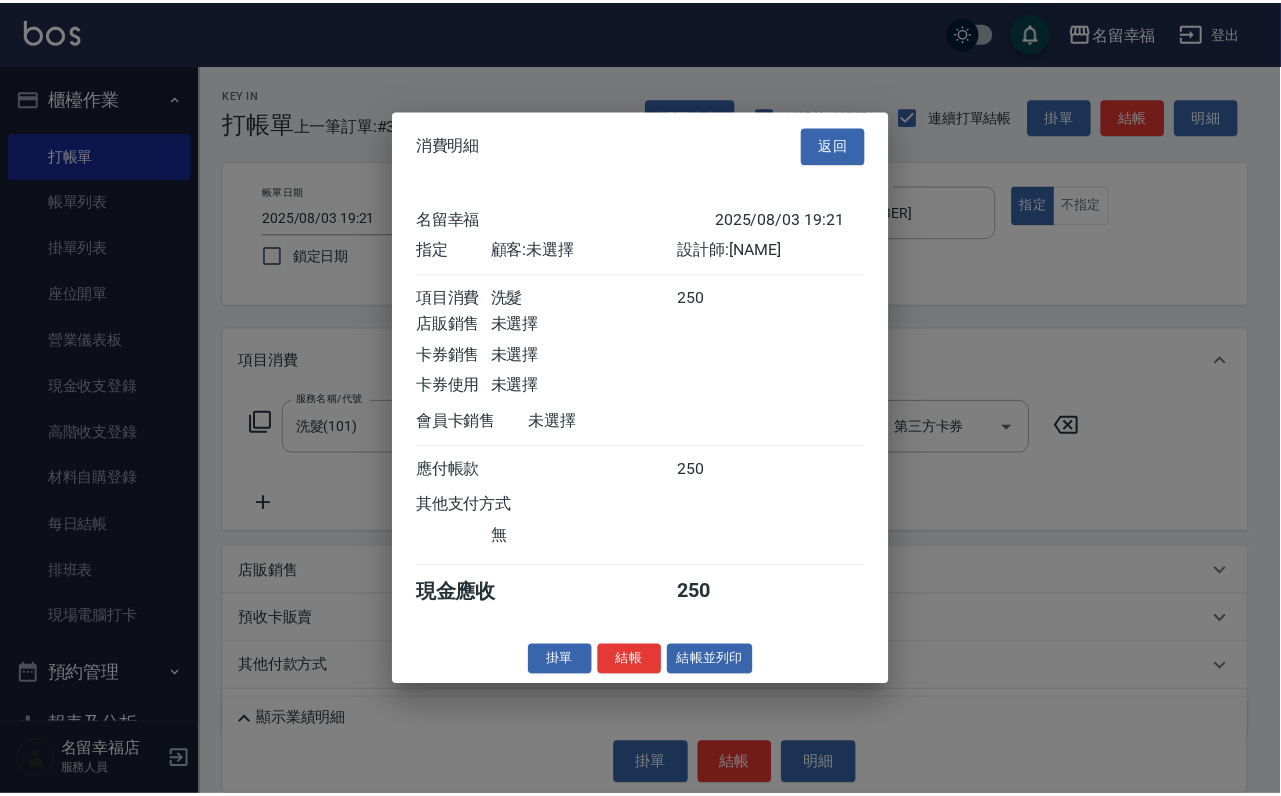 scroll, scrollTop: 247, scrollLeft: 0, axis: vertical 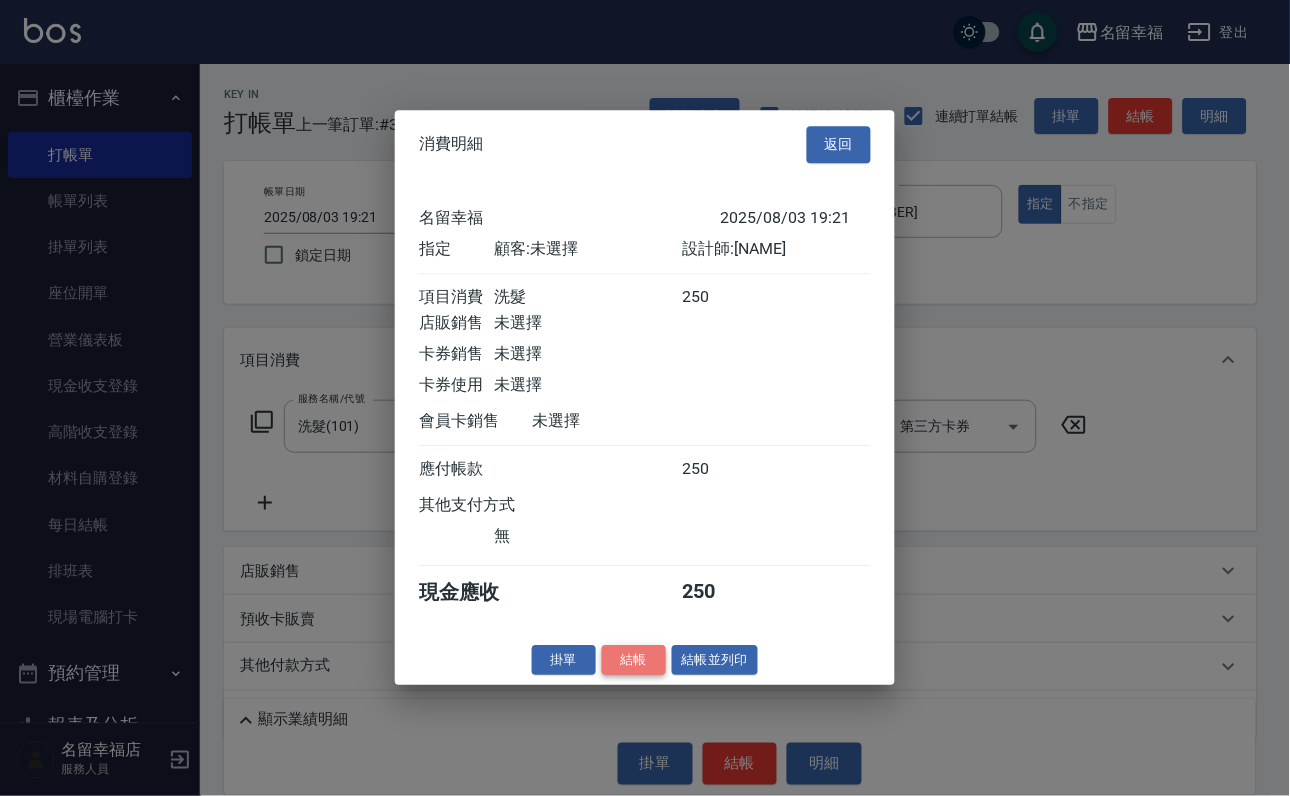 click on "結帳" at bounding box center [634, 660] 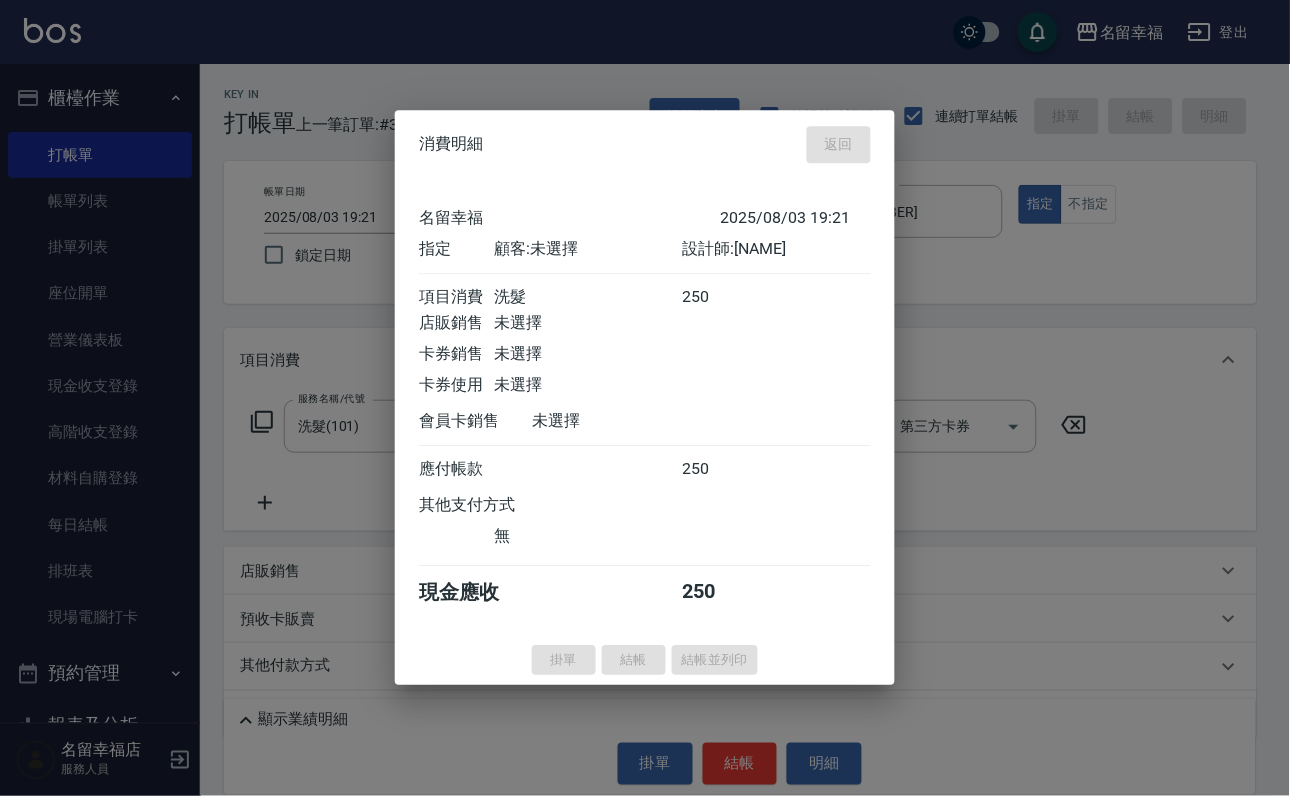 type on "2025/08/03 19:29" 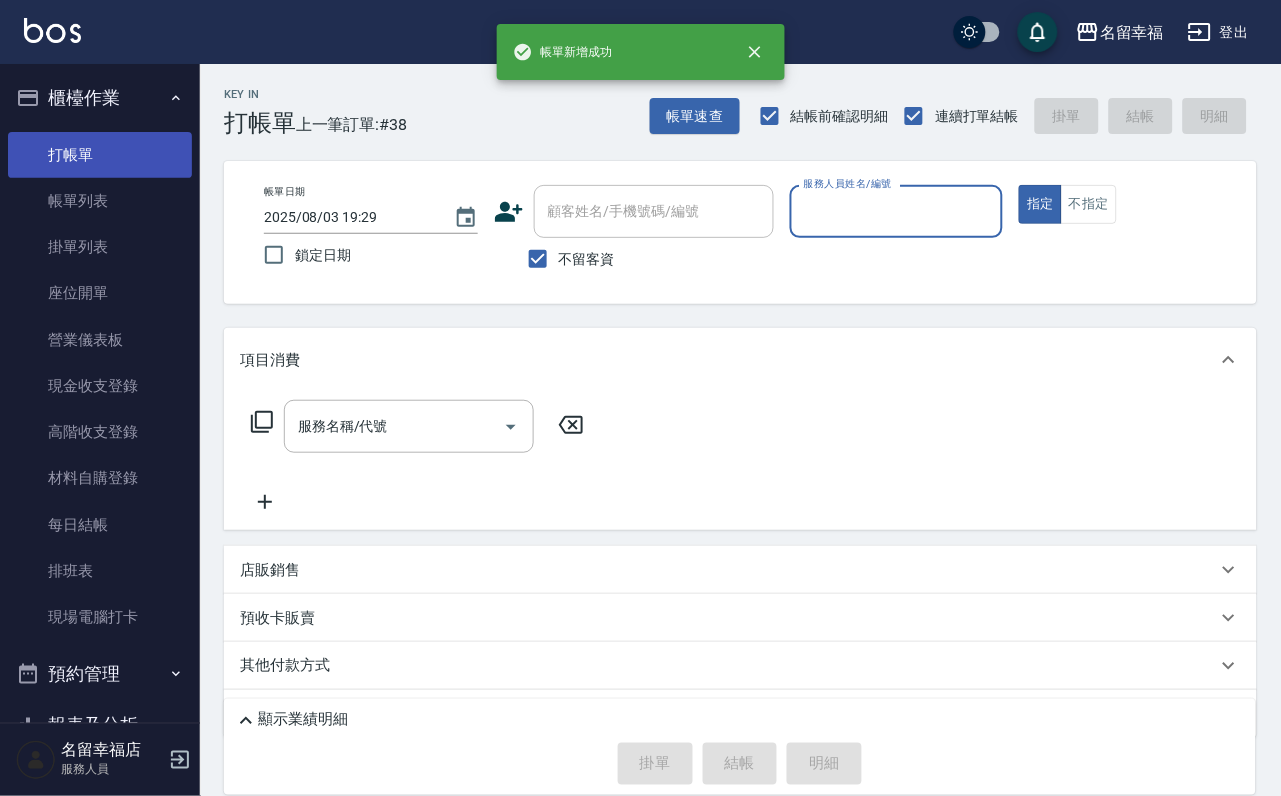 click on "打帳單" at bounding box center (100, 155) 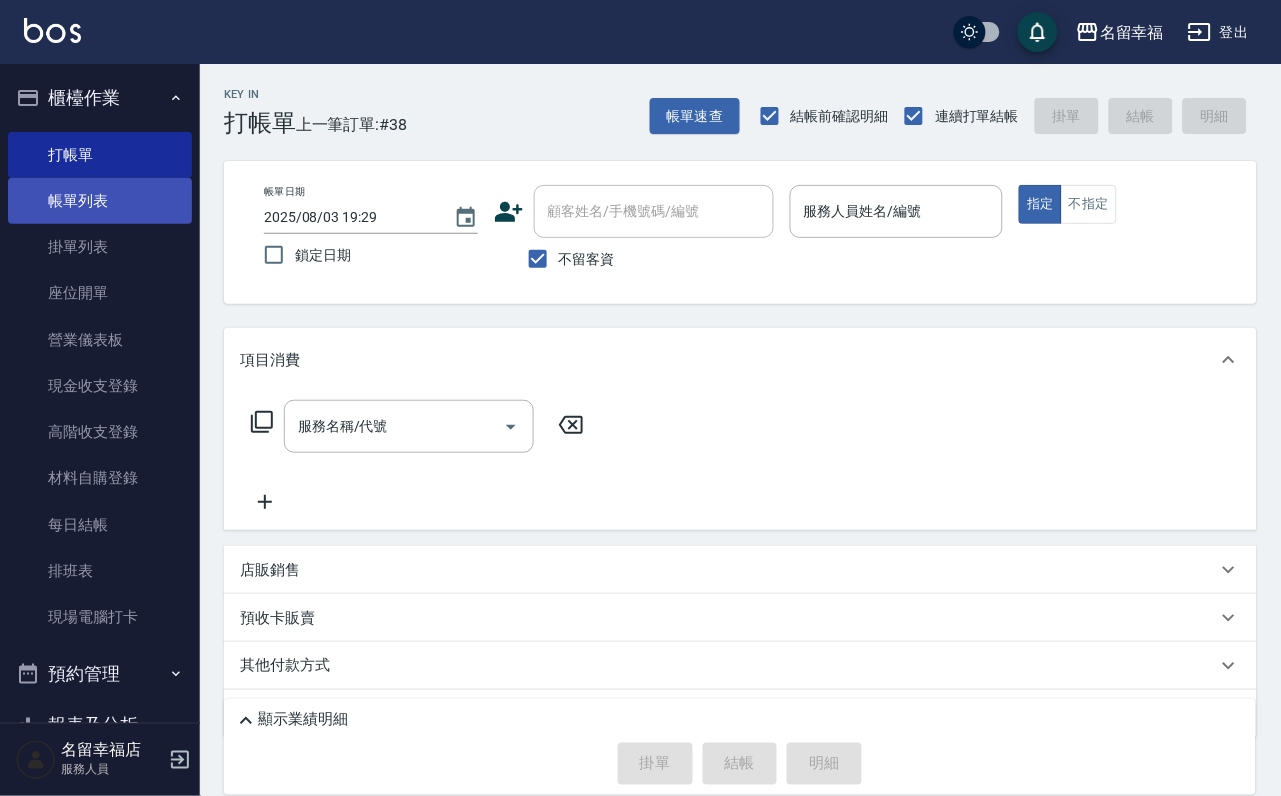 click on "帳單列表" at bounding box center [100, 201] 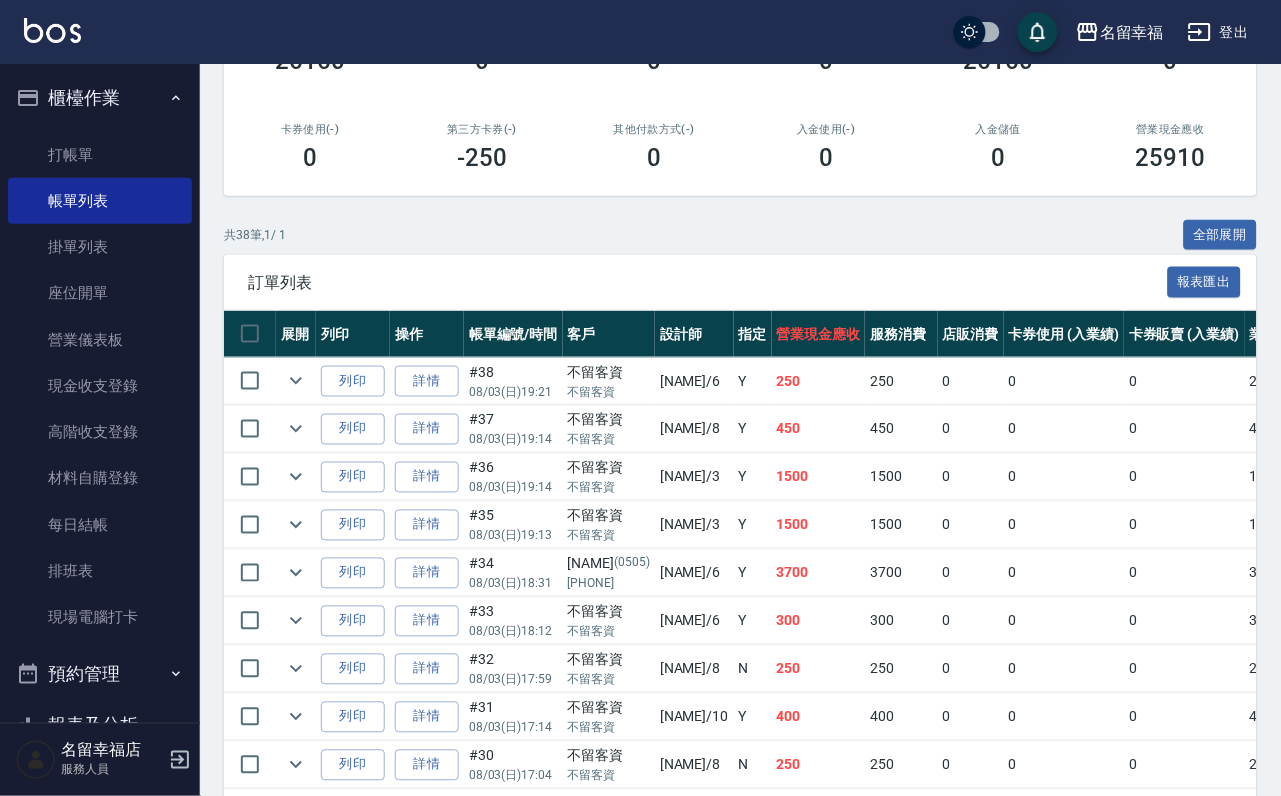 scroll, scrollTop: 0, scrollLeft: 0, axis: both 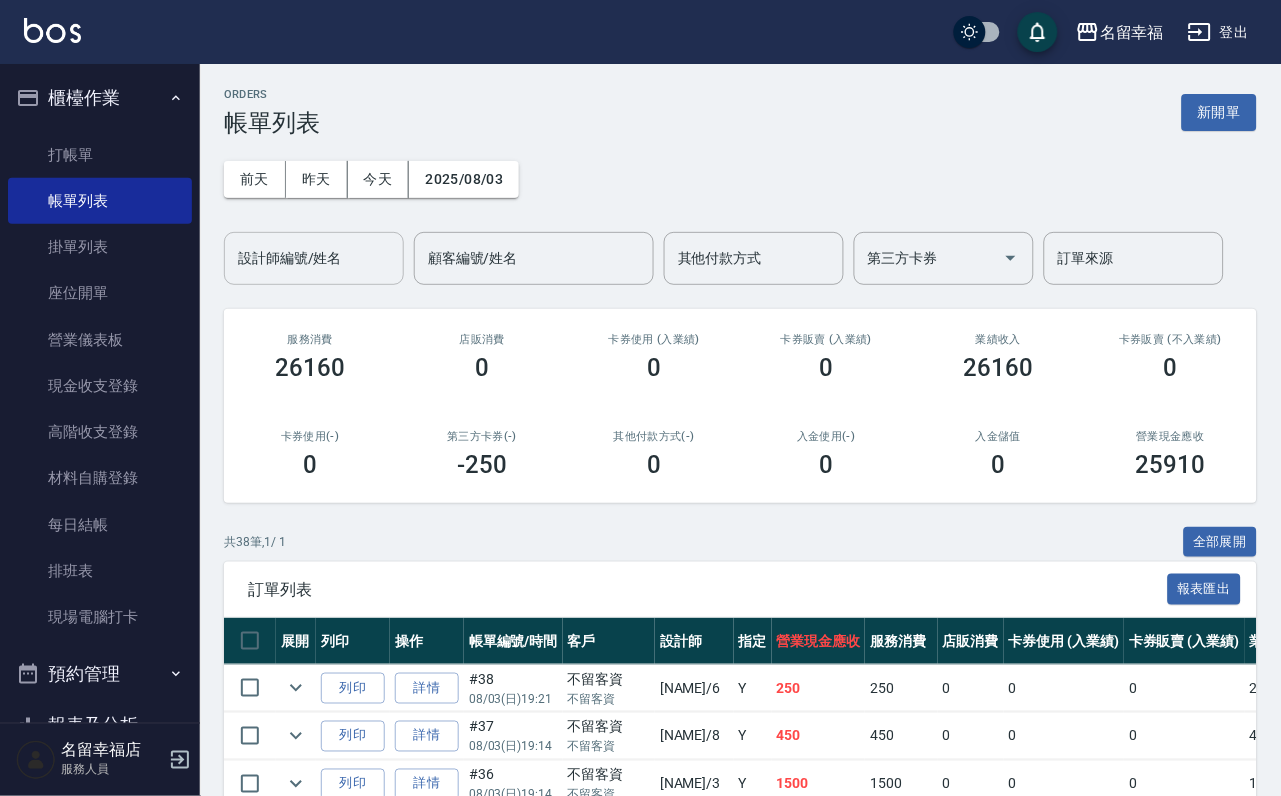 click on "設計師編號/姓名" at bounding box center (314, 258) 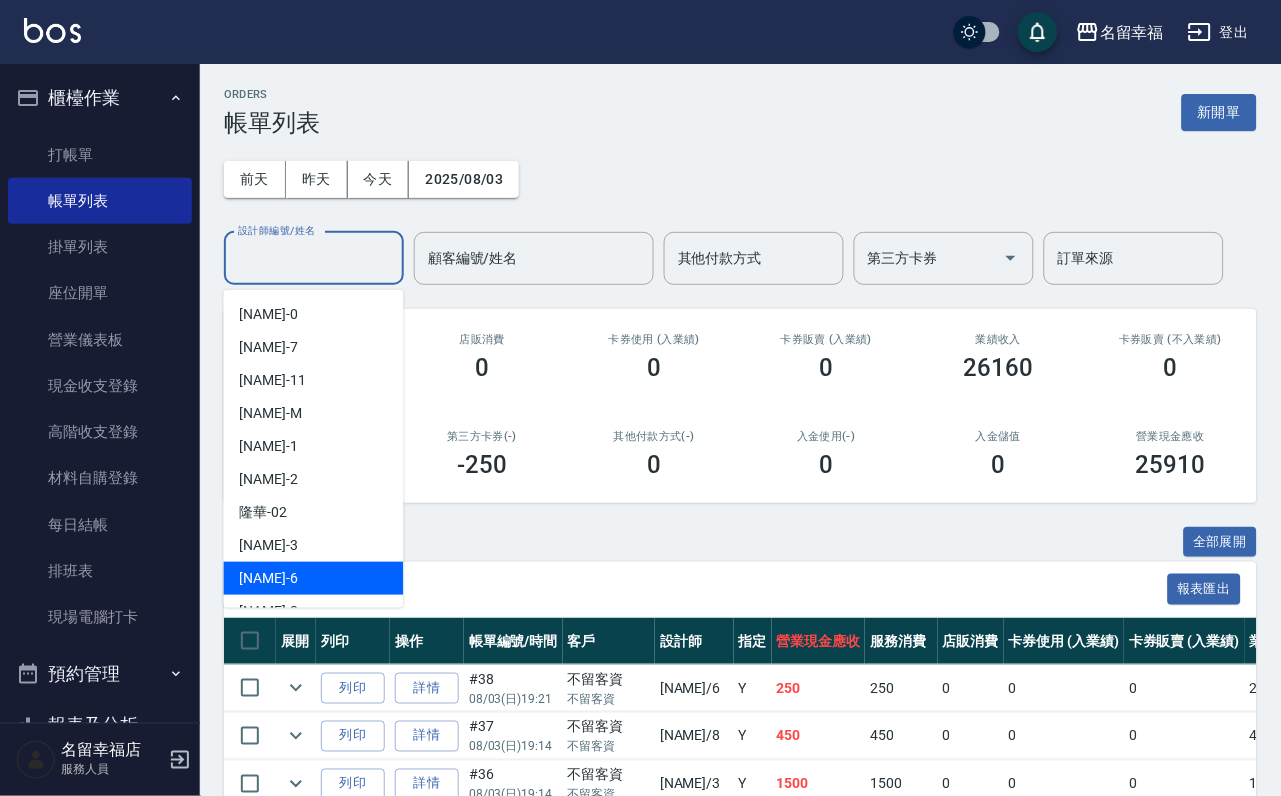 click on "[NAME] -[NUMBER]" at bounding box center (314, 578) 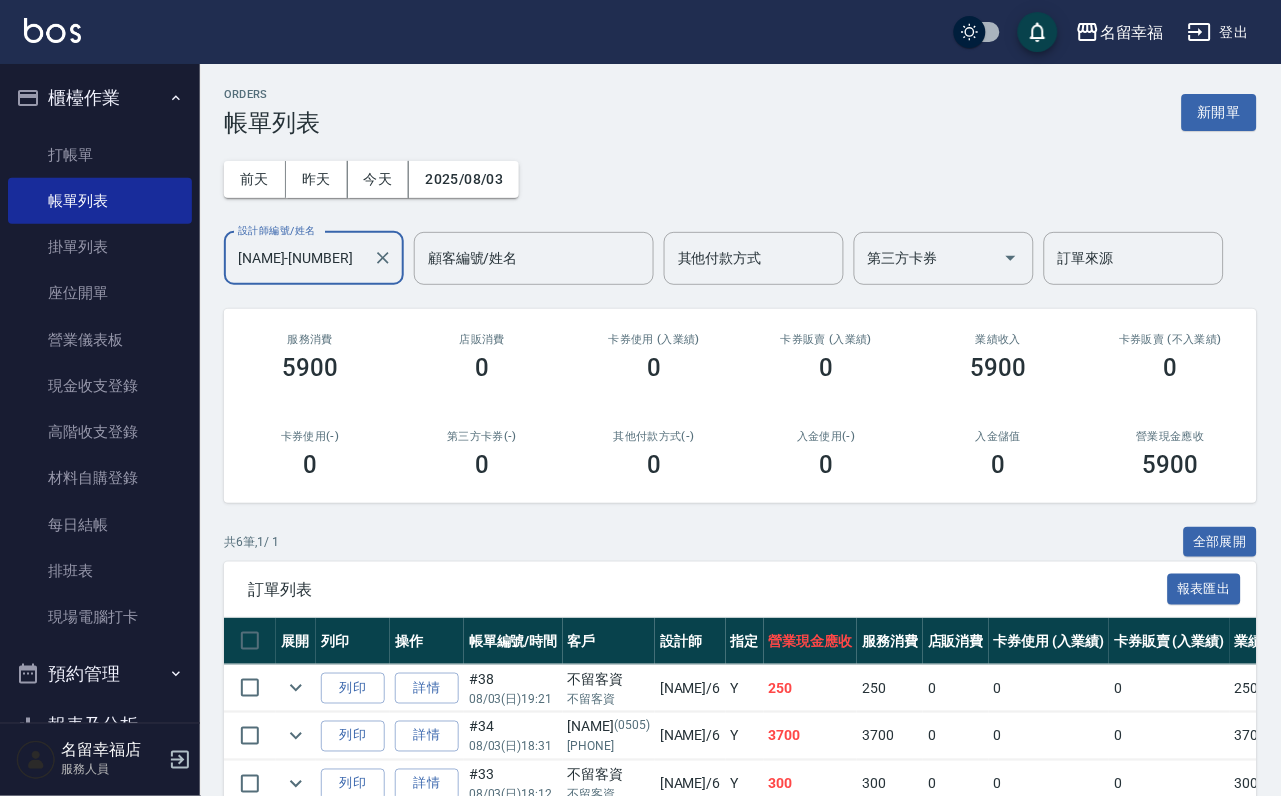 scroll, scrollTop: 420, scrollLeft: 0, axis: vertical 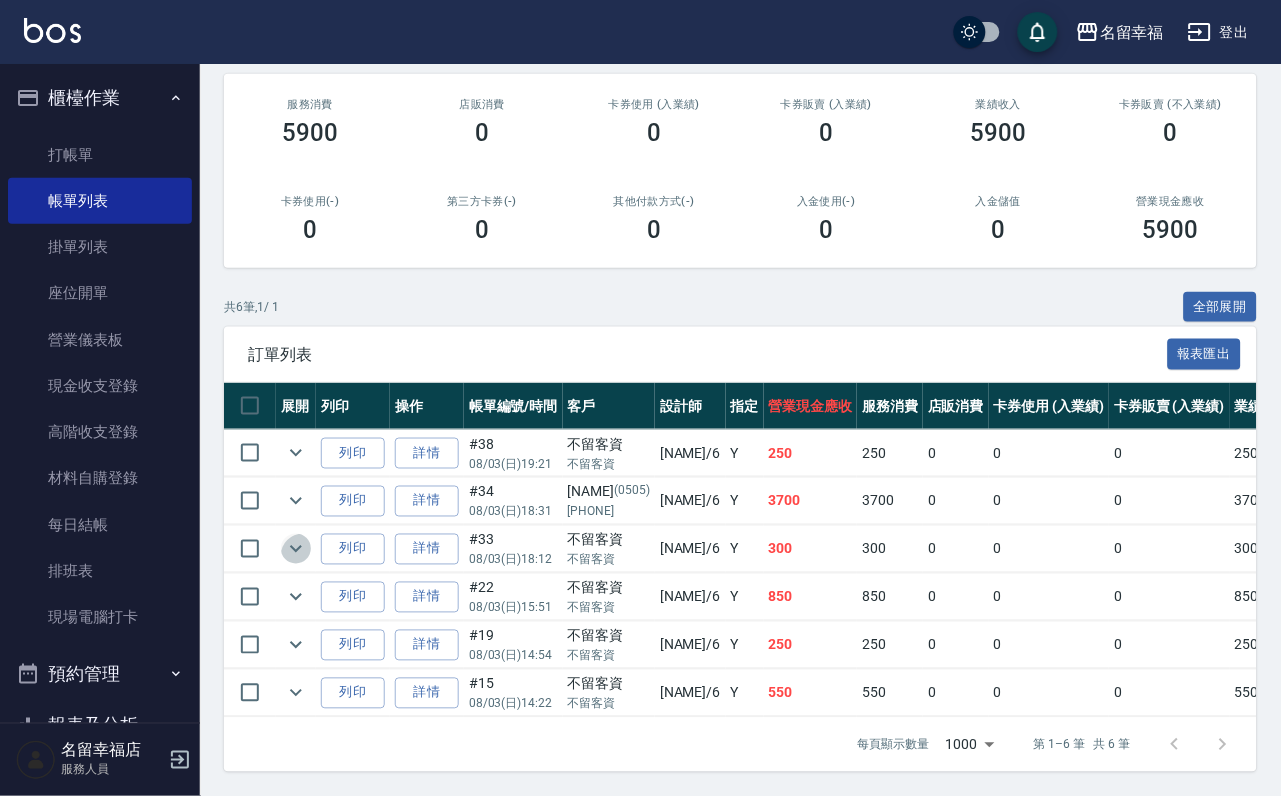click 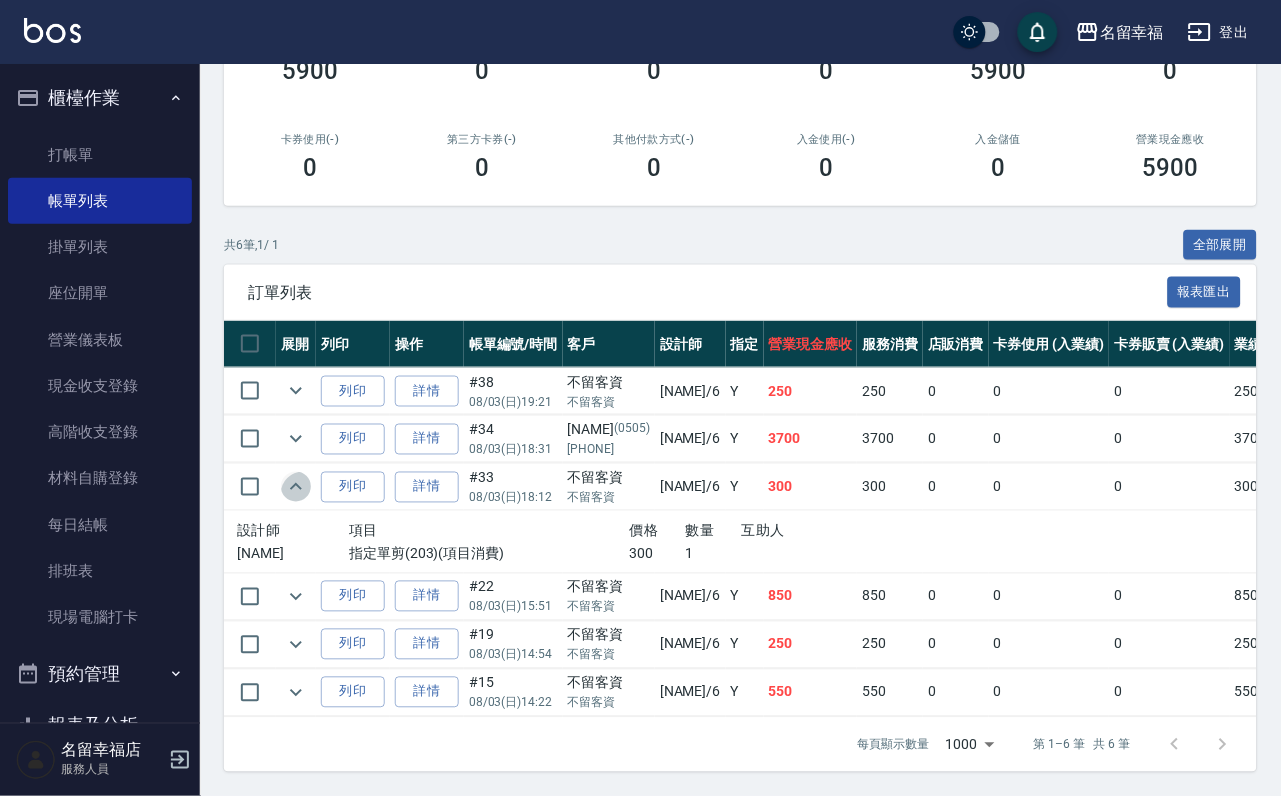 click 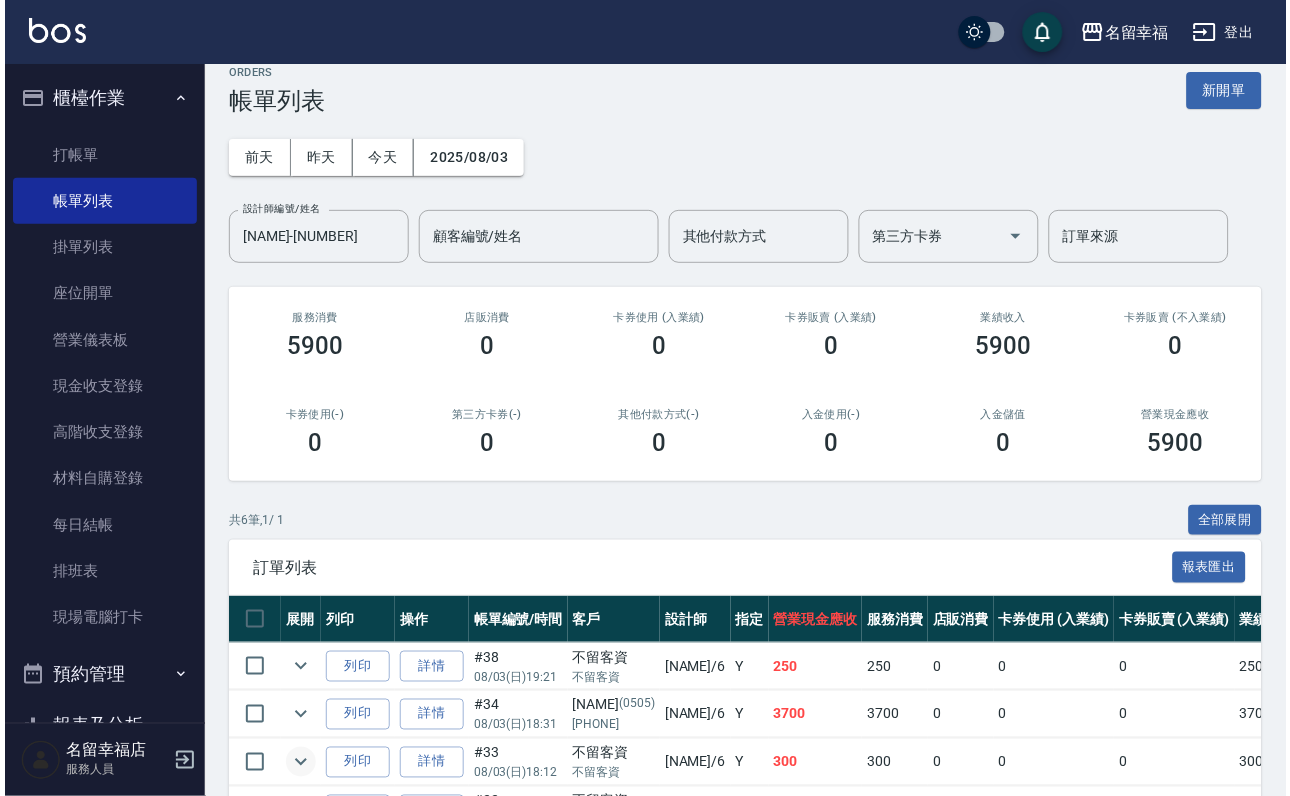 scroll, scrollTop: 0, scrollLeft: 0, axis: both 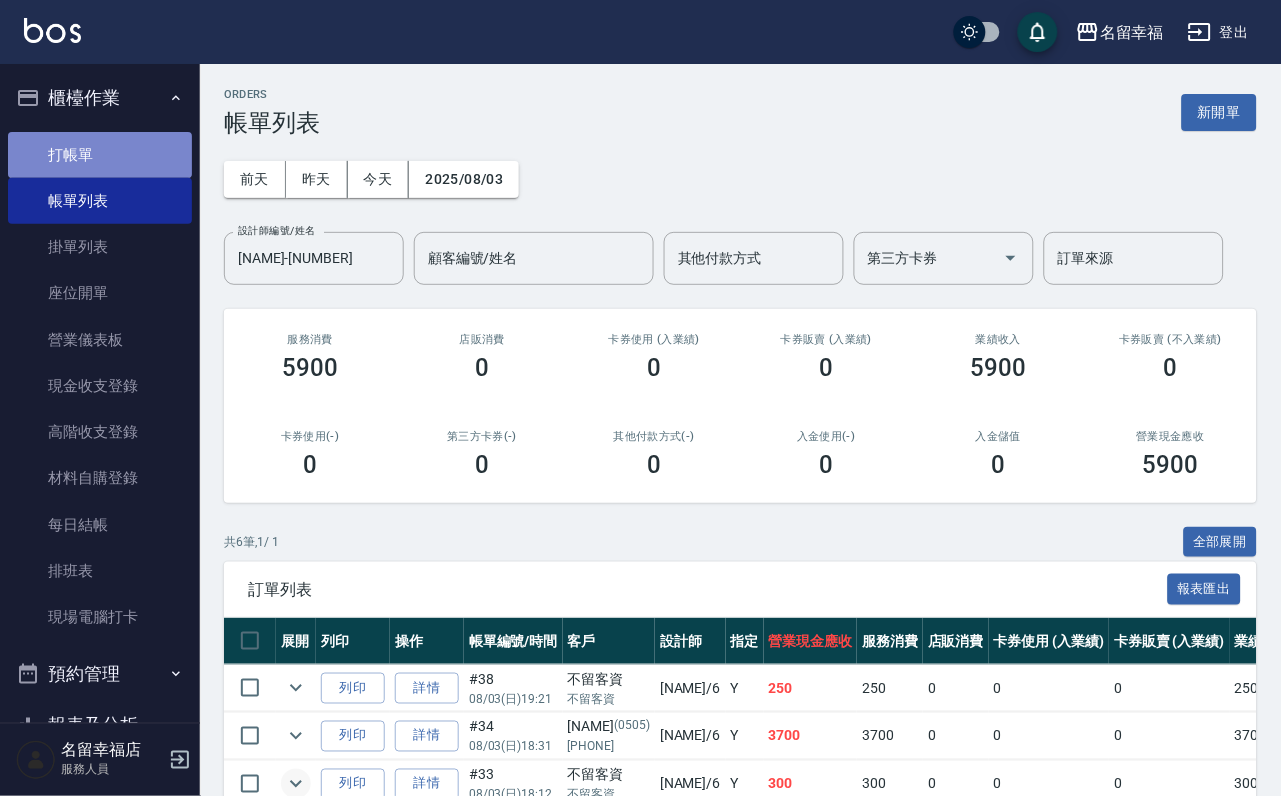 click on "打帳單" at bounding box center [100, 155] 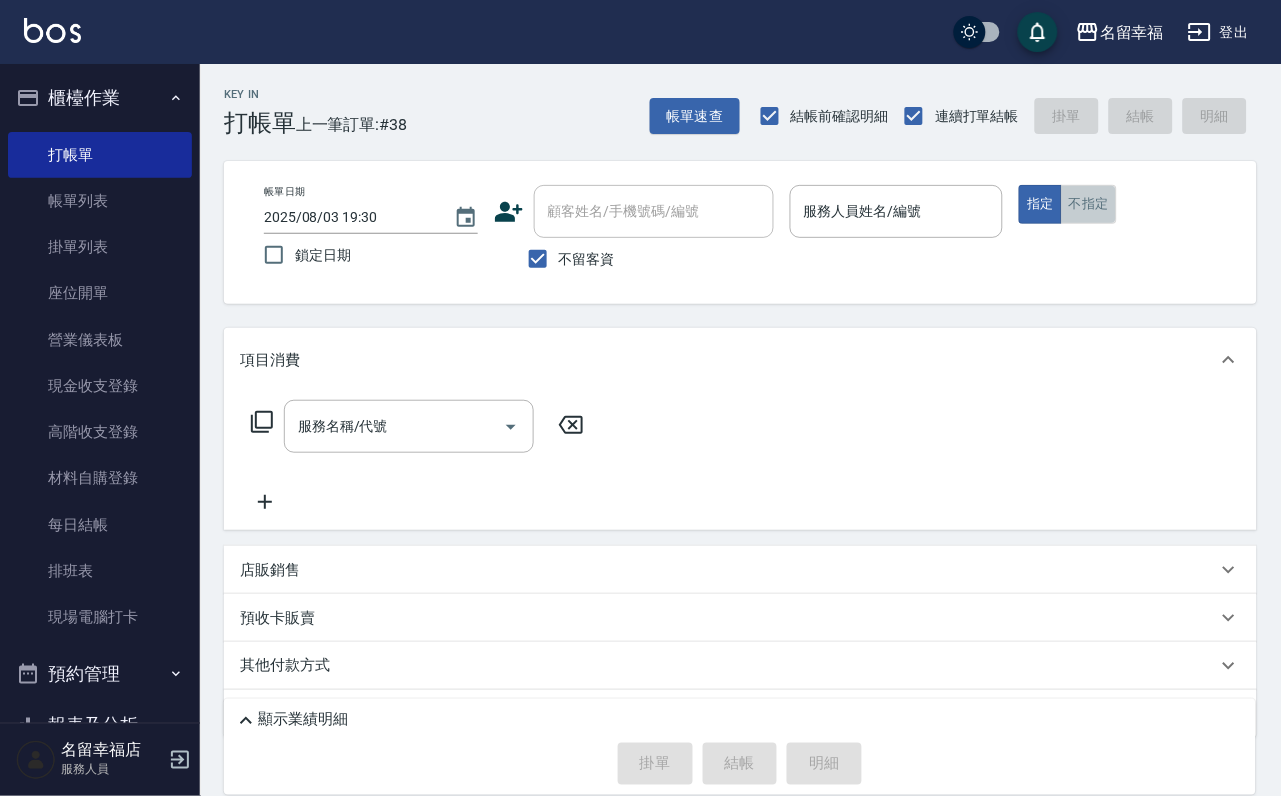click on "不指定" at bounding box center [1089, 204] 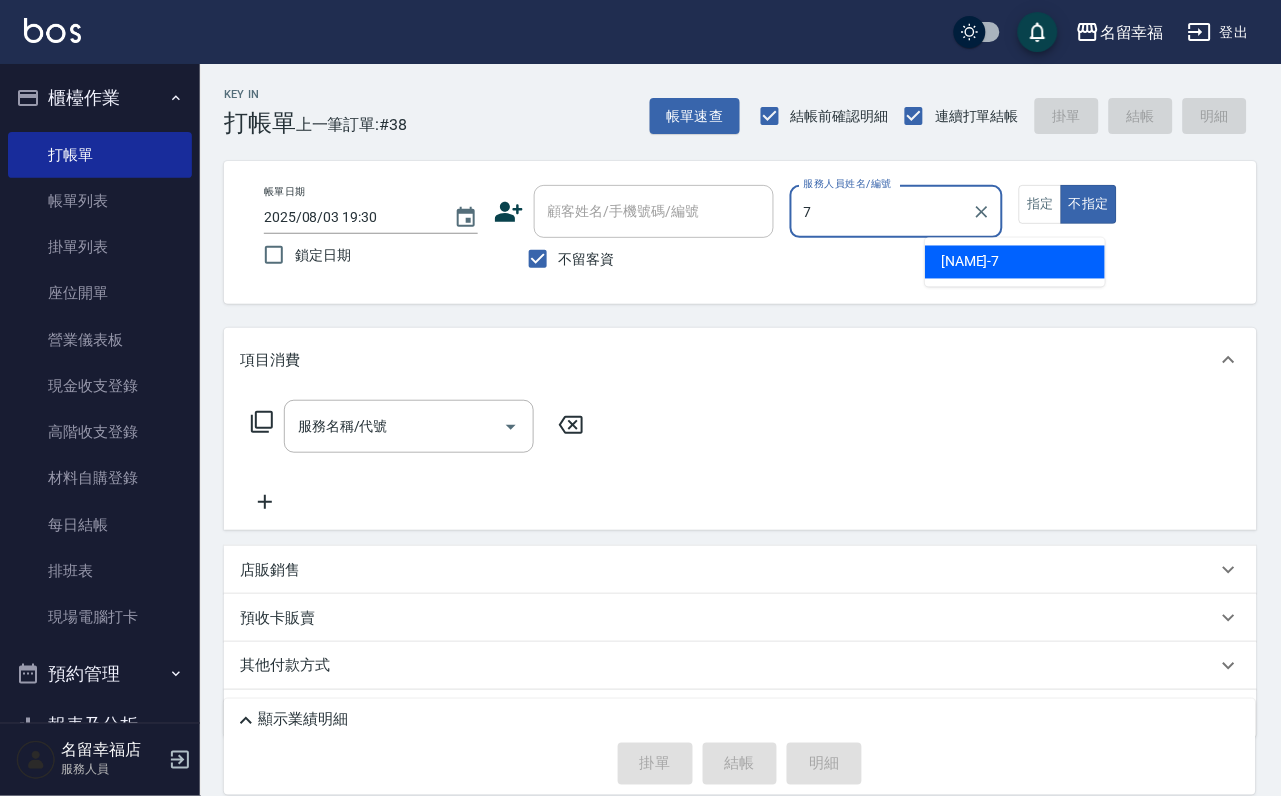 type on "[NAME]-[NUMBER]" 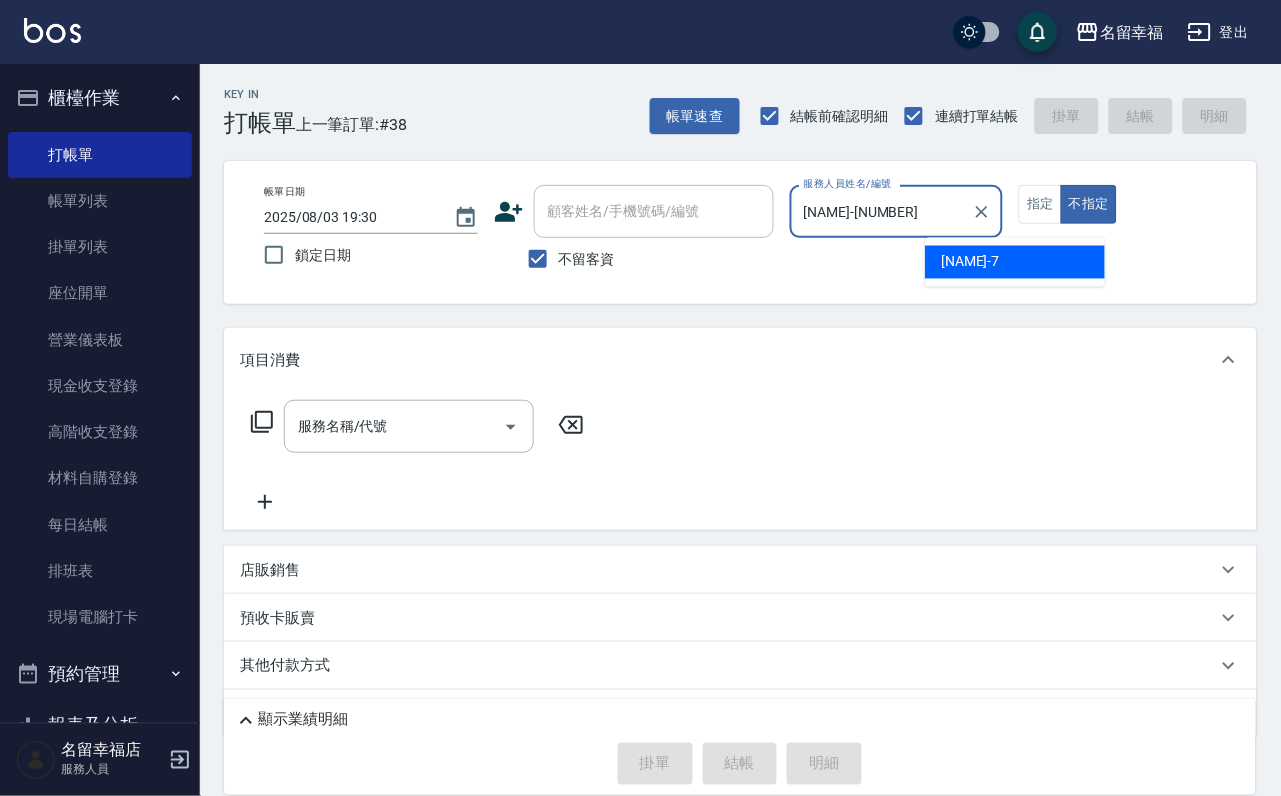 type on "false" 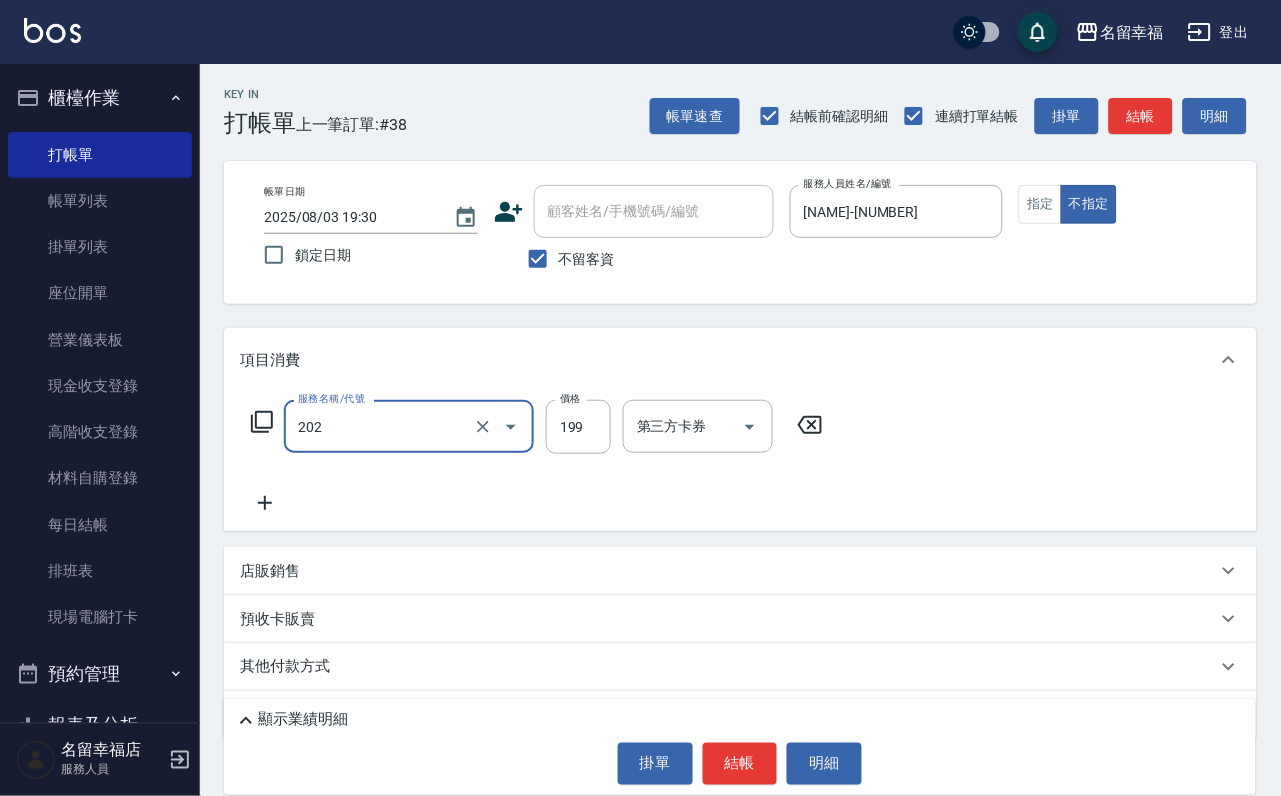 type on "不指定單剪(202)" 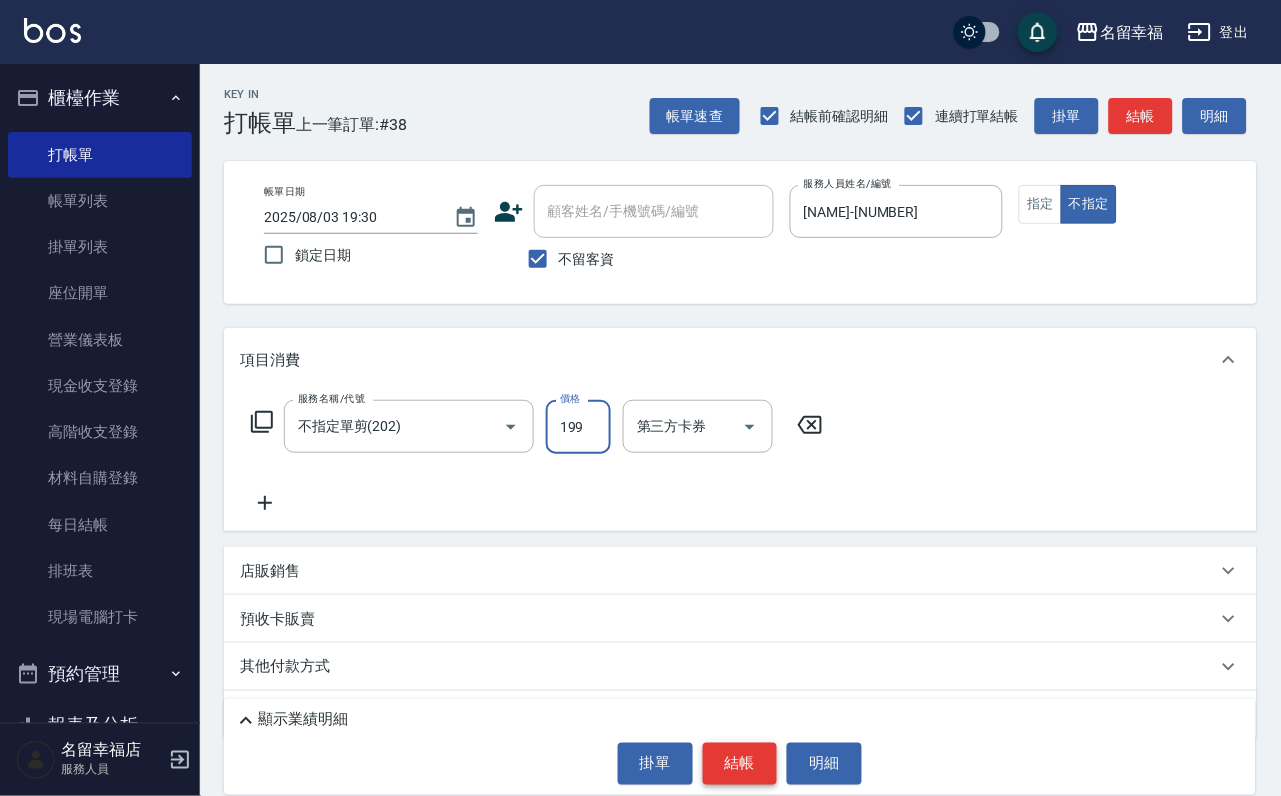 click on "結帳" at bounding box center [740, 764] 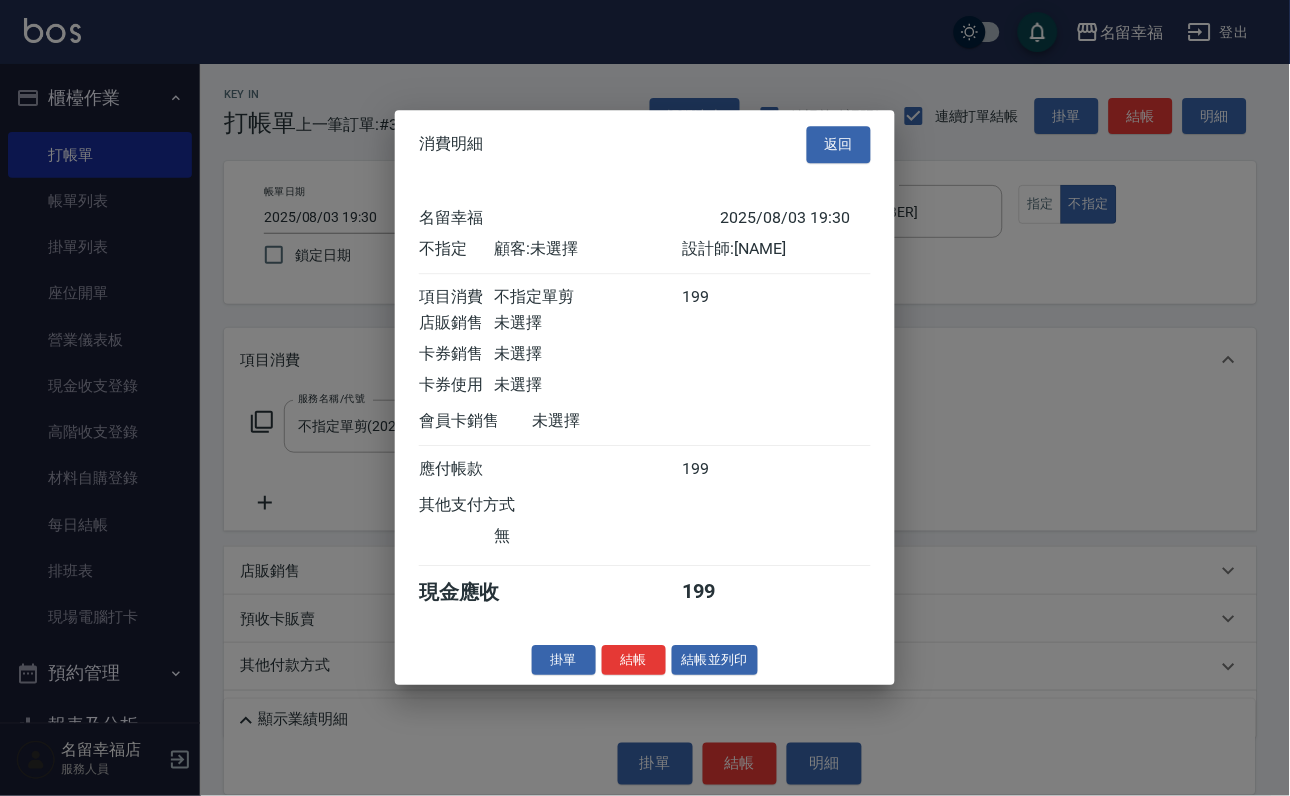 scroll, scrollTop: 284, scrollLeft: 0, axis: vertical 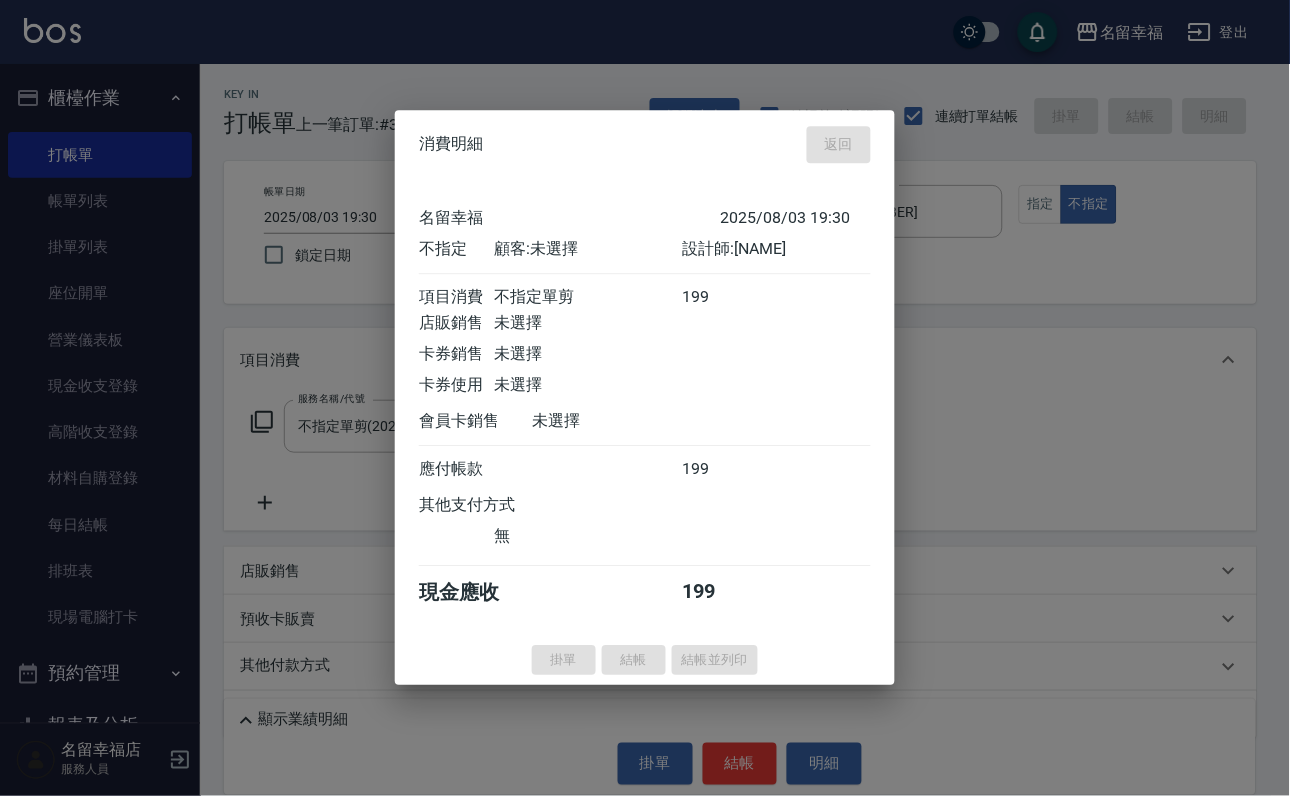 type on "2025/08/03 19:42" 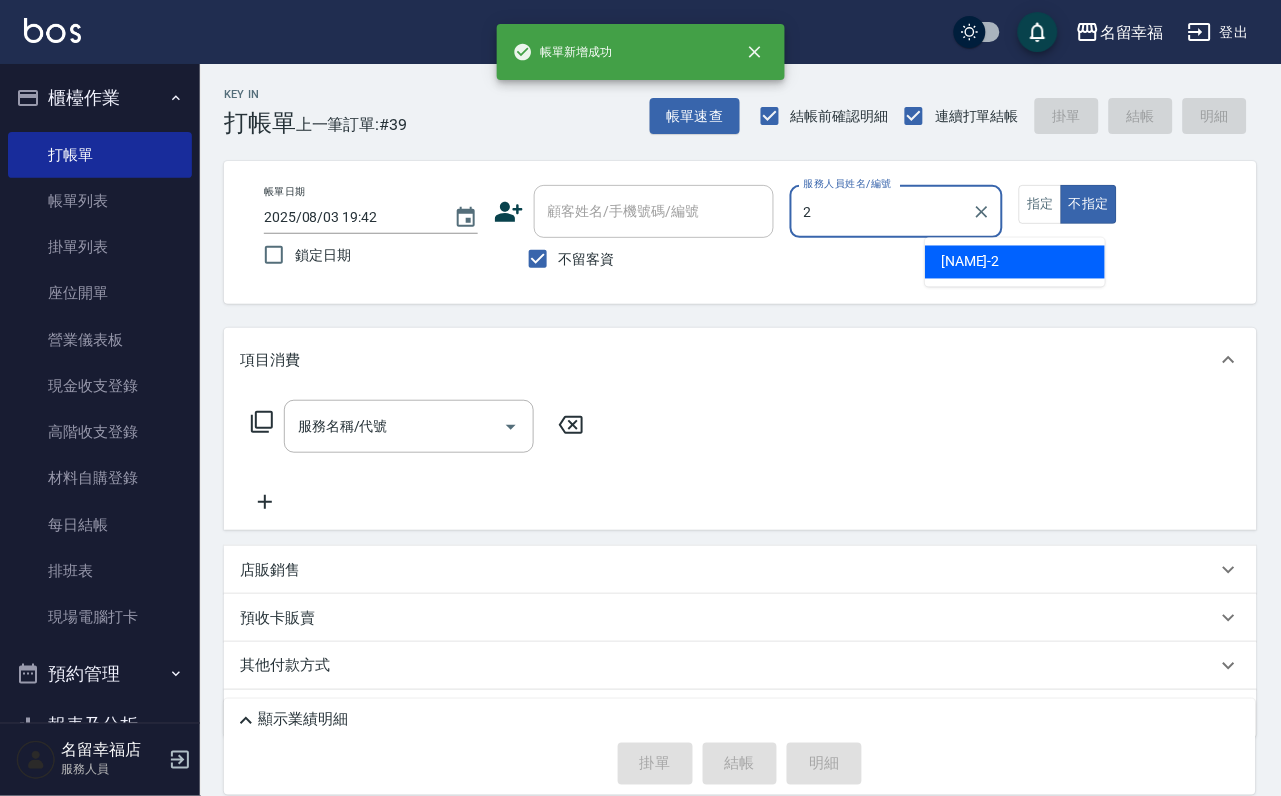 type on "[NAME]-[NUMBER]" 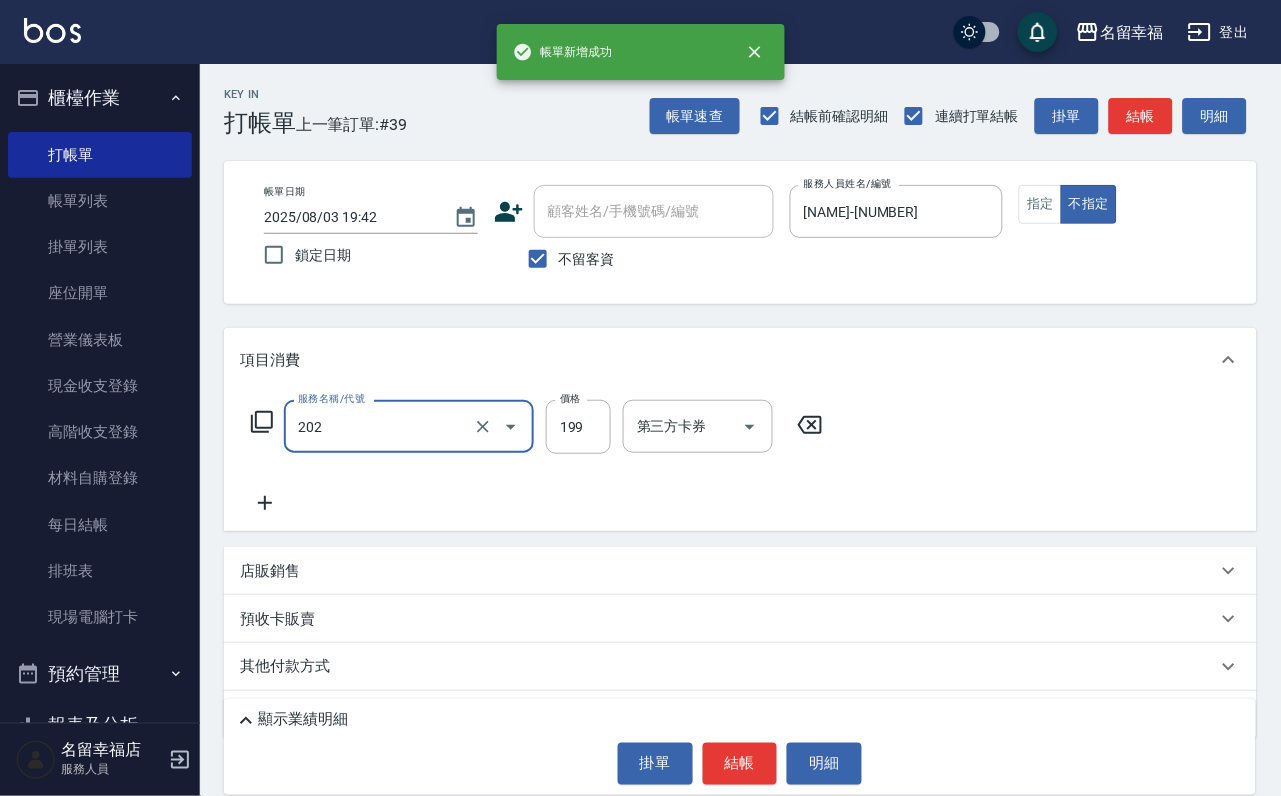 type on "不指定單剪(202)" 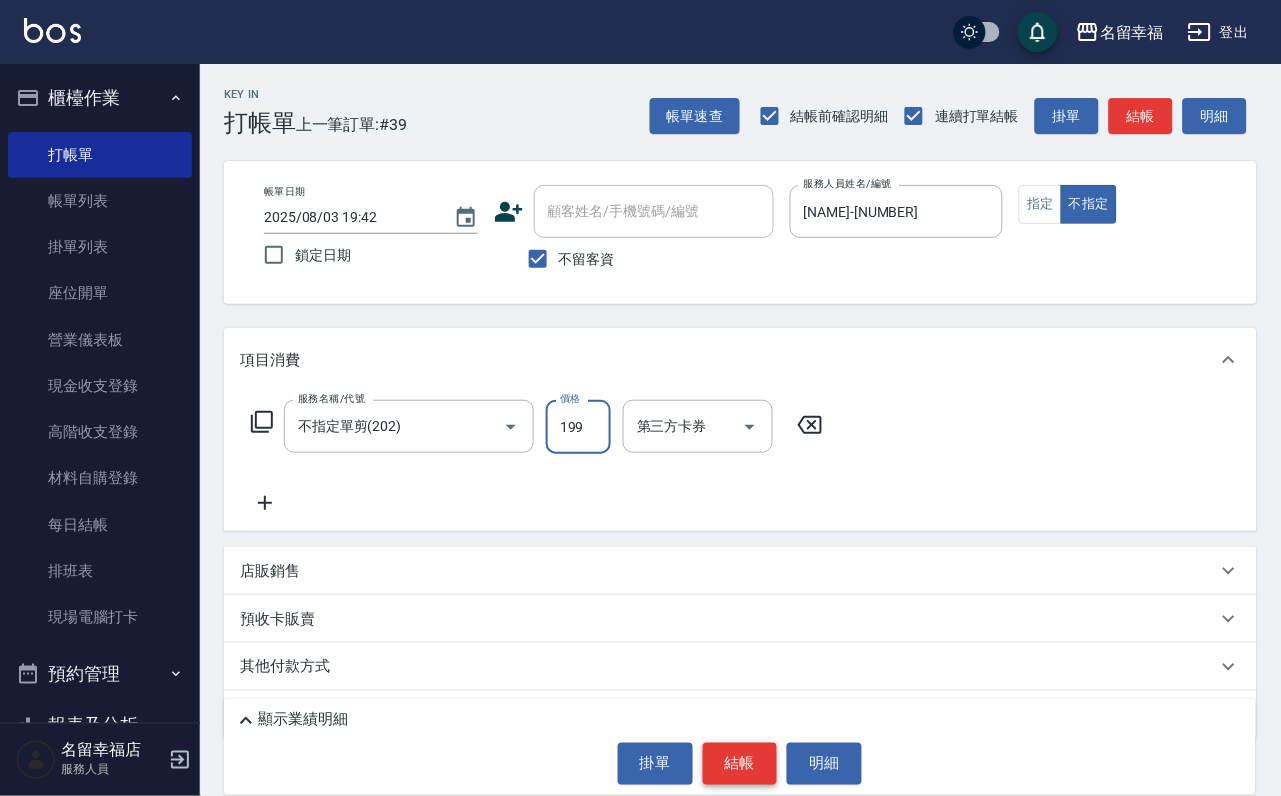 click on "結帳" at bounding box center [740, 764] 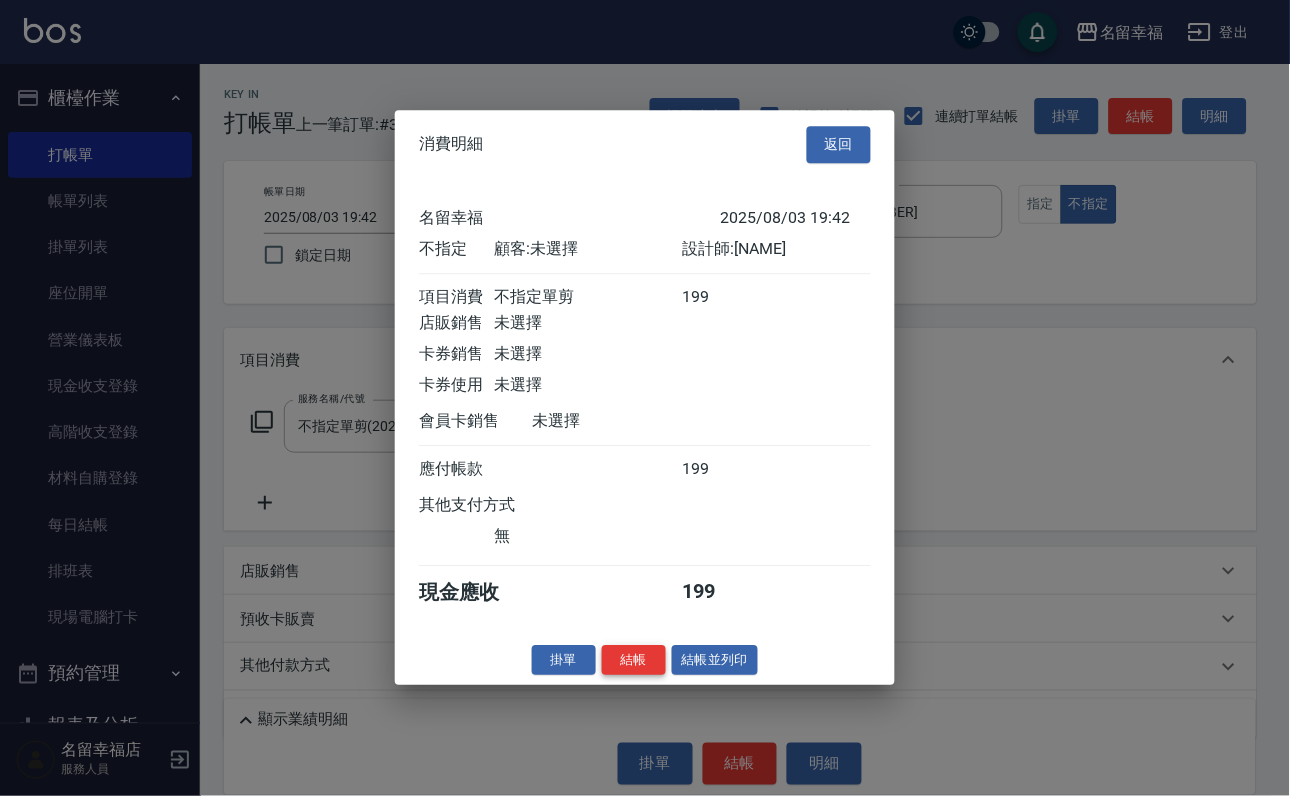scroll, scrollTop: 284, scrollLeft: 0, axis: vertical 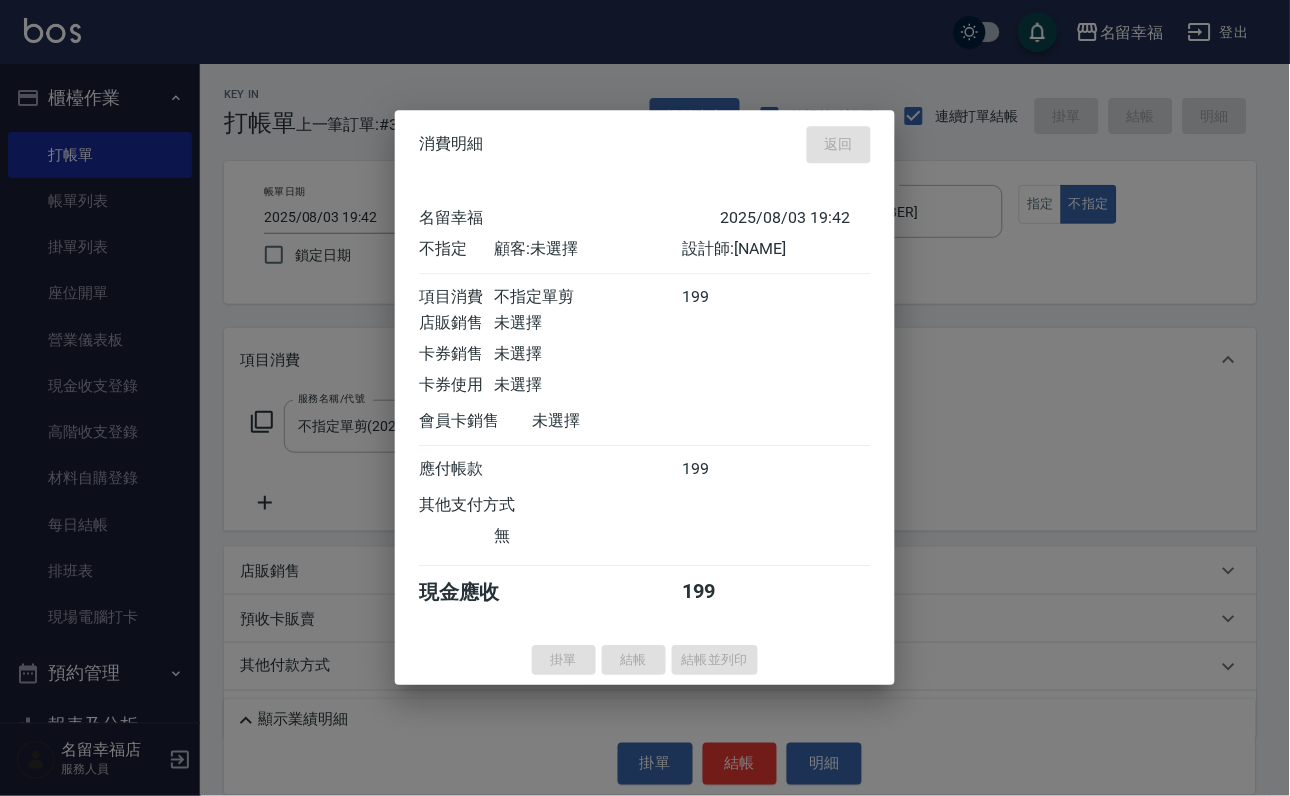 type 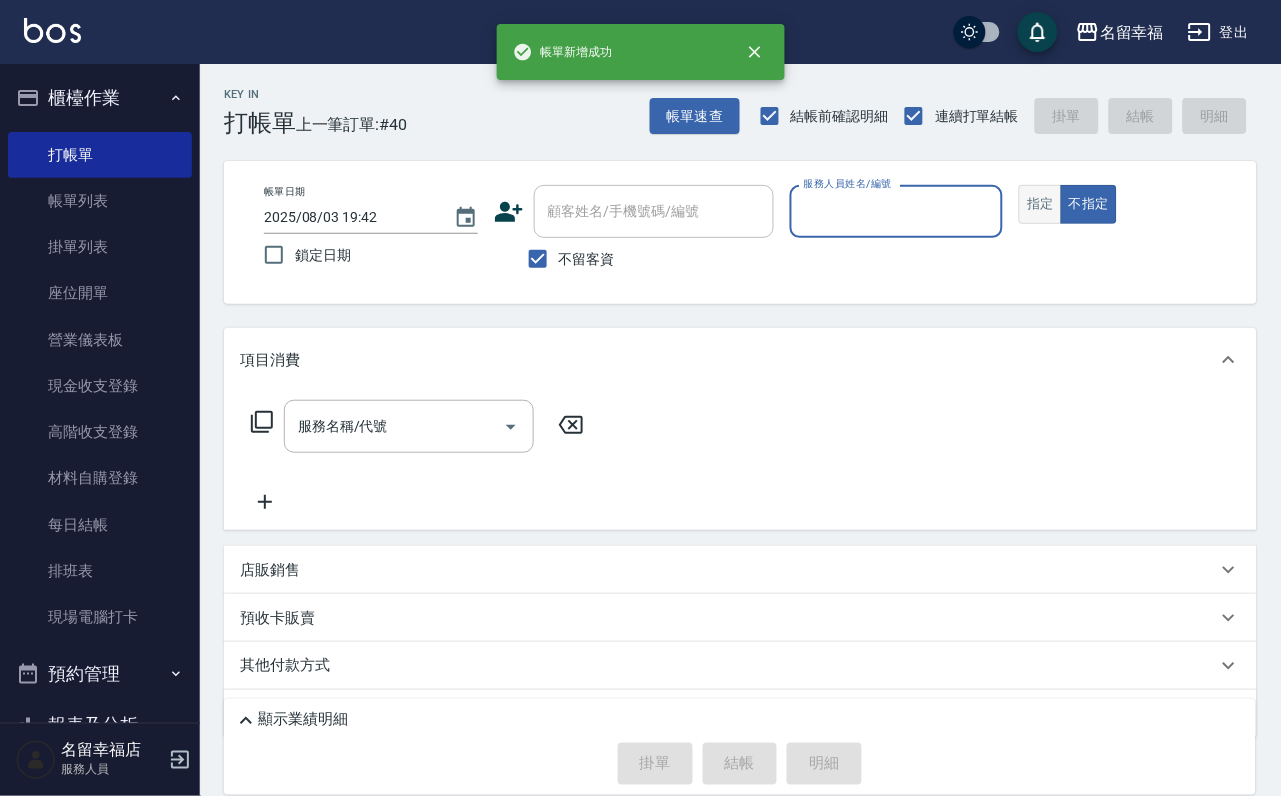 click on "指定" at bounding box center [1040, 204] 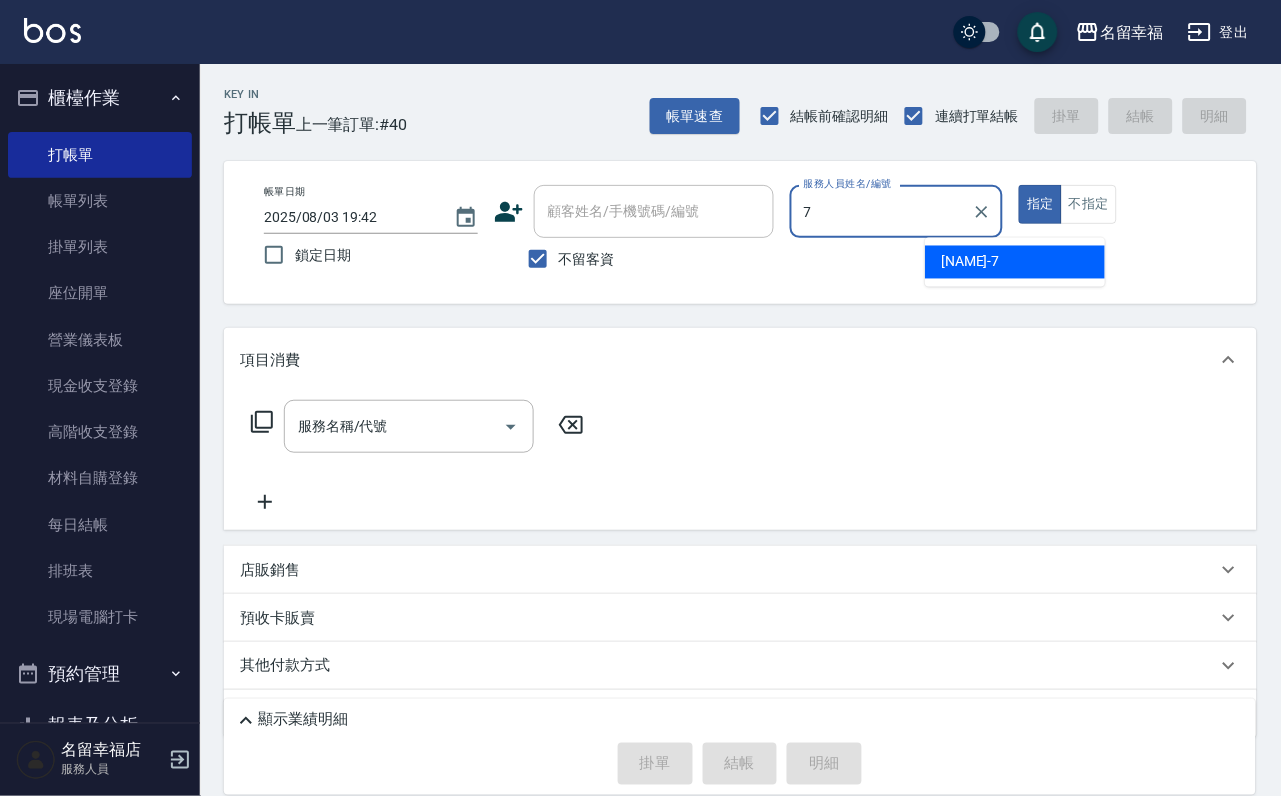 type on "[NAME]-[NUMBER]" 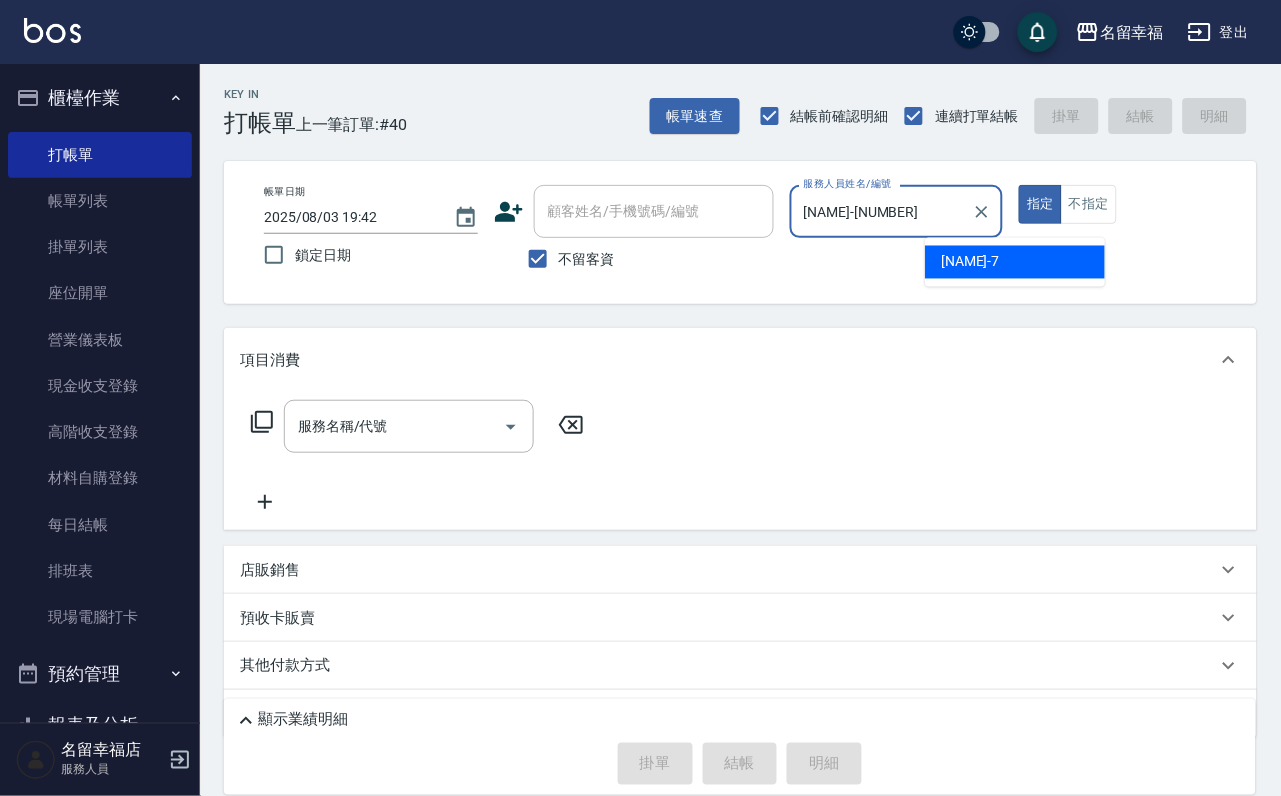 type on "true" 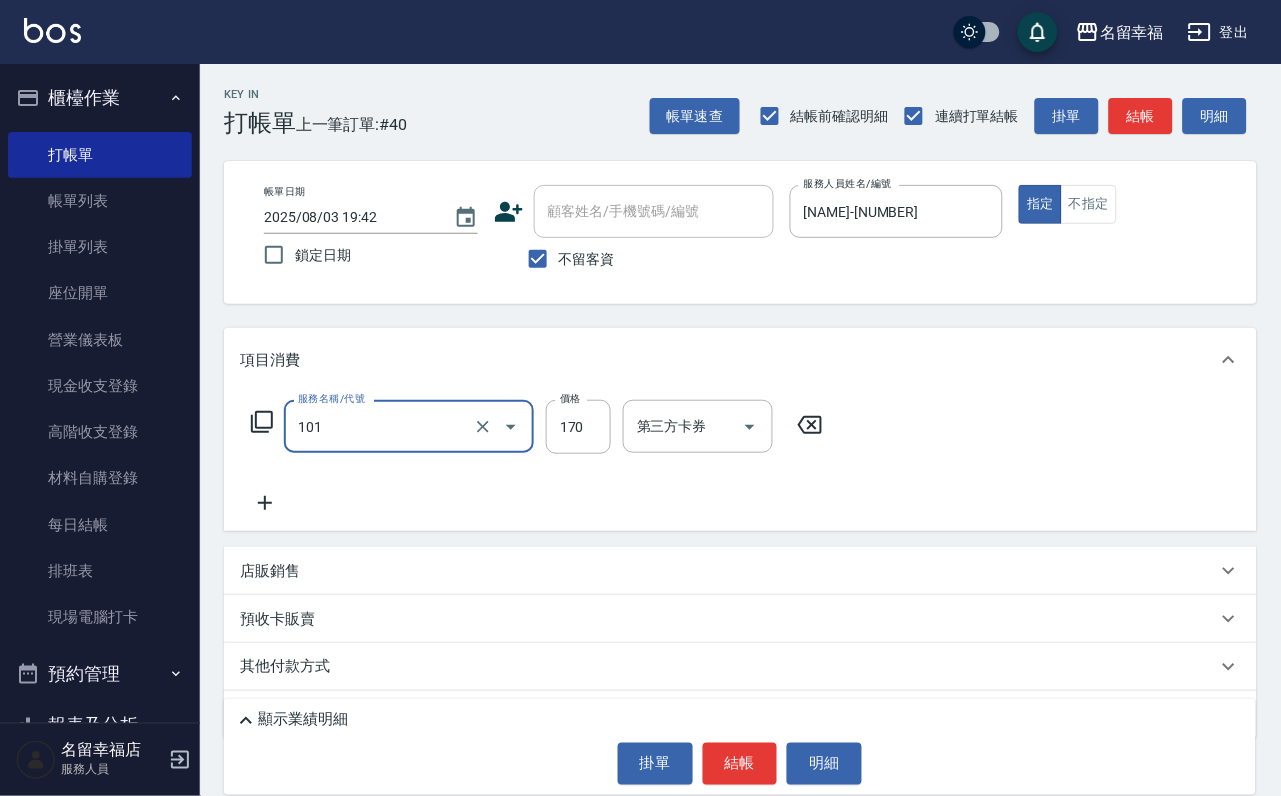 type on "洗髮(101)" 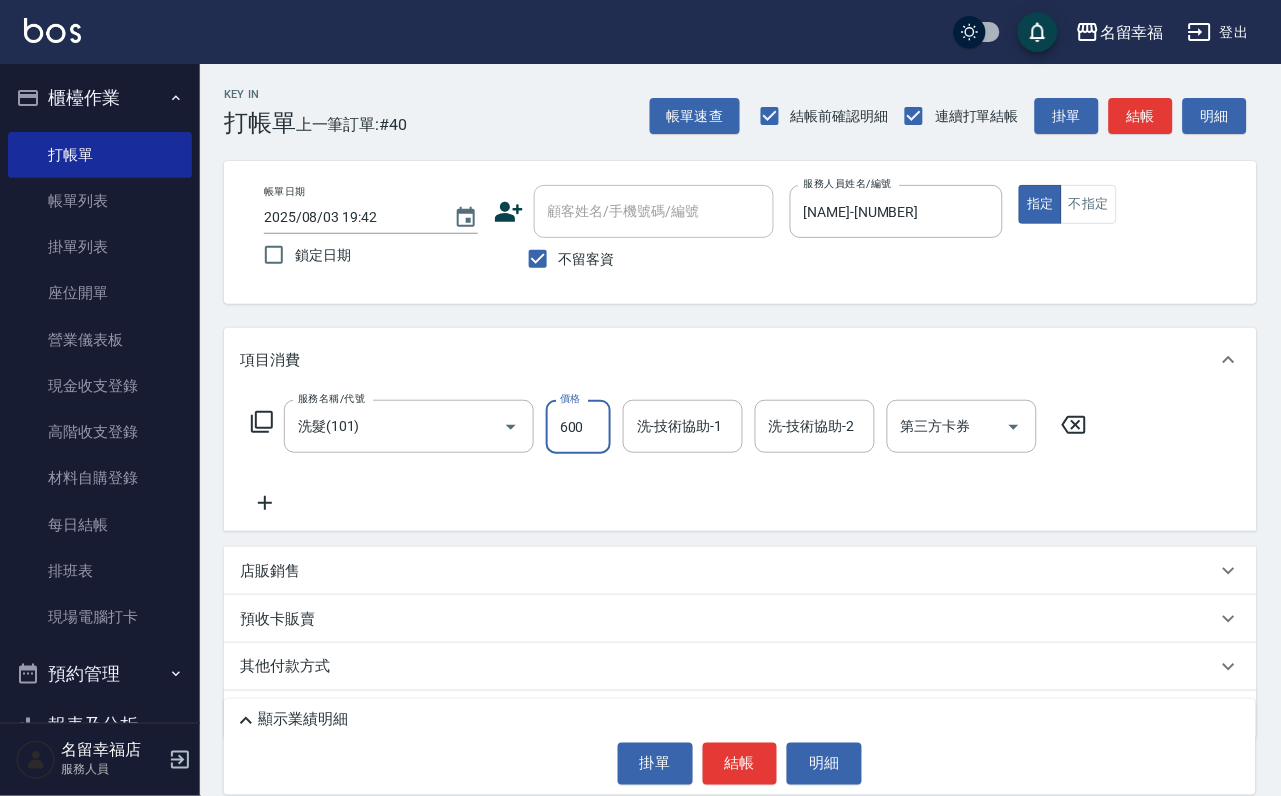 type on "600" 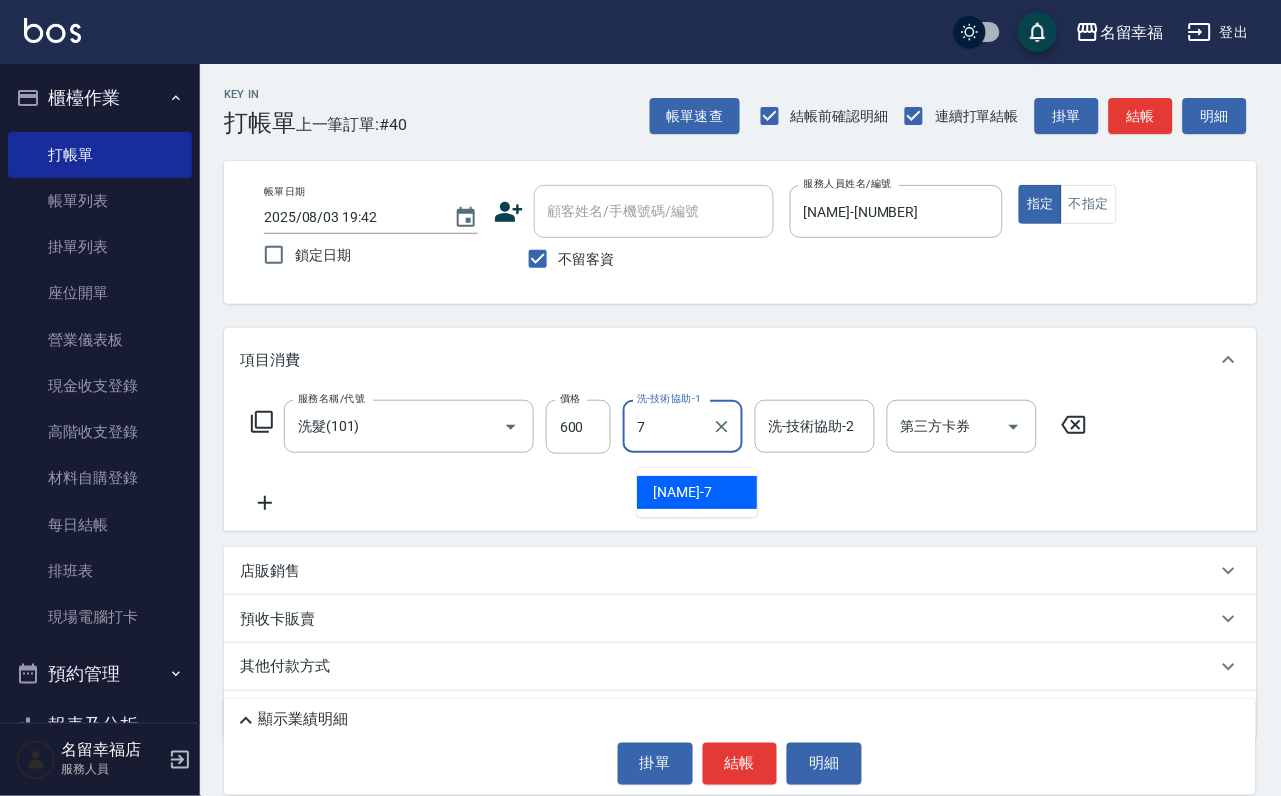 type on "[NAME]-[NUMBER]" 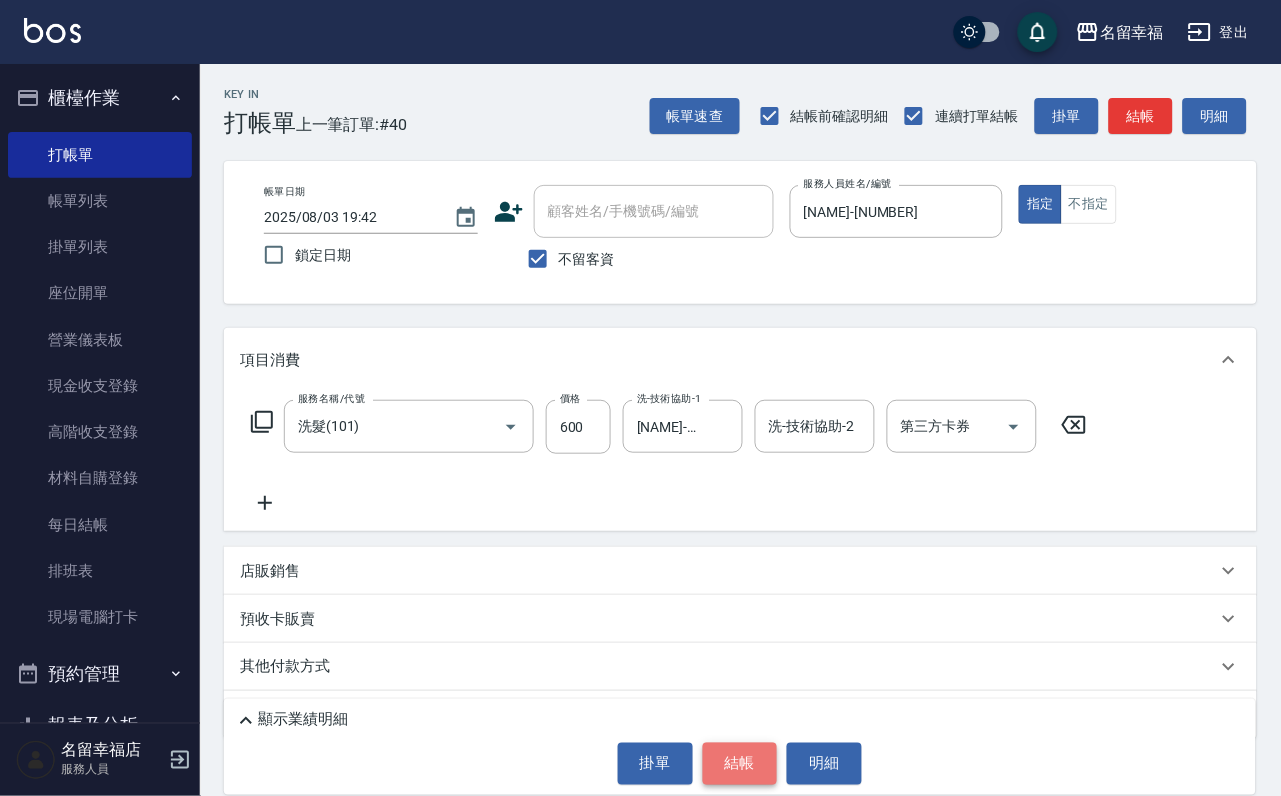 click on "結帳" at bounding box center [740, 764] 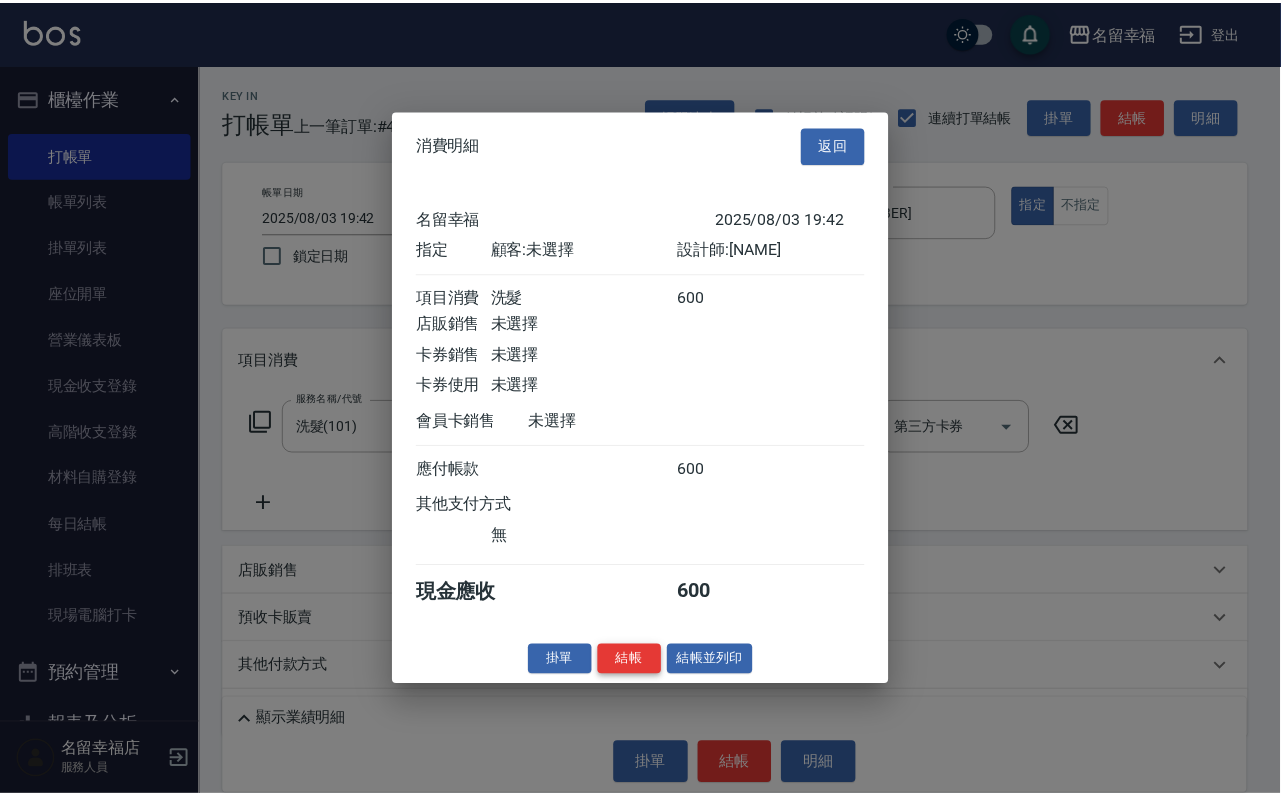 scroll, scrollTop: 247, scrollLeft: 0, axis: vertical 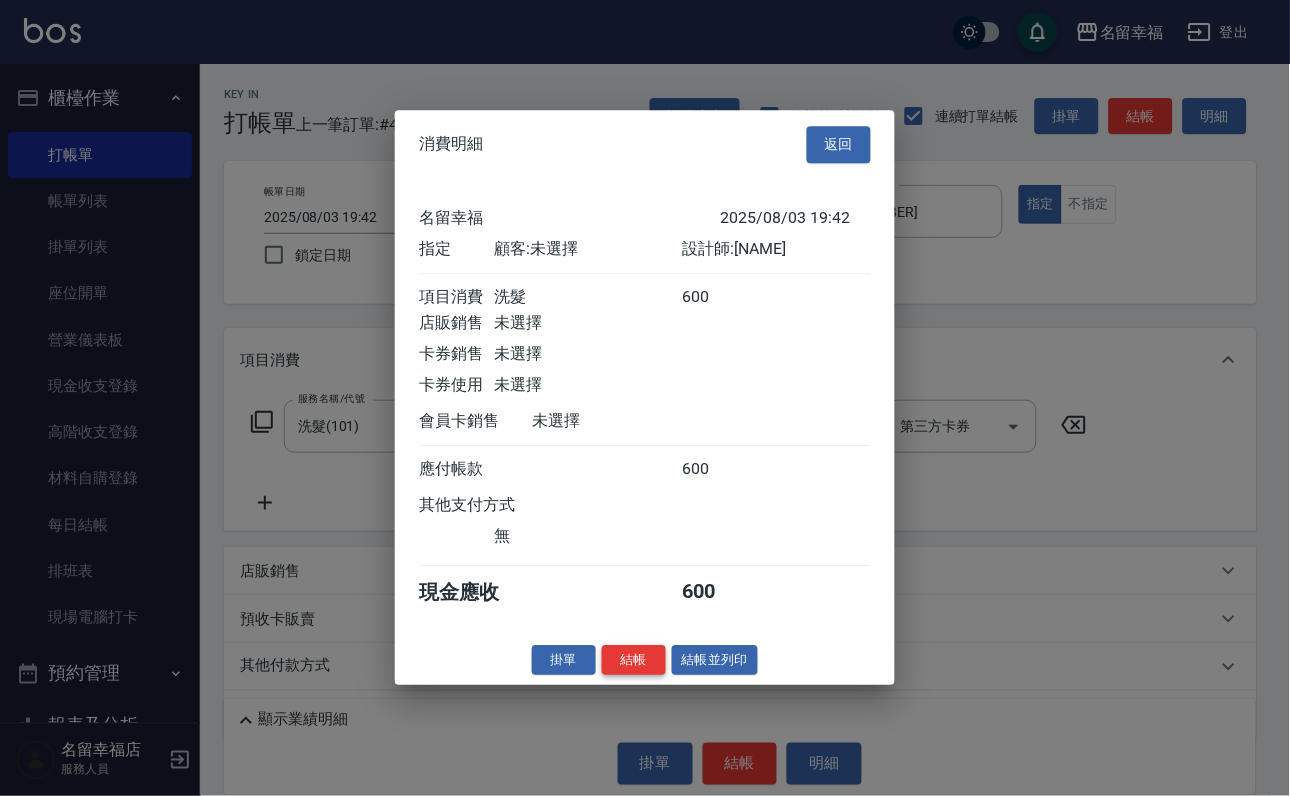 click on "結帳" at bounding box center [634, 660] 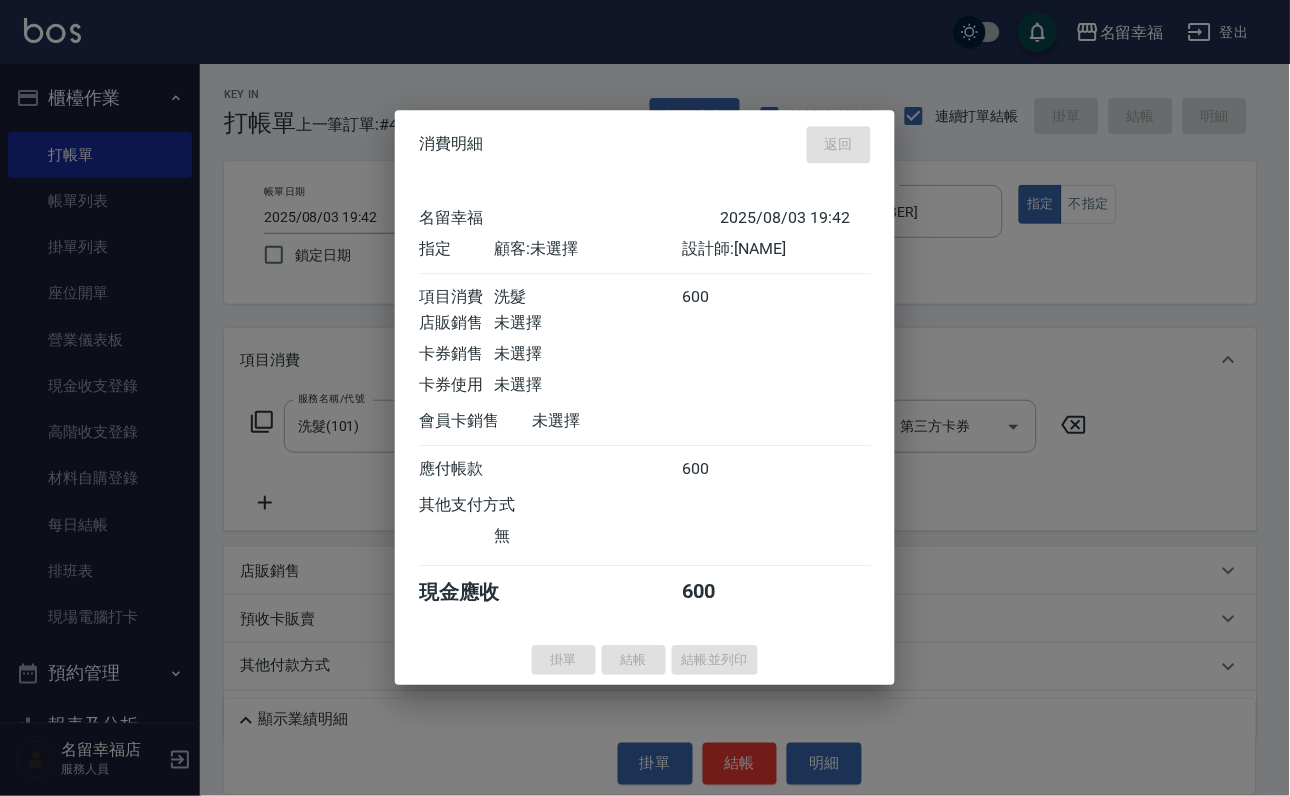 type on "2025/08/03 19:43" 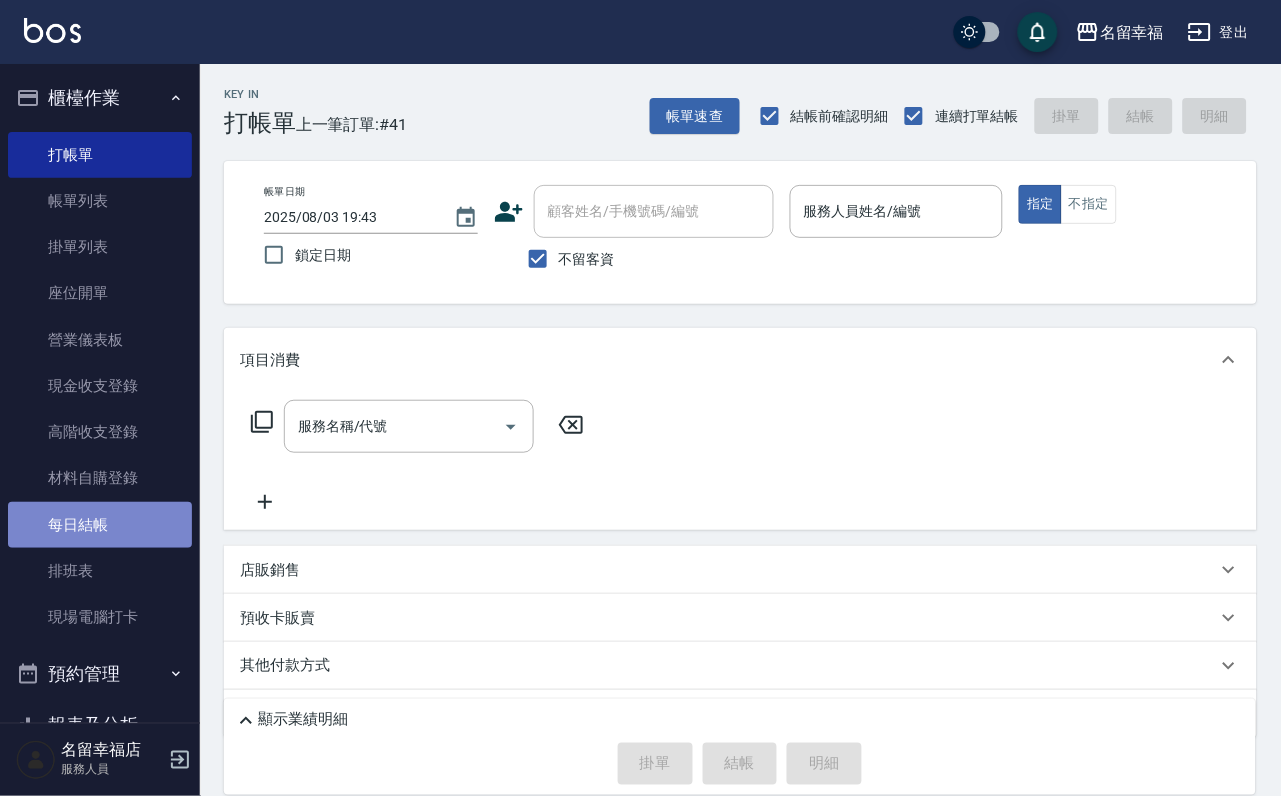 click on "每日結帳" at bounding box center [100, 525] 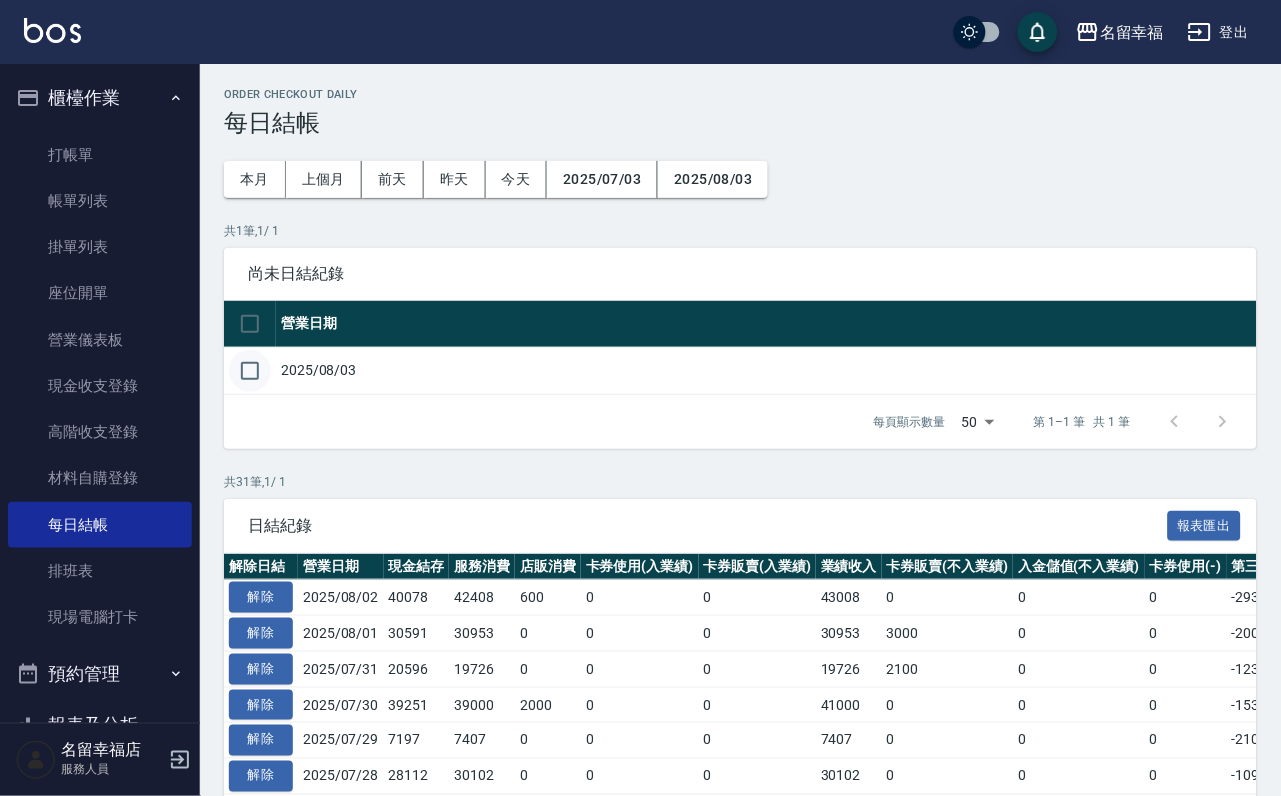click at bounding box center (250, 371) 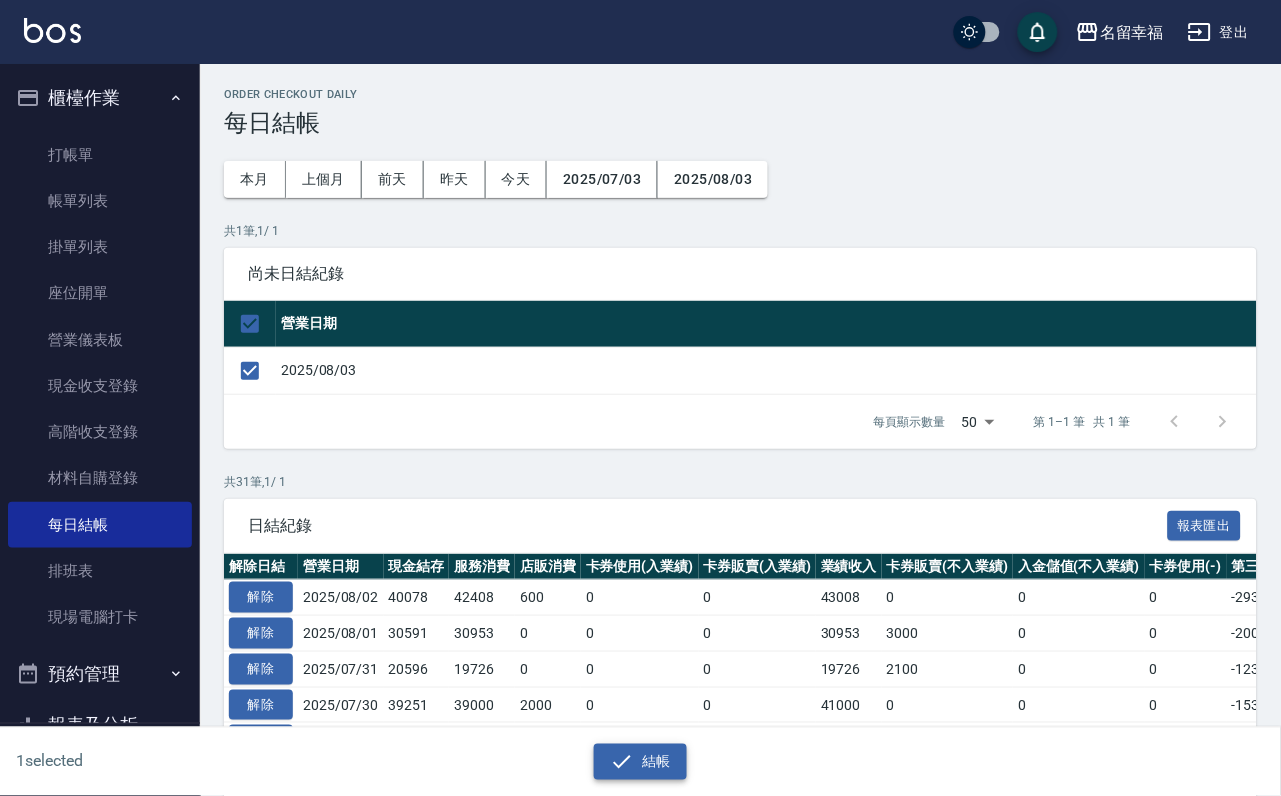 click on "結帳" at bounding box center (640, 762) 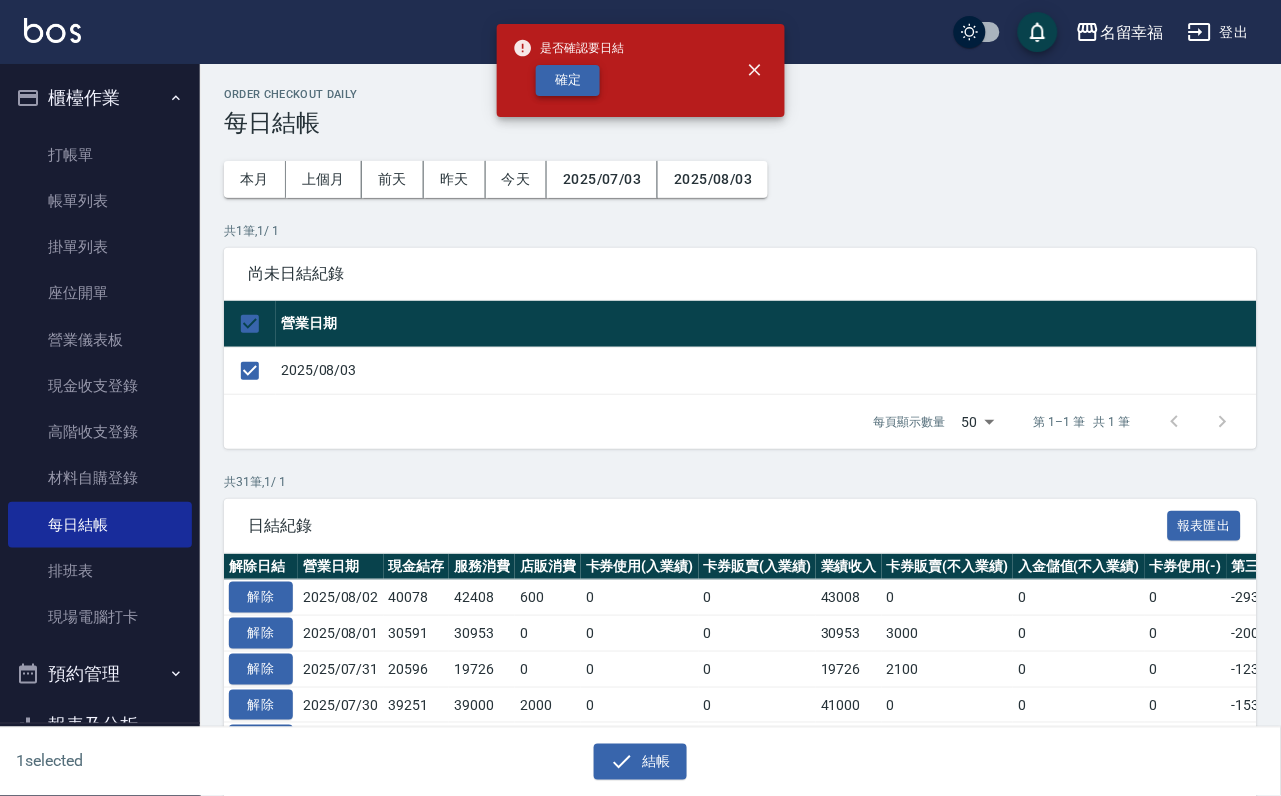 click on "確定" at bounding box center [568, 80] 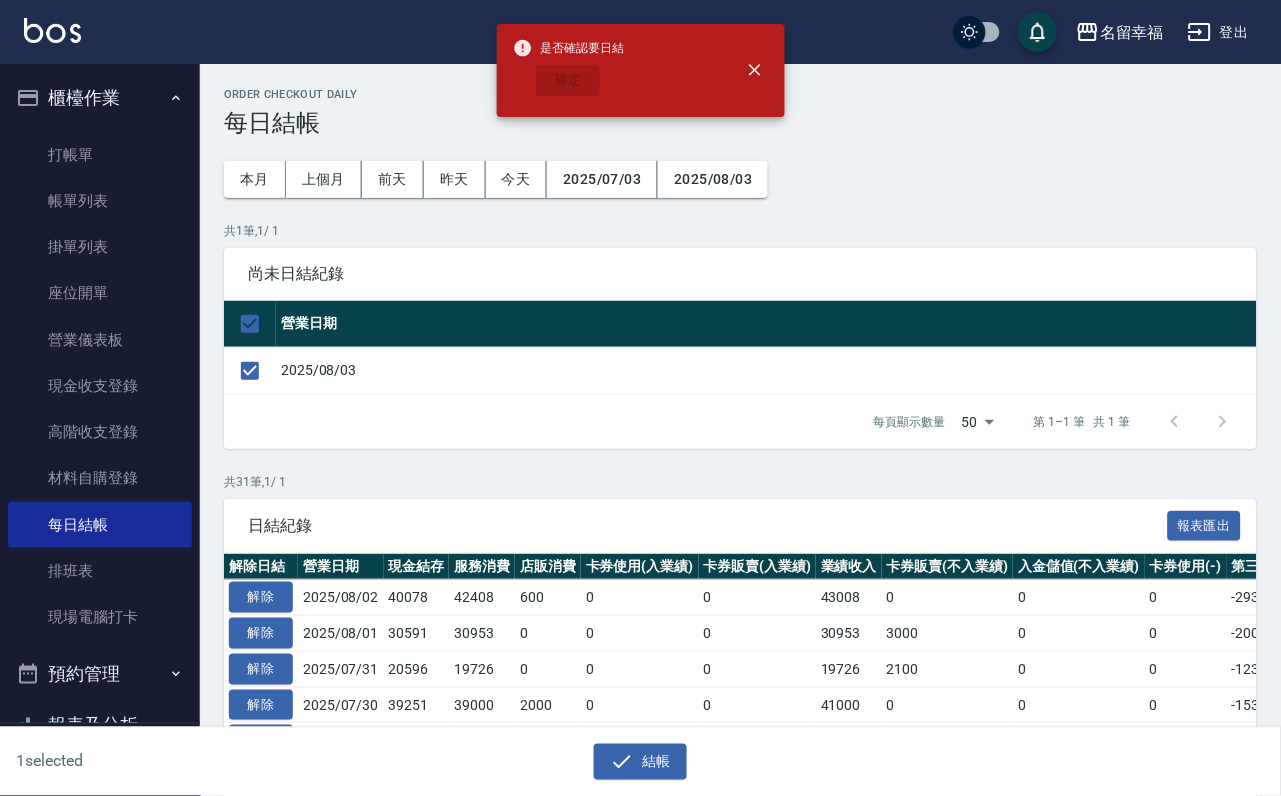 checkbox on "false" 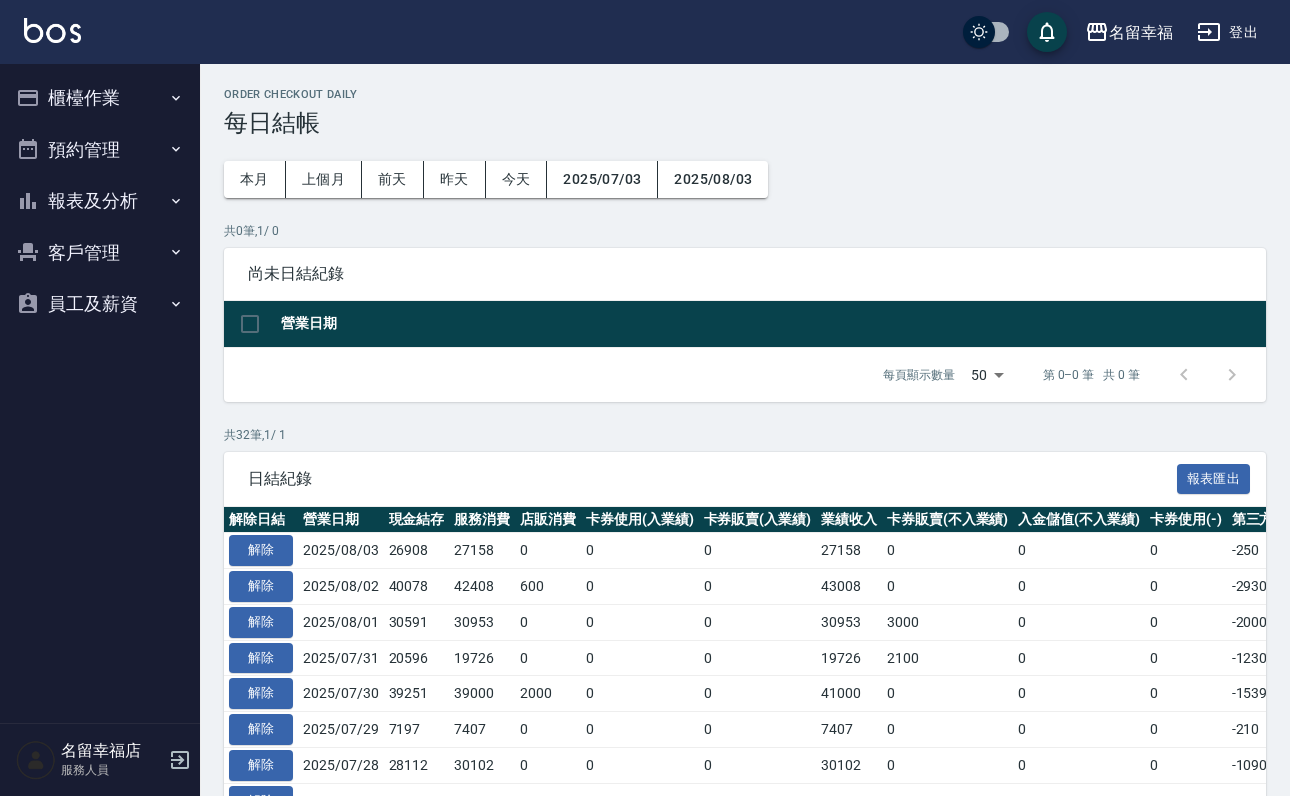 scroll, scrollTop: 0, scrollLeft: 0, axis: both 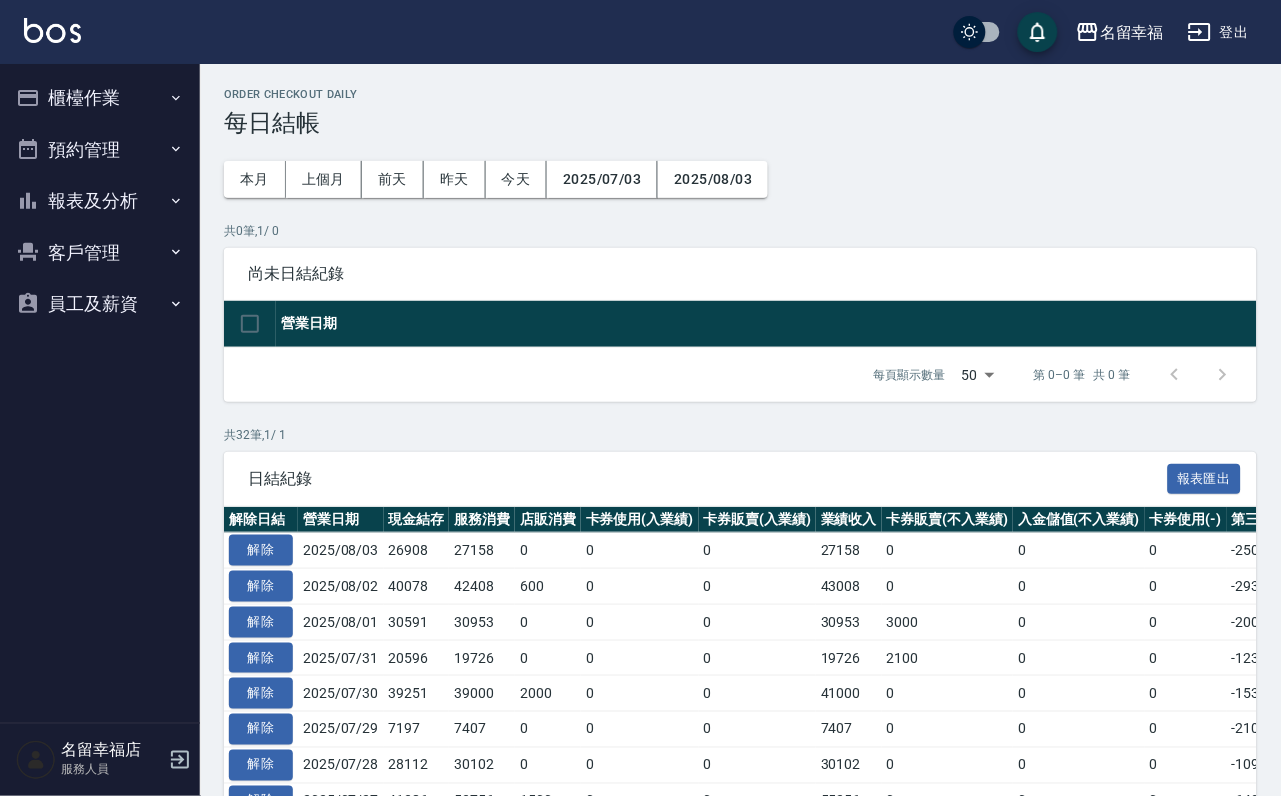 click on "櫃檯作業" at bounding box center (100, 98) 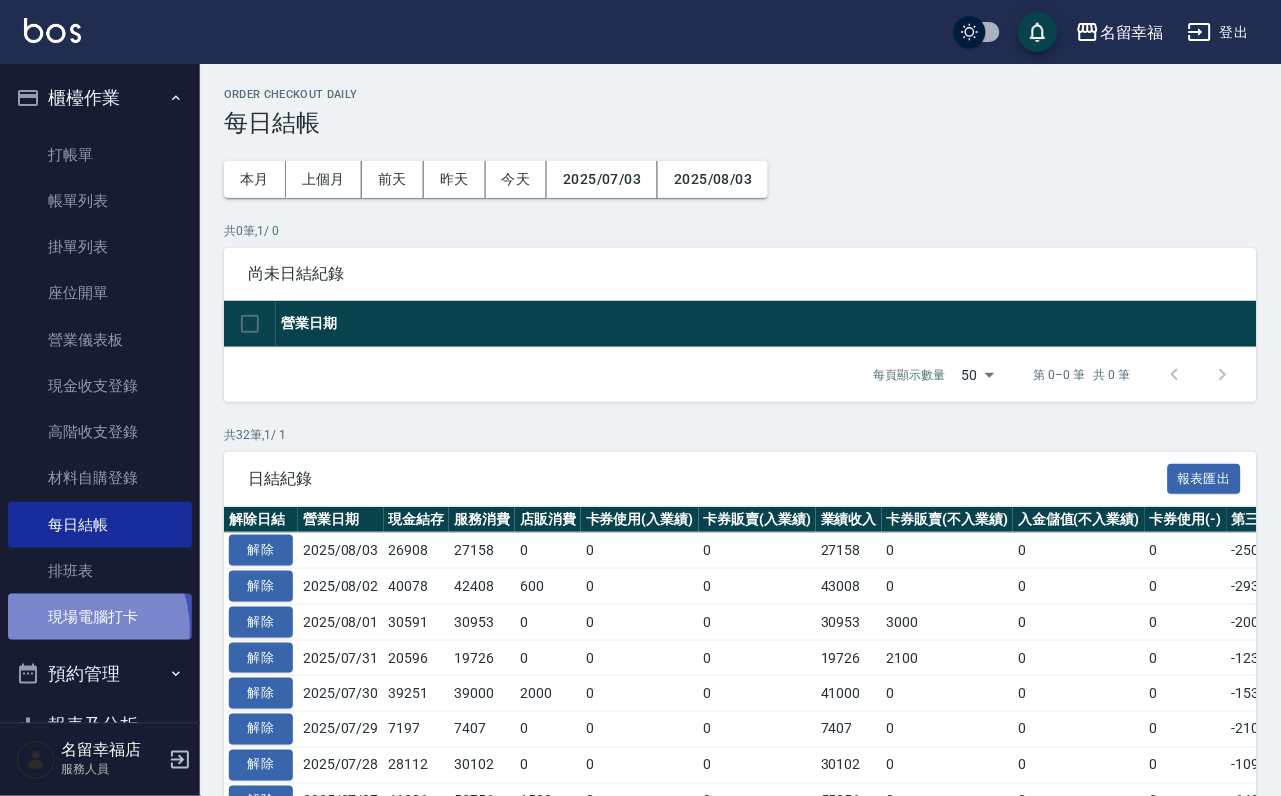 click on "現場電腦打卡" at bounding box center [100, 617] 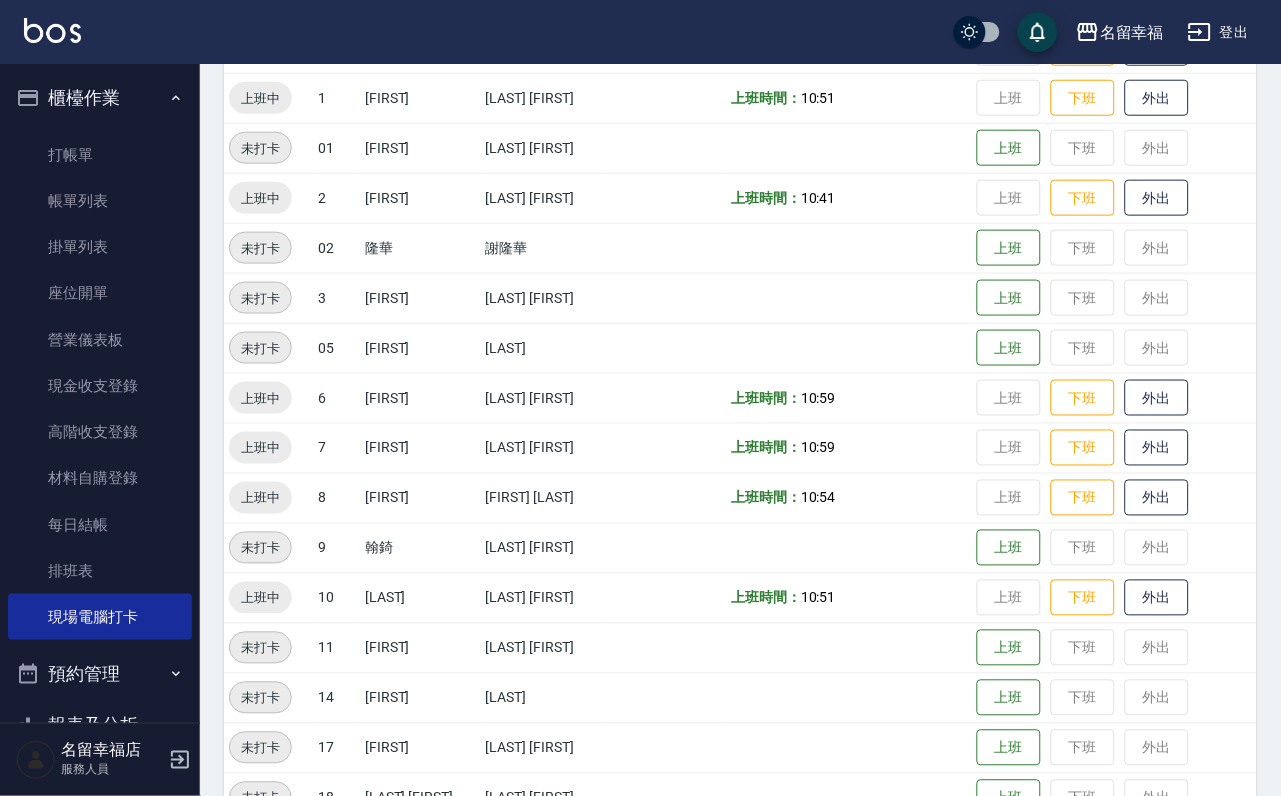 scroll, scrollTop: 655, scrollLeft: 0, axis: vertical 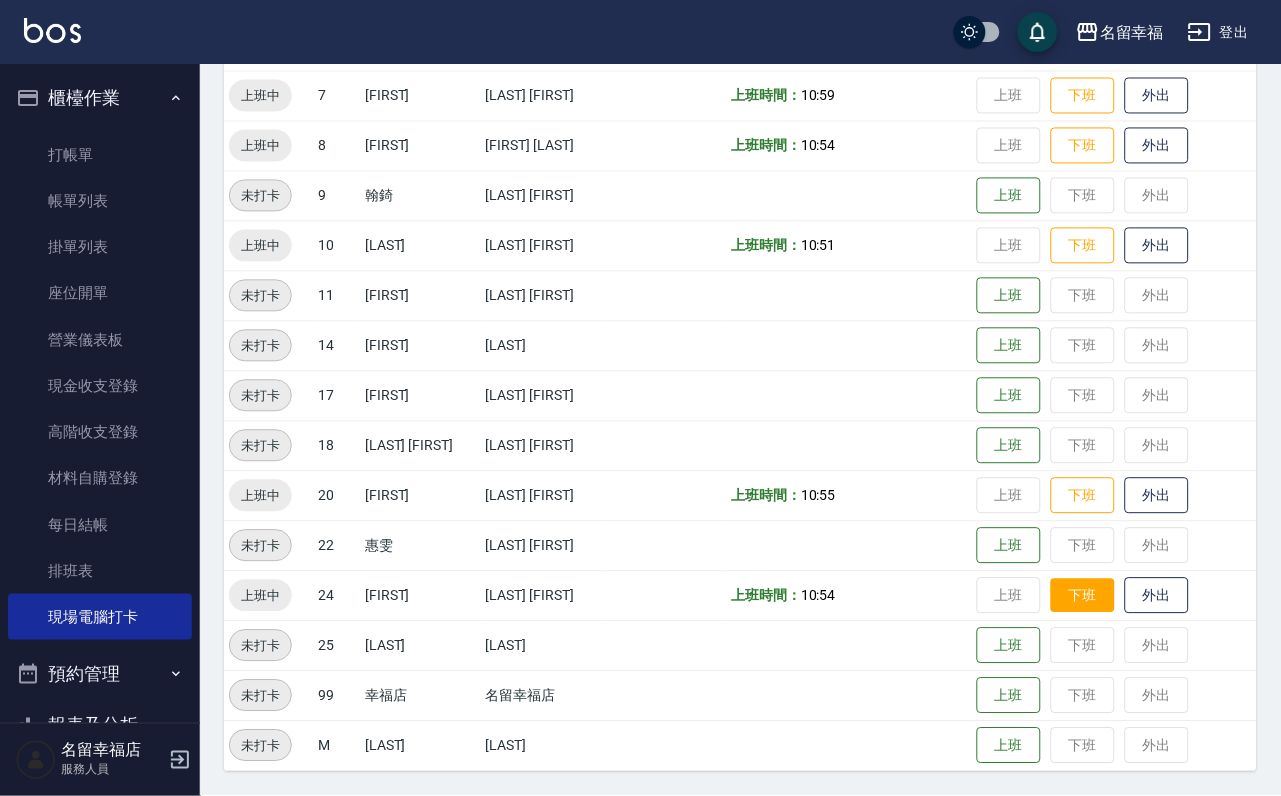 click on "下班" at bounding box center [1083, 596] 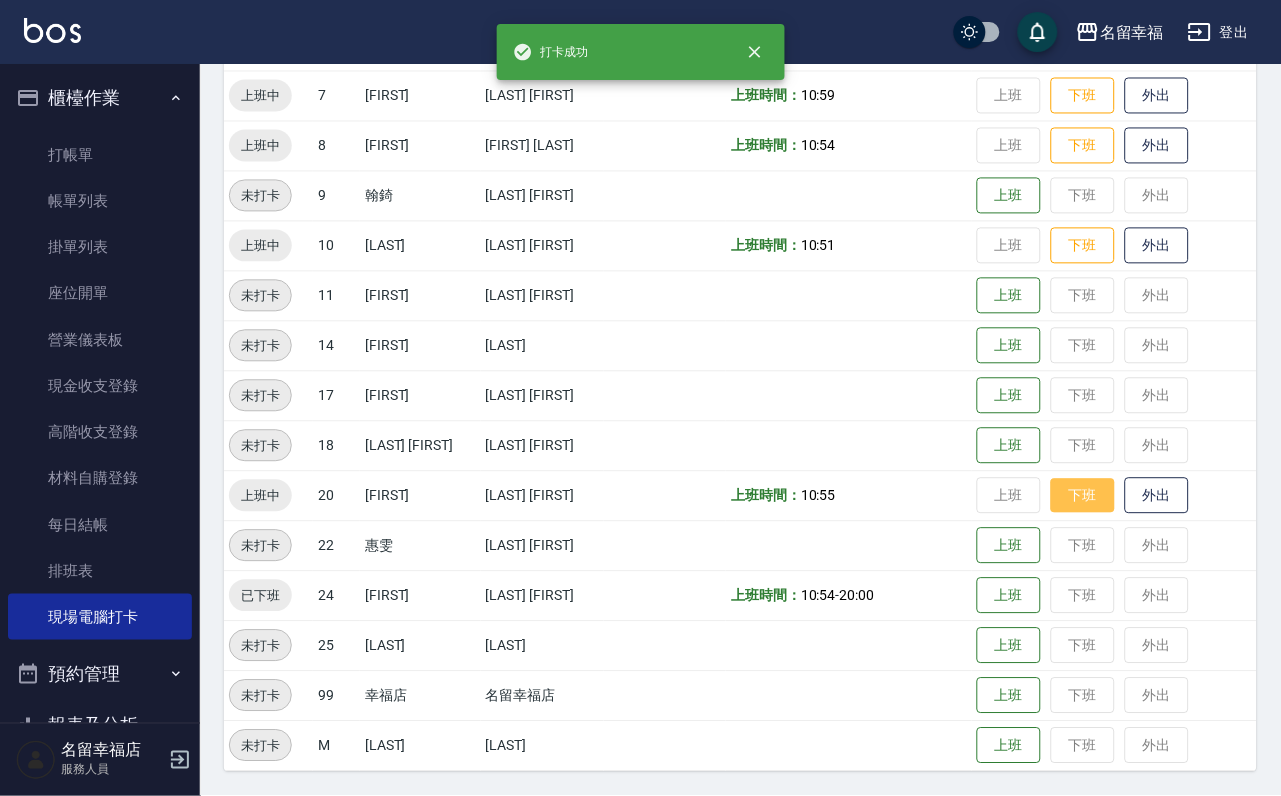 click on "下班" at bounding box center (1083, 496) 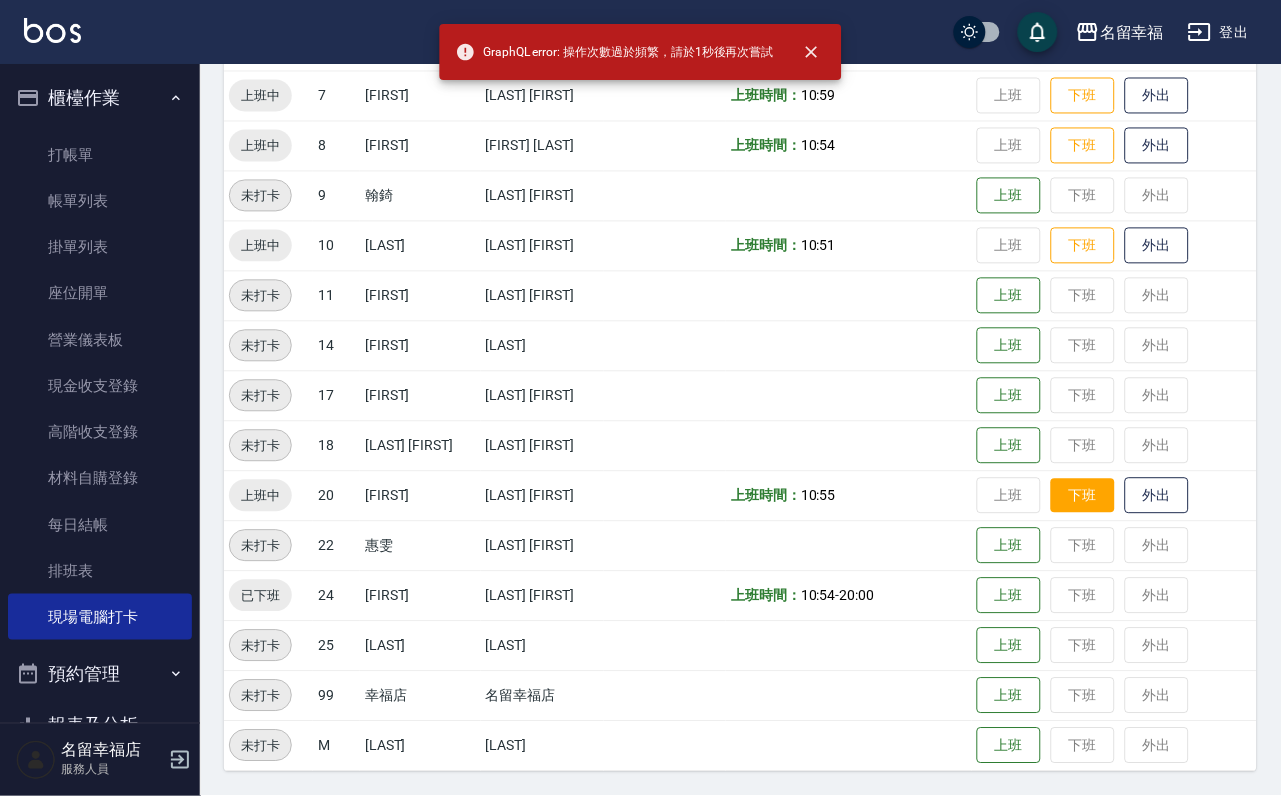 click on "下班" at bounding box center [1083, 496] 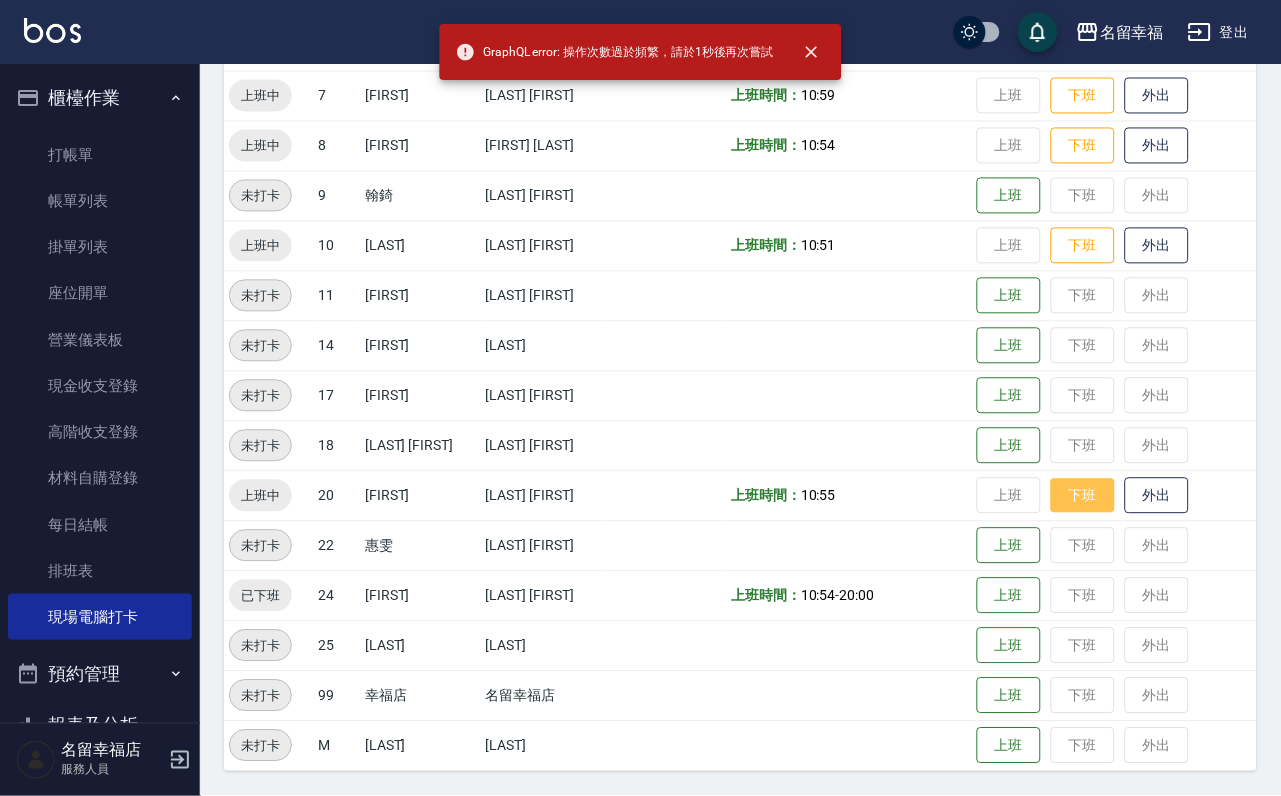 click on "下班" at bounding box center (1083, 496) 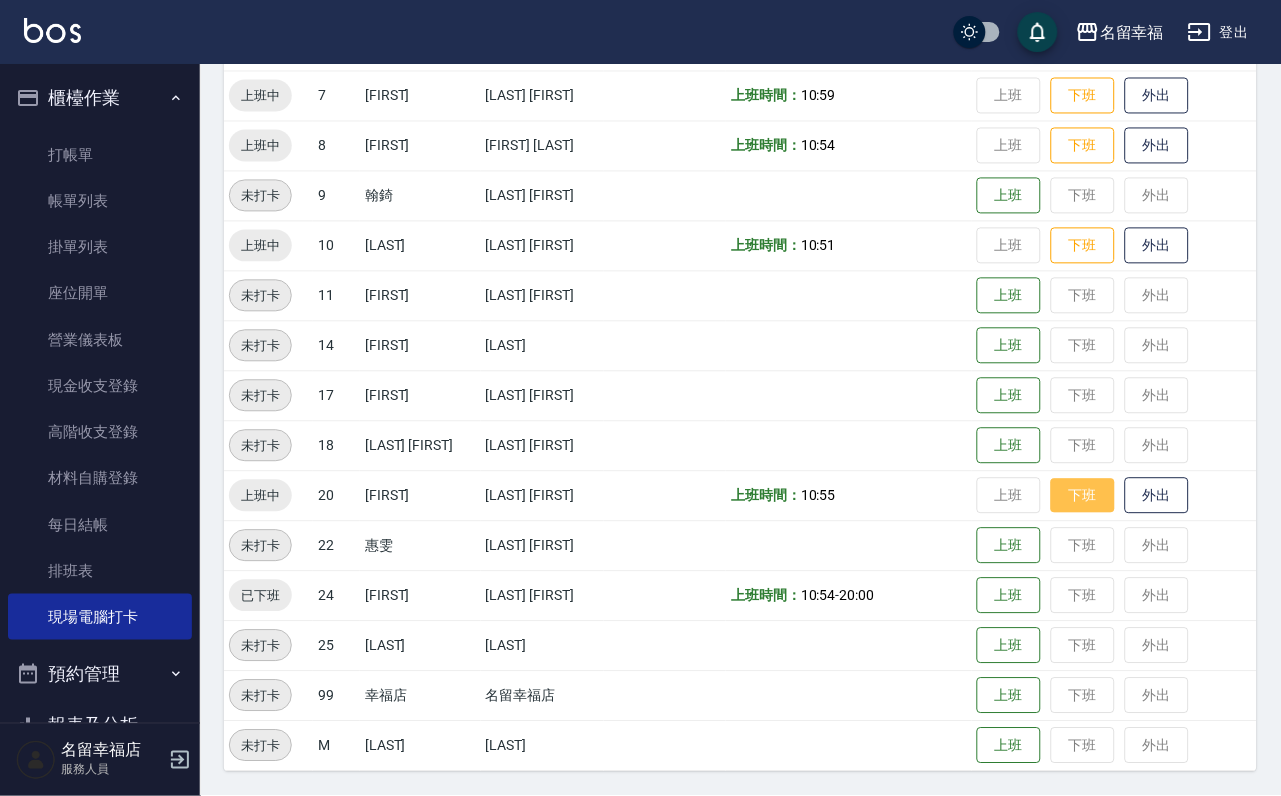 click on "下班" at bounding box center [1083, 496] 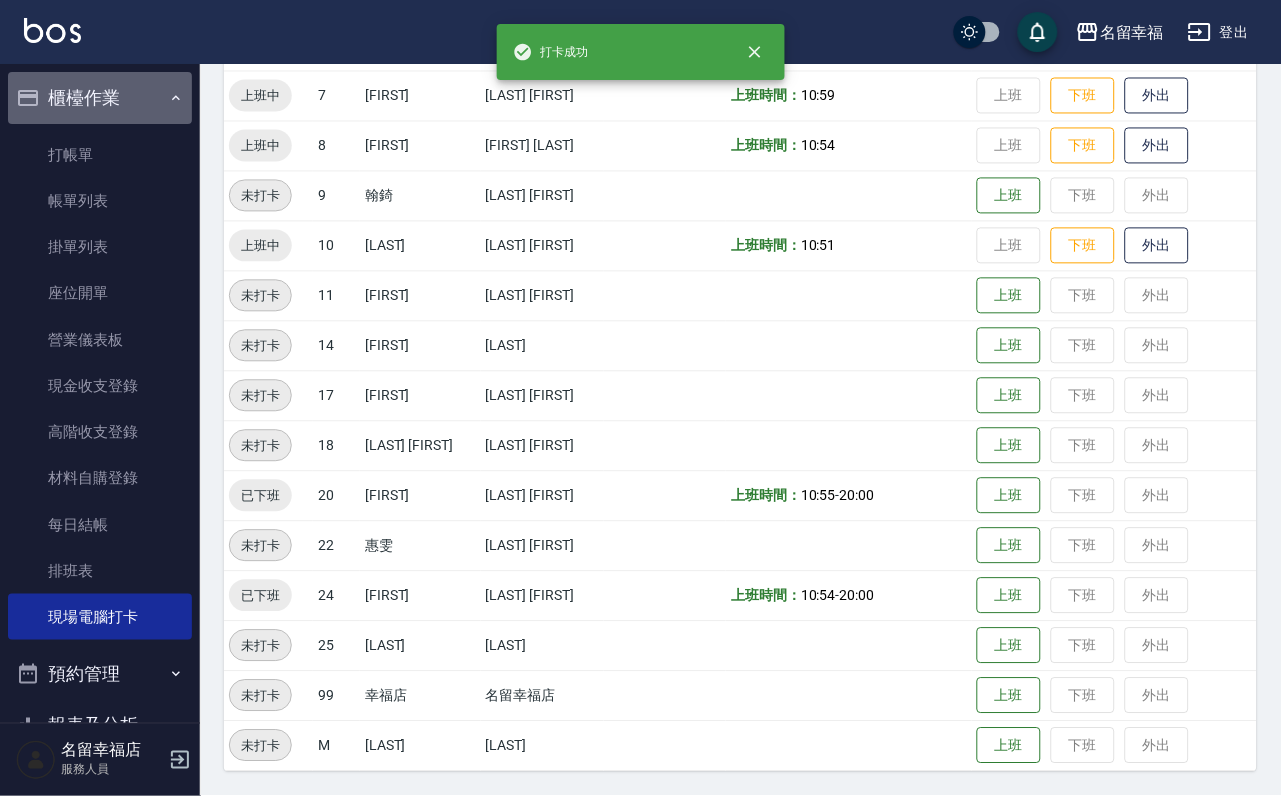 click on "櫃檯作業" at bounding box center [100, 98] 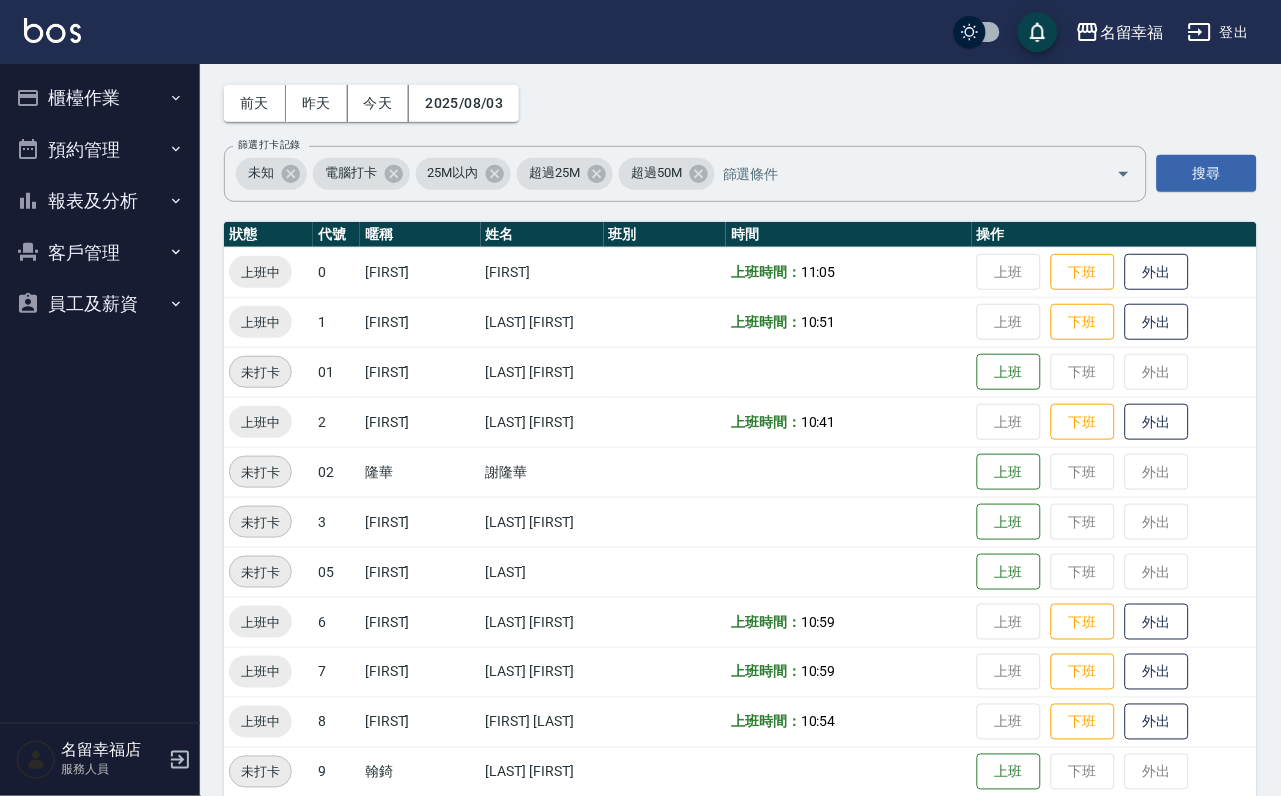 scroll, scrollTop: 55, scrollLeft: 0, axis: vertical 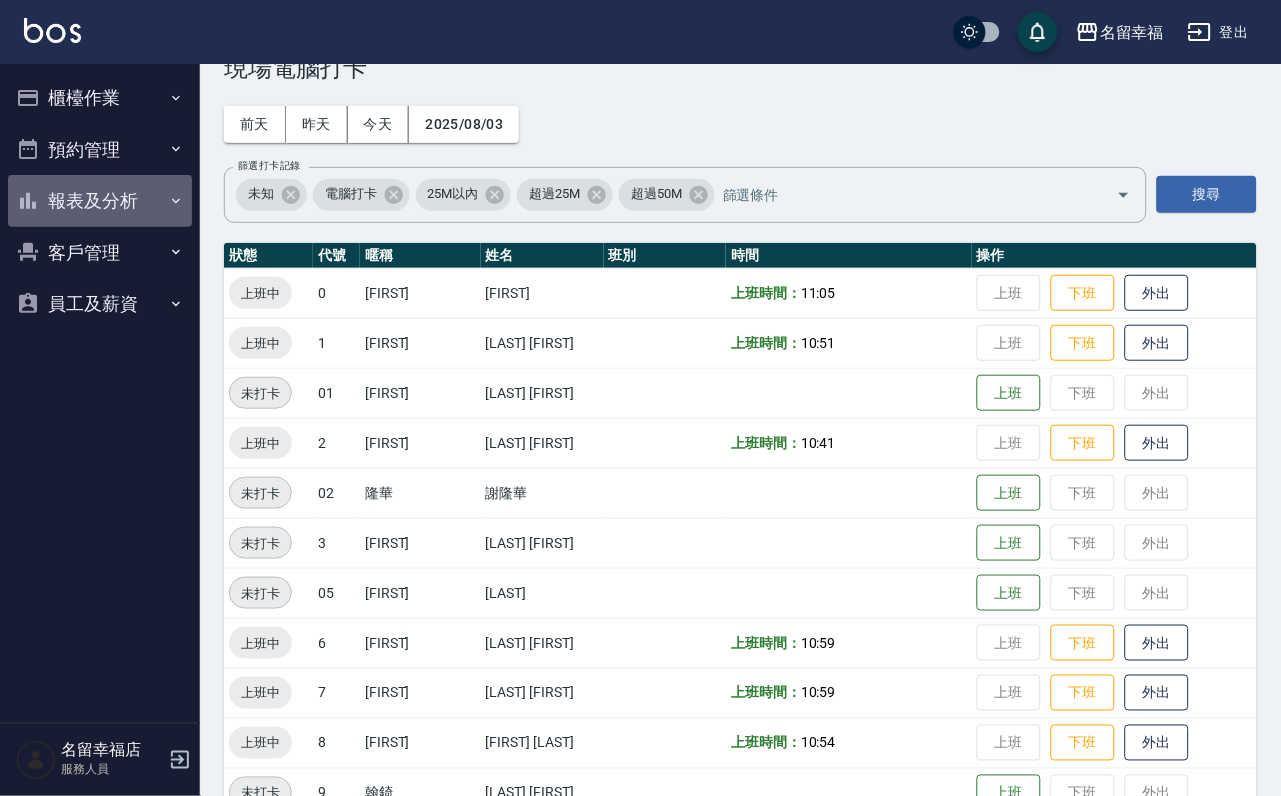 click on "報表及分析" at bounding box center (100, 201) 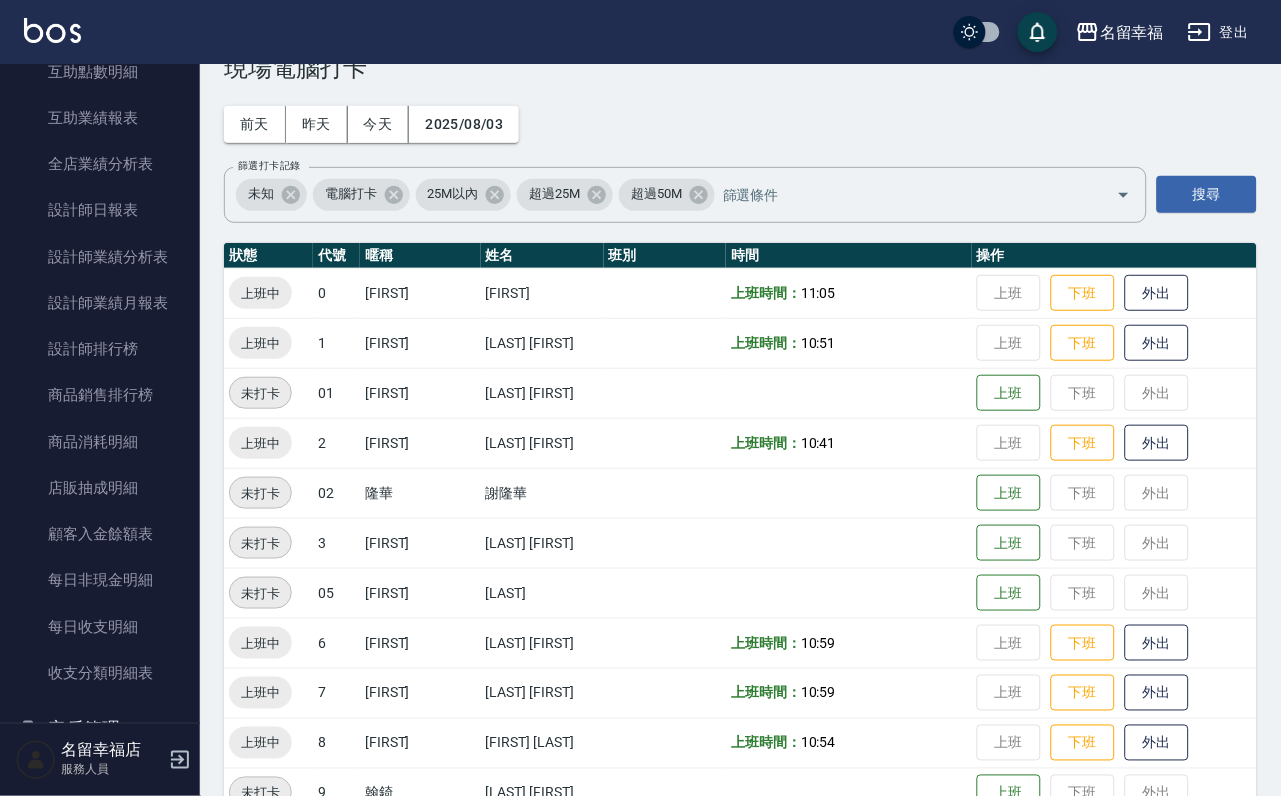 scroll, scrollTop: 450, scrollLeft: 0, axis: vertical 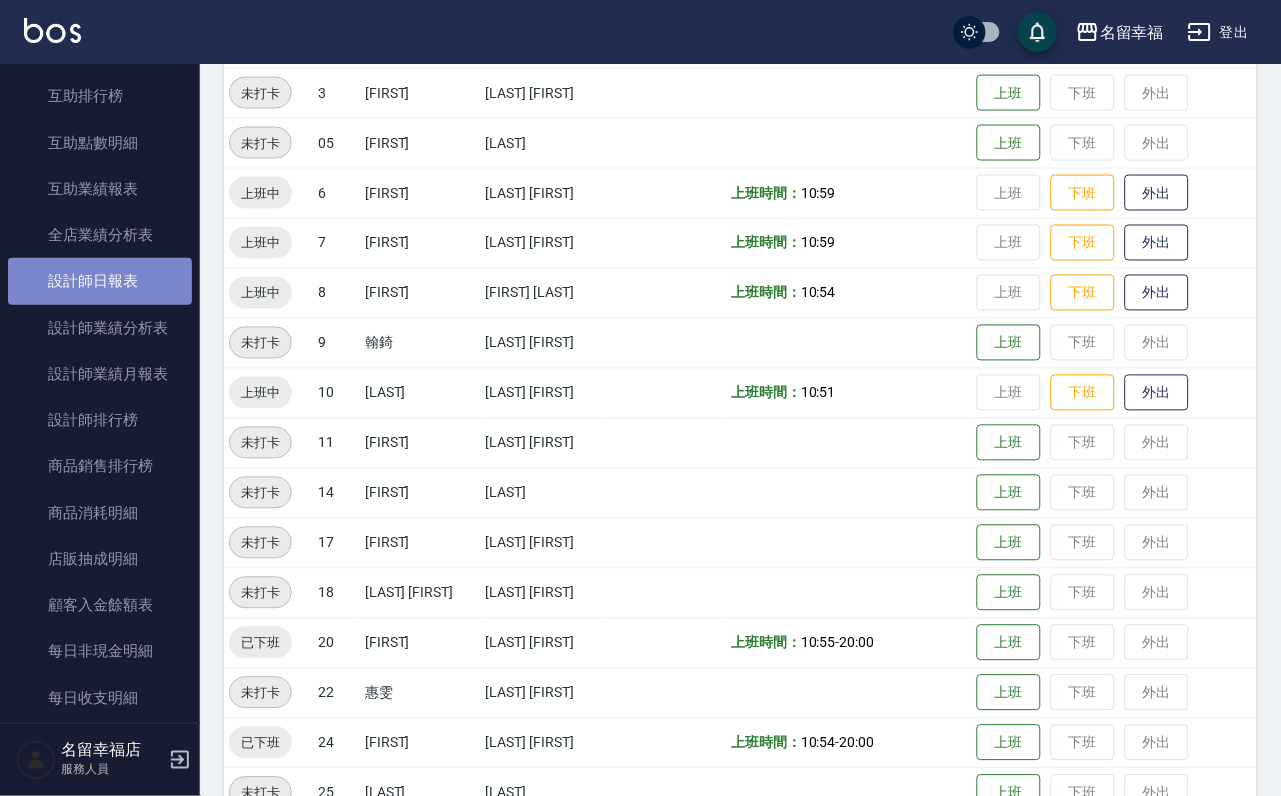 click on "設計師日報表" at bounding box center (100, 281) 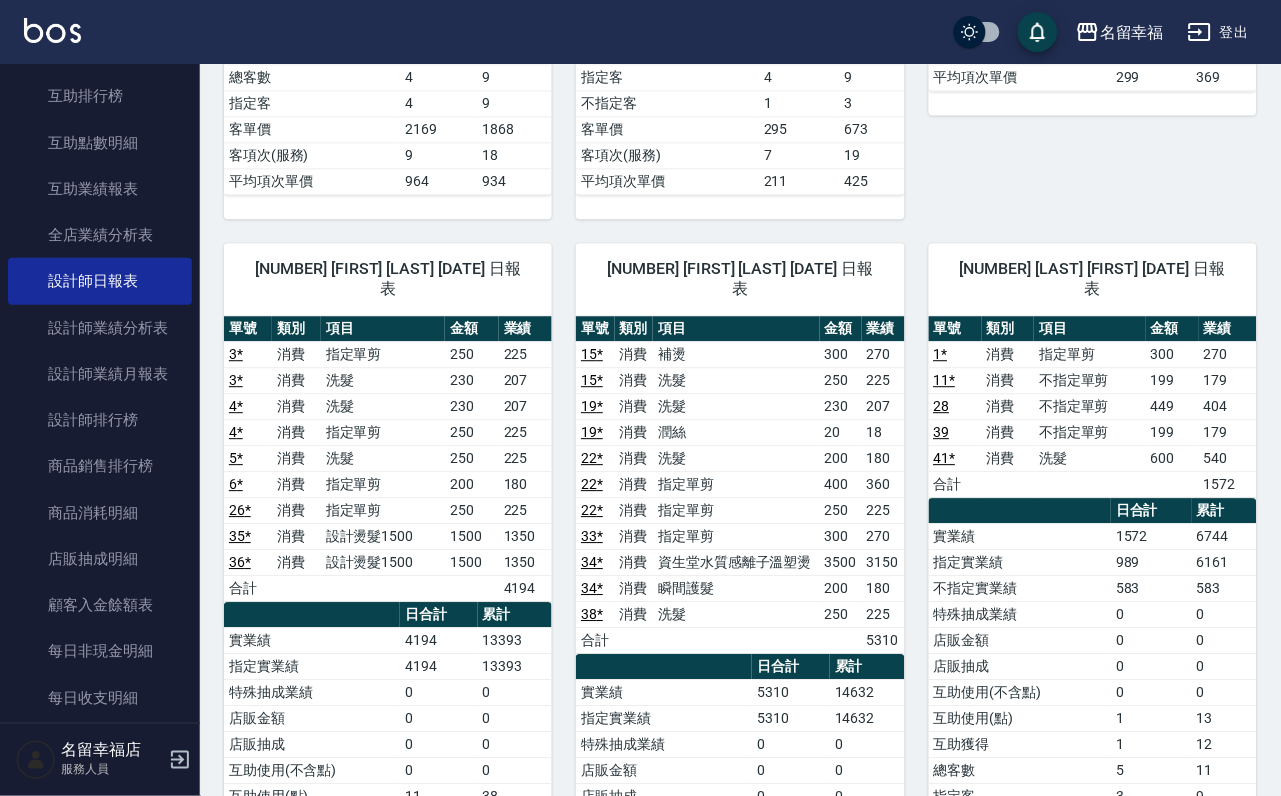 scroll, scrollTop: 0, scrollLeft: 0, axis: both 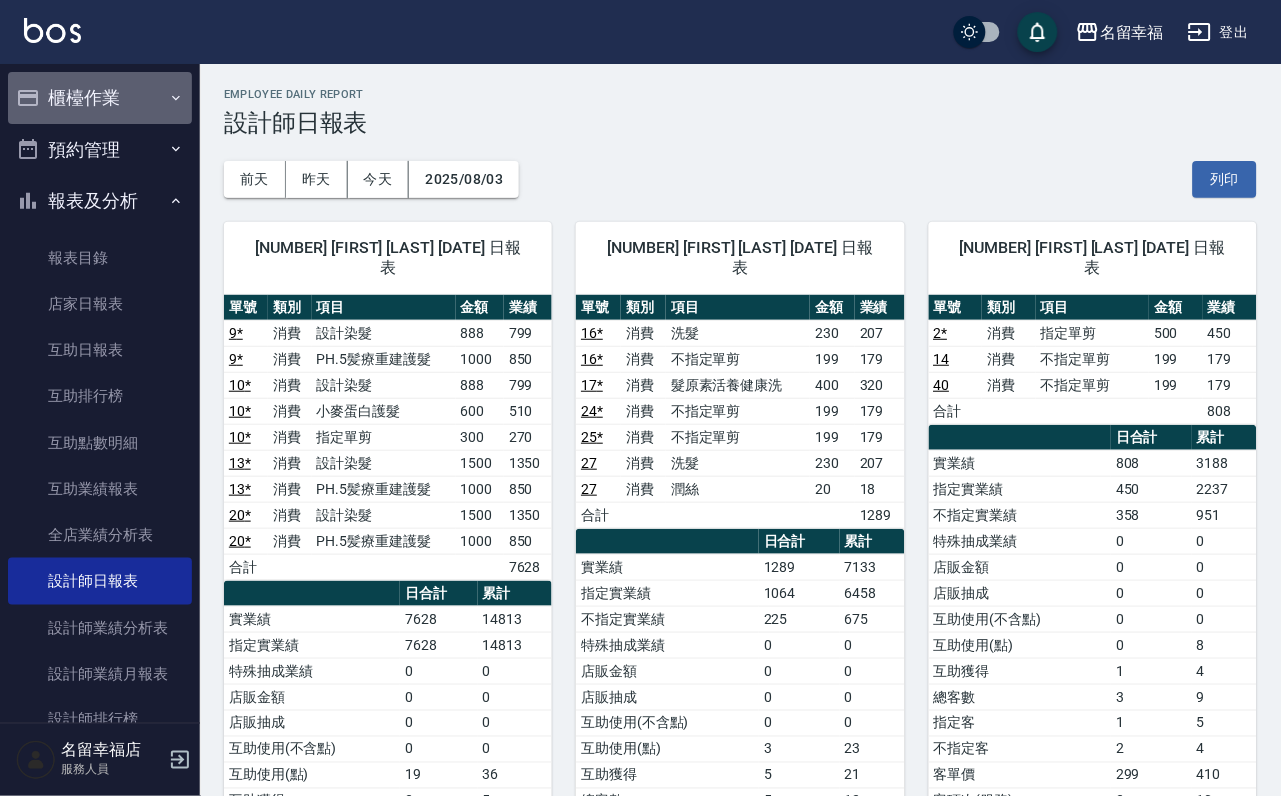 click on "櫃檯作業" at bounding box center [100, 98] 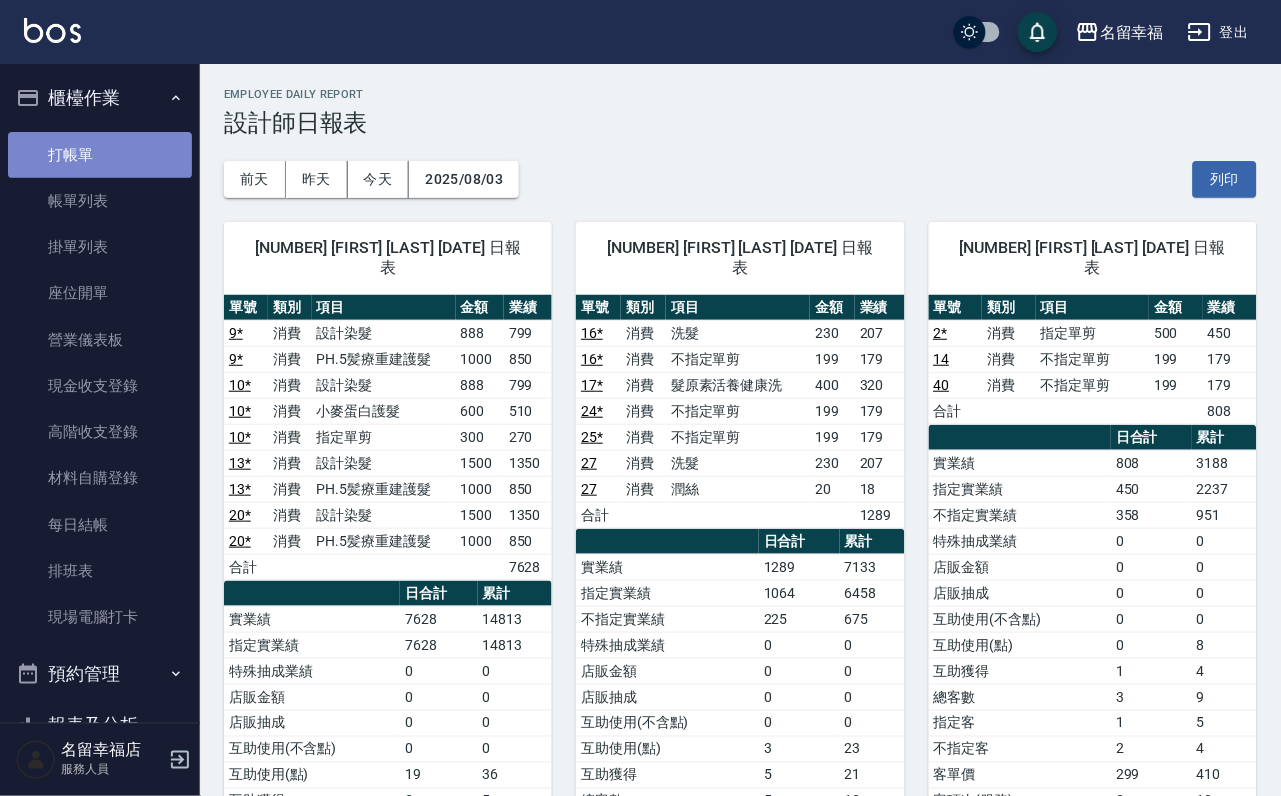 click on "打帳單" at bounding box center [100, 155] 